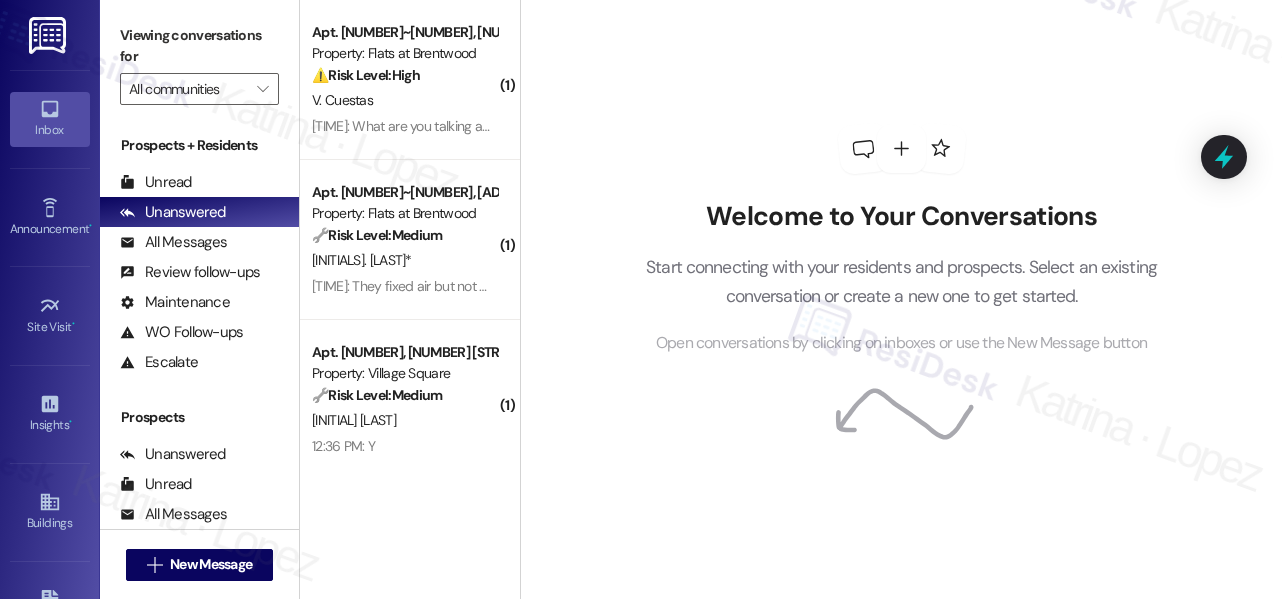scroll, scrollTop: 0, scrollLeft: 0, axis: both 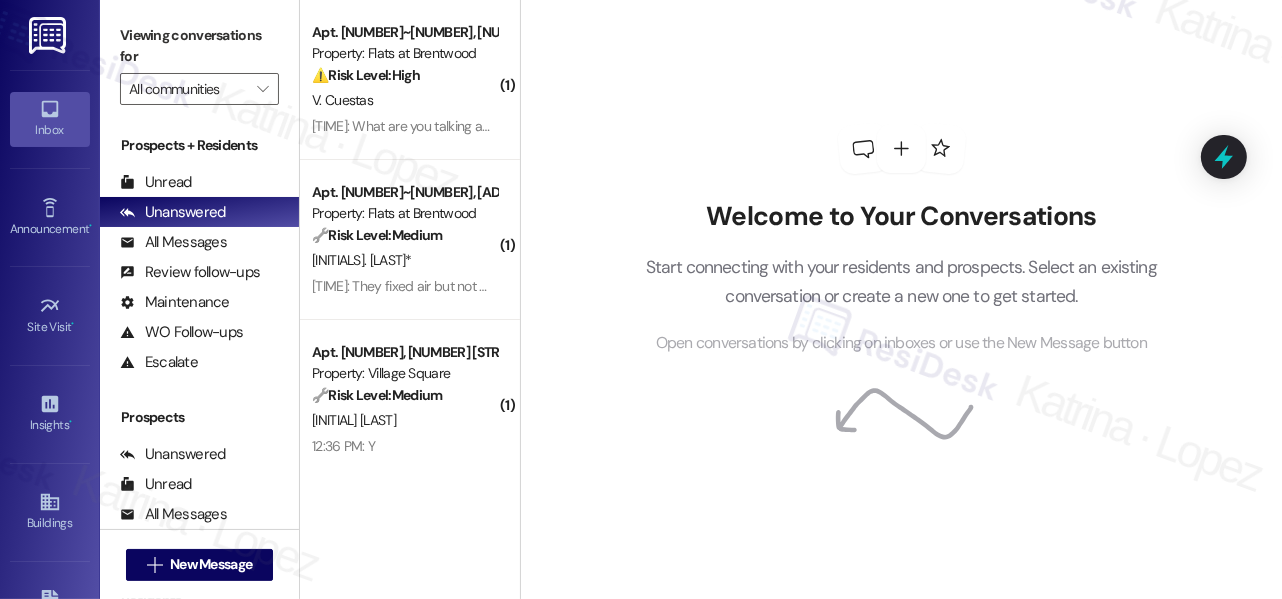 click on "[TIME]: What are you talking about I'm not even a resident there anymore [TIME]: What are you talking about I'm not even a resident there anymore" at bounding box center (522, 126) 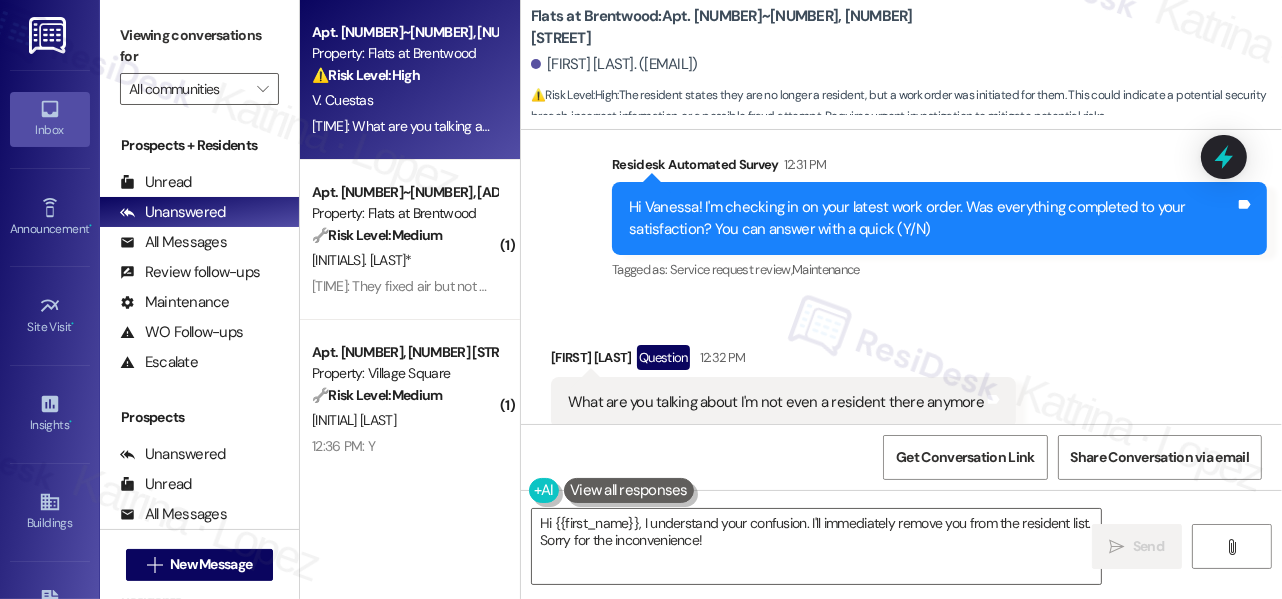 scroll, scrollTop: 3778, scrollLeft: 0, axis: vertical 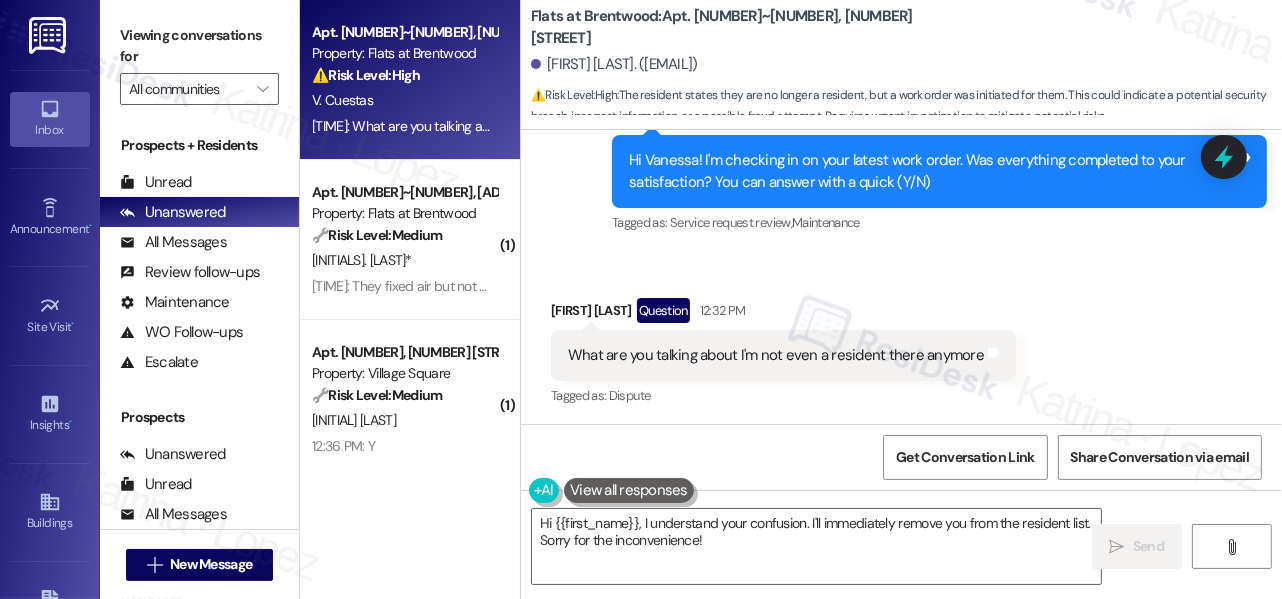 click on "What are you talking about I'm not even a resident there anymore" at bounding box center (776, 355) 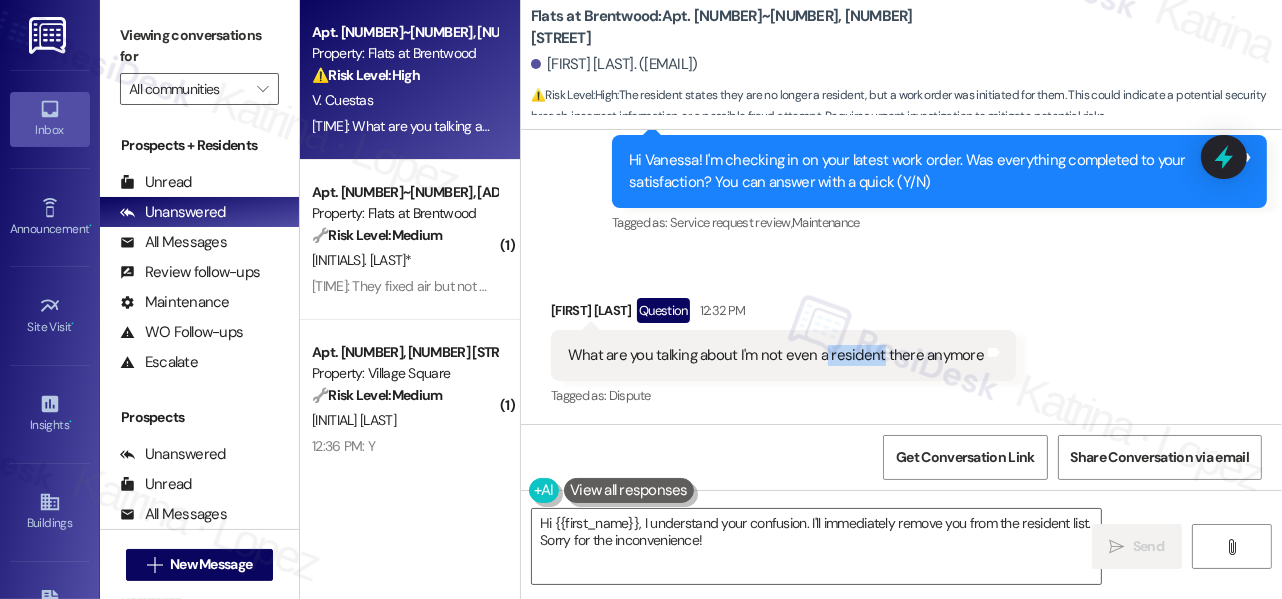 click on "What are you talking about I'm not even a resident there anymore" at bounding box center (776, 355) 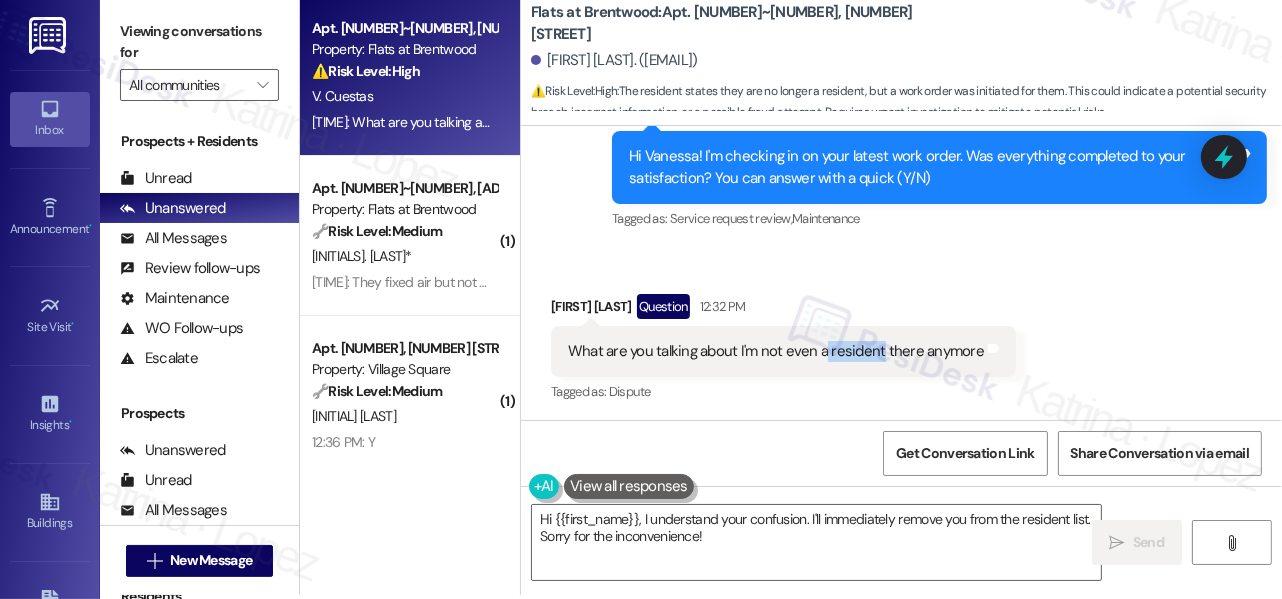 scroll, scrollTop: 5, scrollLeft: 0, axis: vertical 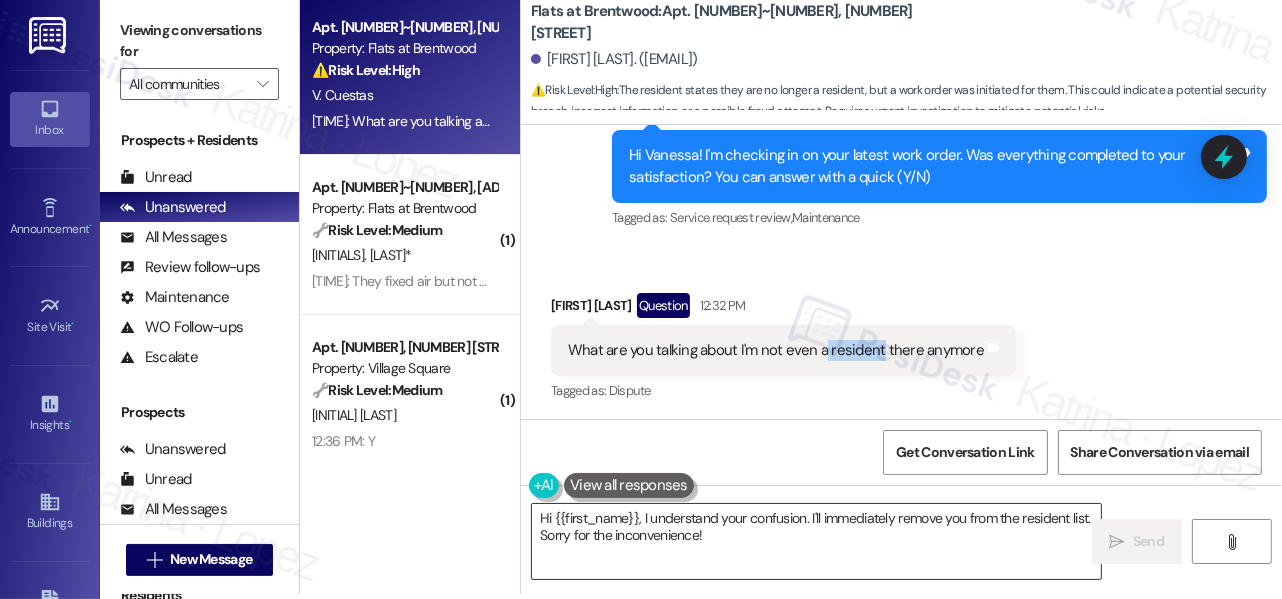 click on "Hi {{first_name}}, I understand your confusion. I'll immediately remove you from the resident list. Sorry for the inconvenience!" at bounding box center (816, 541) 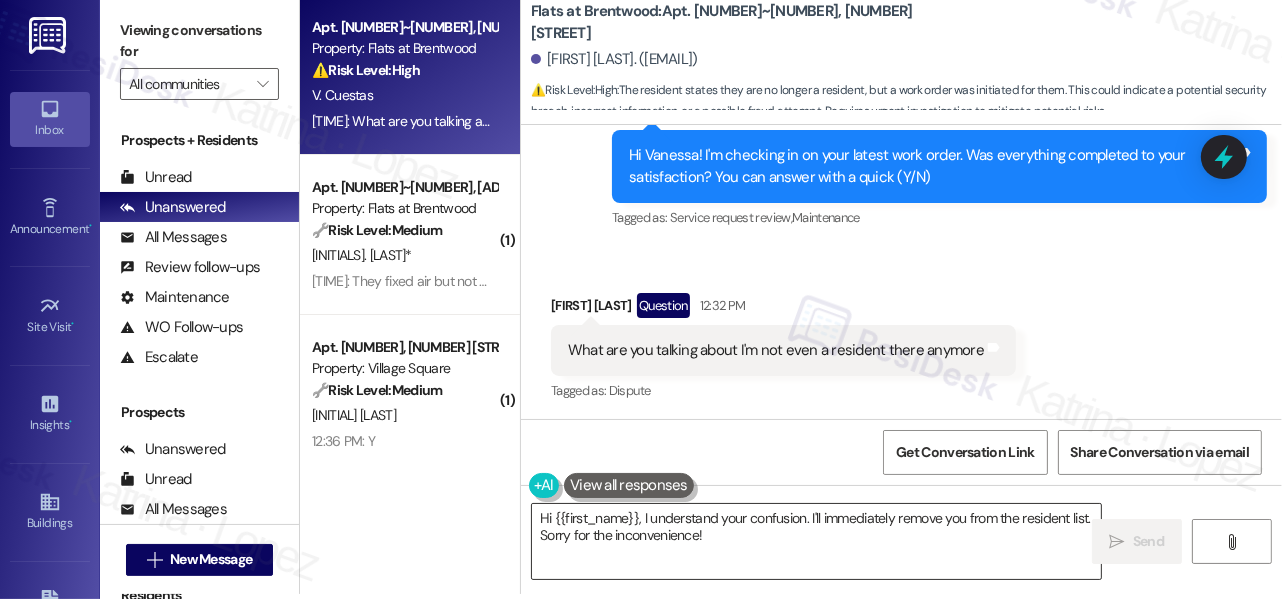 click on "Hi {{first_name}}, I understand your confusion. I'll immediately remove you from the resident list. Sorry for the inconvenience!" at bounding box center [816, 541] 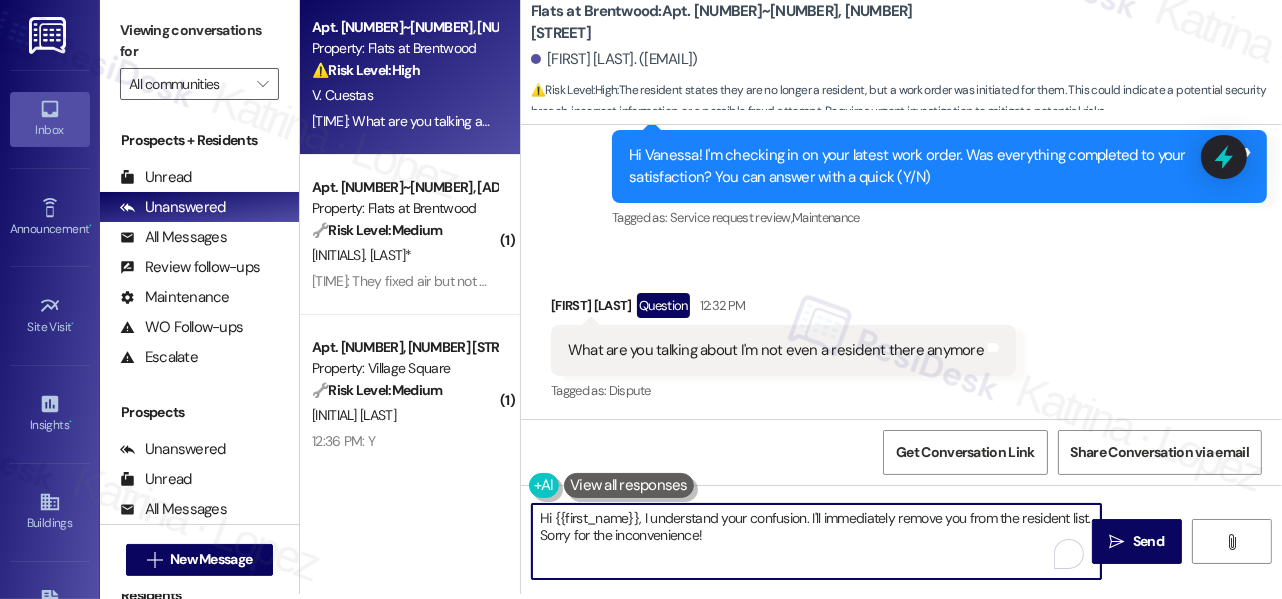 click on "Hi {{first_name}}, I understand your confusion. I'll immediately remove you from the resident list. Sorry for the inconvenience!" at bounding box center [816, 541] 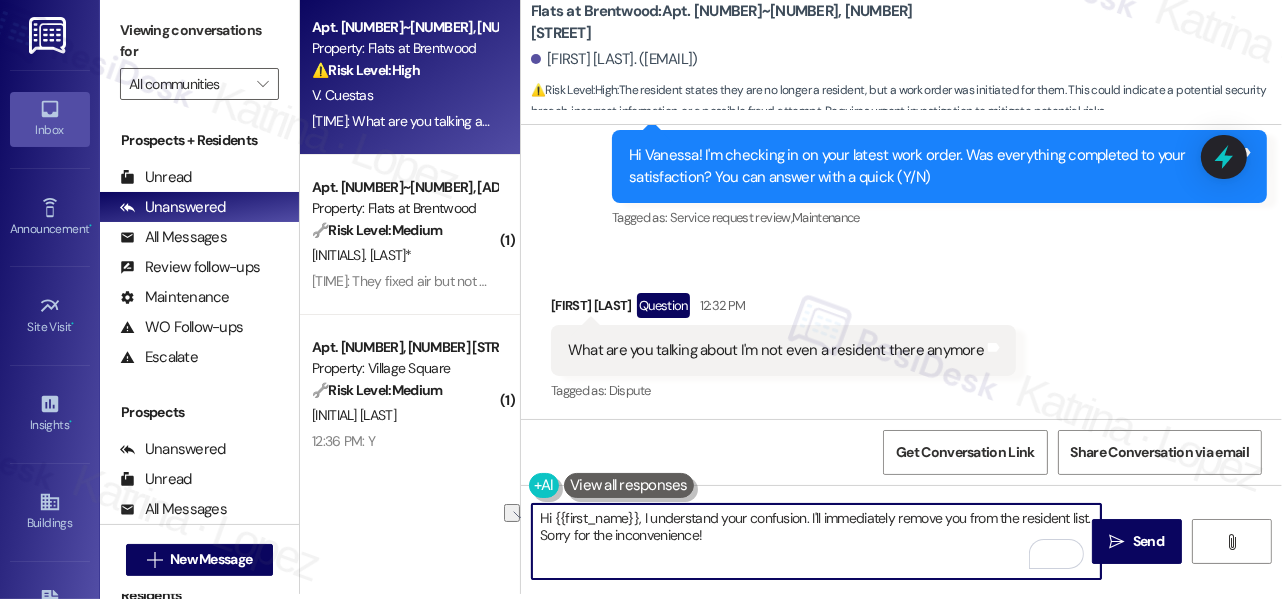 drag, startPoint x: 809, startPoint y: 519, endPoint x: 647, endPoint y: 524, distance: 162.07715 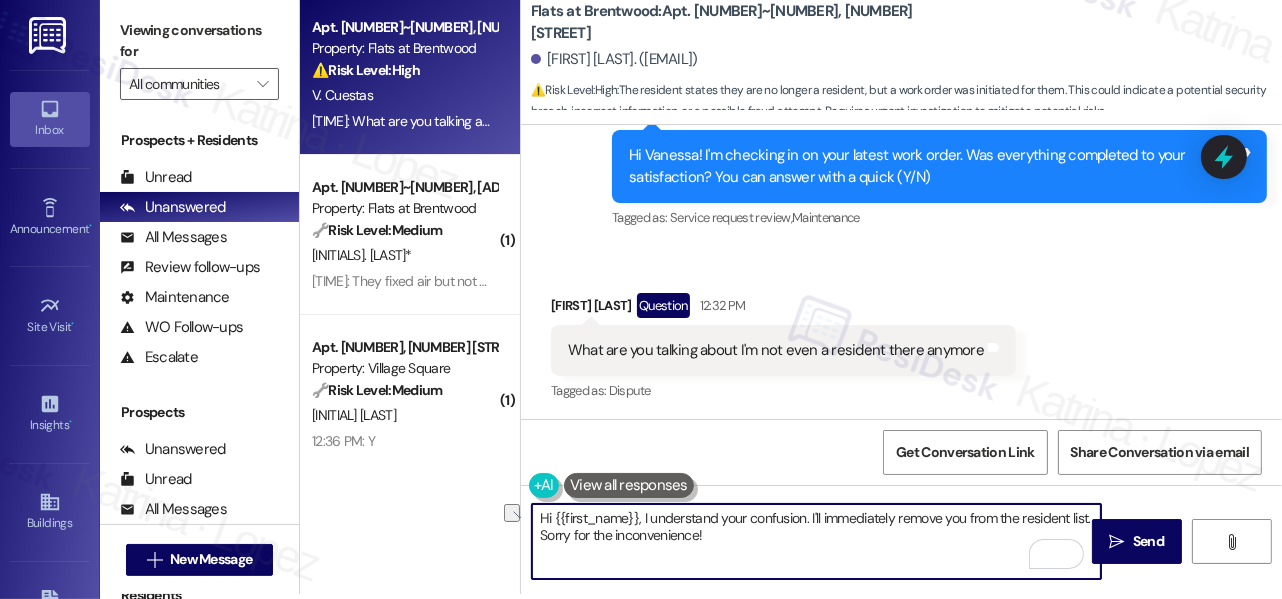 click on "Hi {{first_name}}, I understand your confusion. I'll immediately remove you from the resident list. Sorry for the inconvenience!" at bounding box center (816, 541) 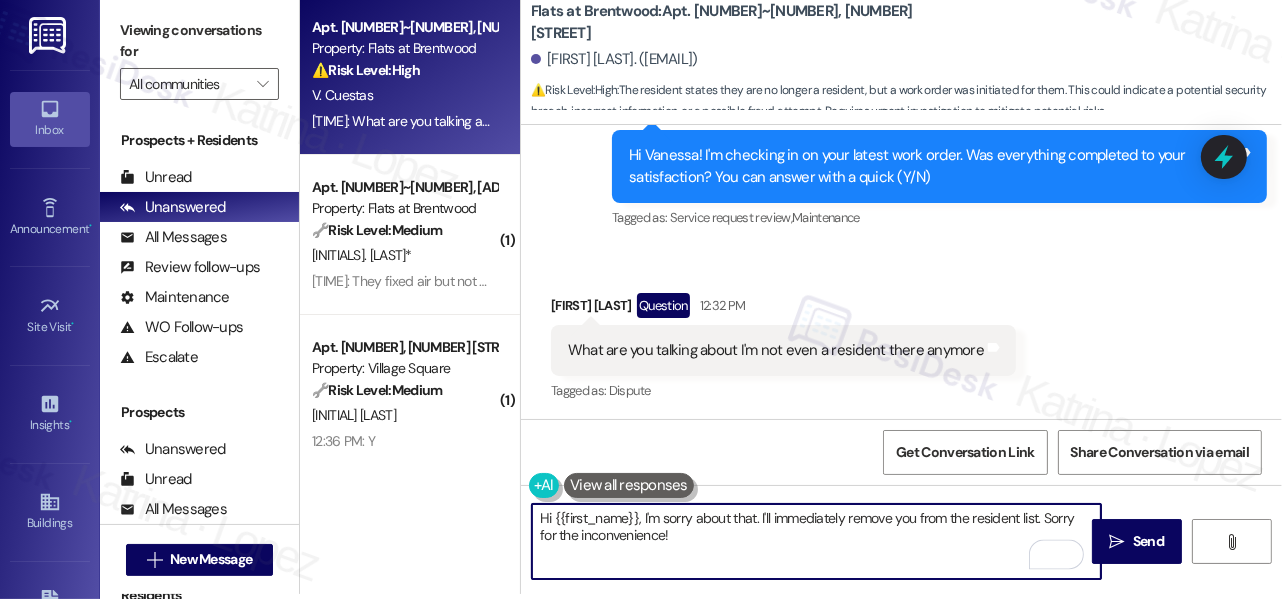 click on "Hi {{first_name}}, I'm sorry about that. I'll immediately remove you from the resident list. Sorry for the inconvenience!" at bounding box center (816, 541) 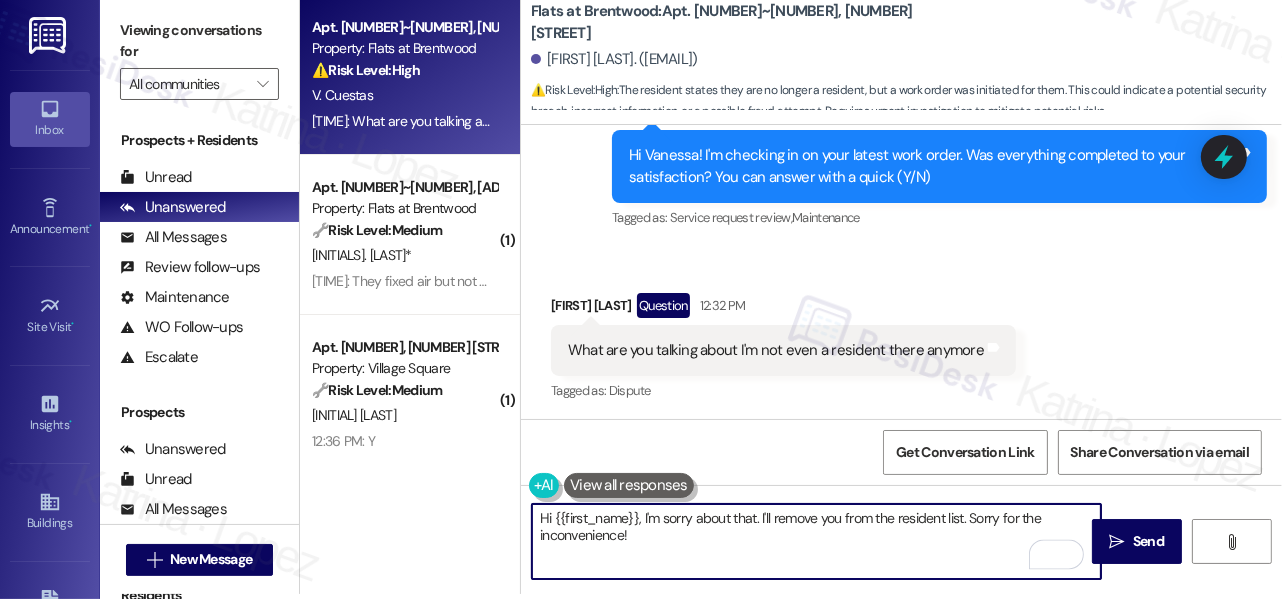click on "Hi {{first_name}}, I'm sorry about that. I'll remove you from the resident list. Sorry for the inconvenience!" at bounding box center (816, 541) 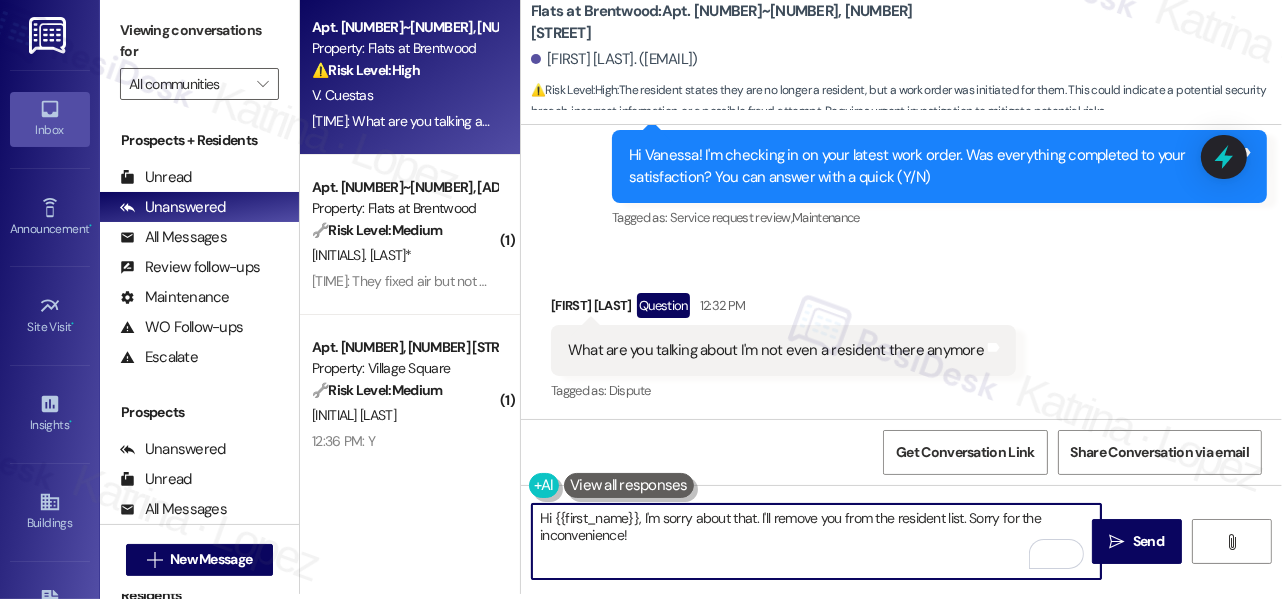 drag, startPoint x: 690, startPoint y: 546, endPoint x: 538, endPoint y: 543, distance: 152.0296 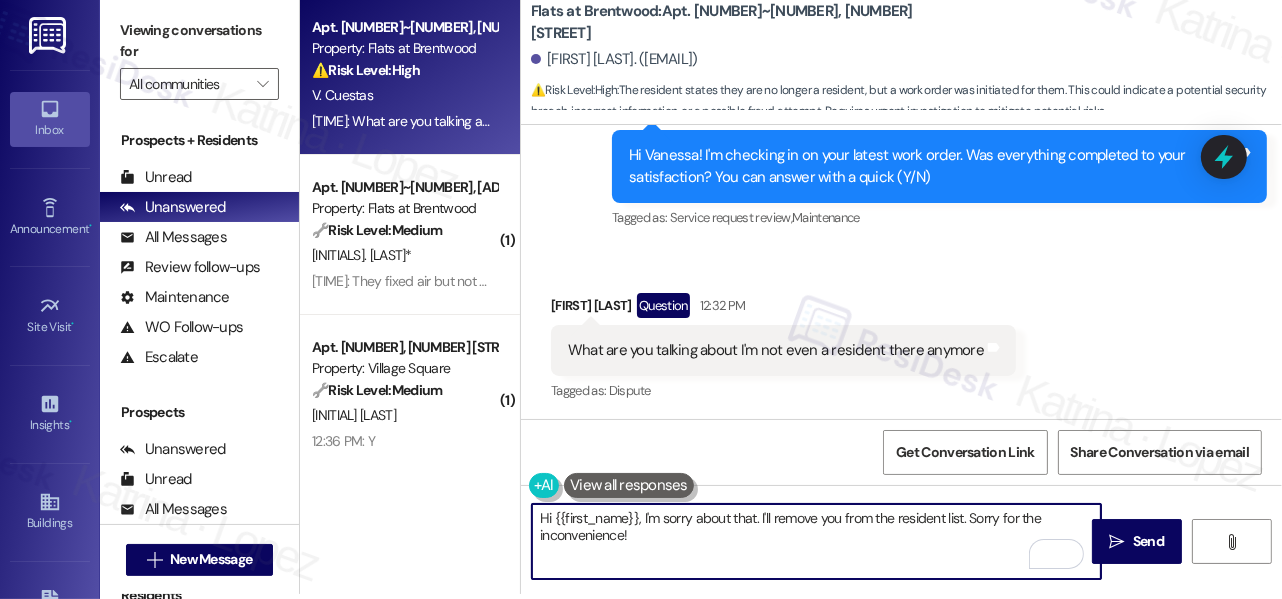 click on "Hi {{first_name}}, I'm sorry about that. I'll remove you from the resident list. Sorry for the inconvenience!" at bounding box center (816, 541) 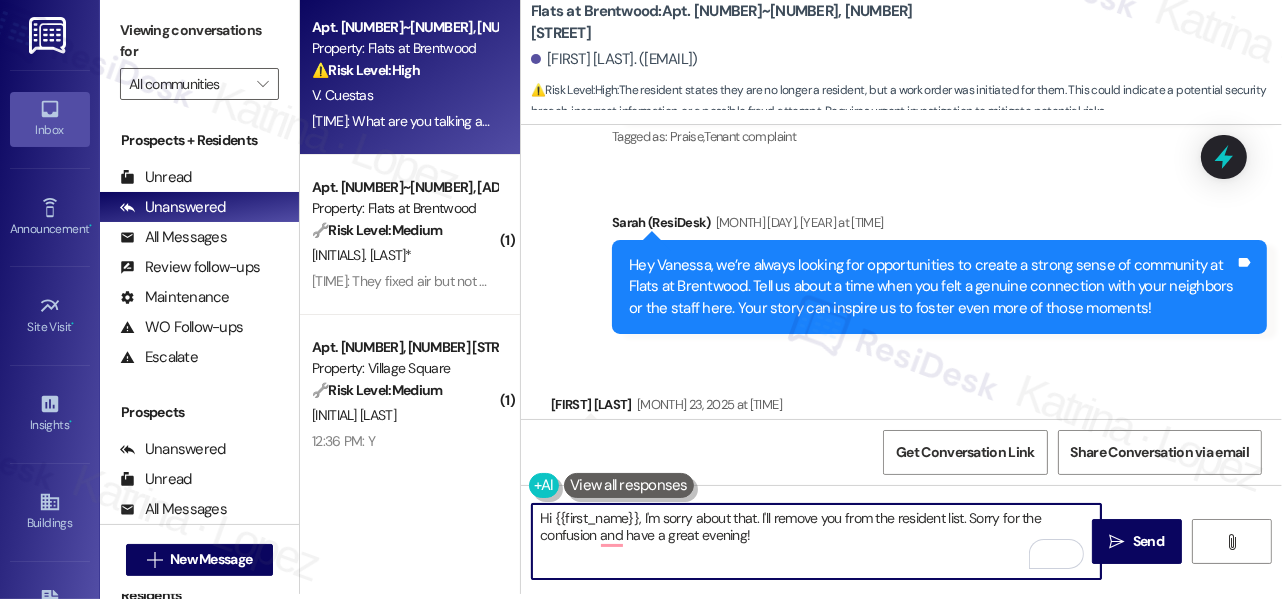 scroll, scrollTop: 2778, scrollLeft: 0, axis: vertical 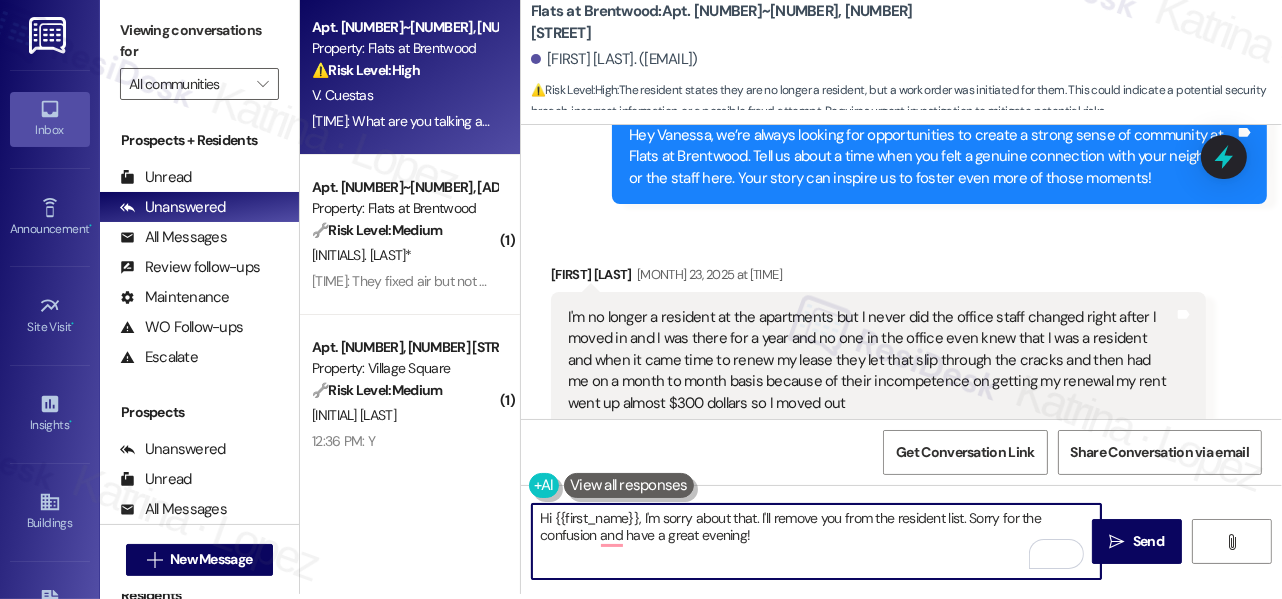 click on "I'm no longer a resident at the apartments but I never did the office staff changed right after I moved in and I was there for a year and no one in the office even knew that I was a resident and when it came time to renew my lease they let that slip through the cracks and then had me on a month to month basis because of their incompetence on getting my renewal my rent went up almost $300 dollars so I moved out" at bounding box center (871, 360) 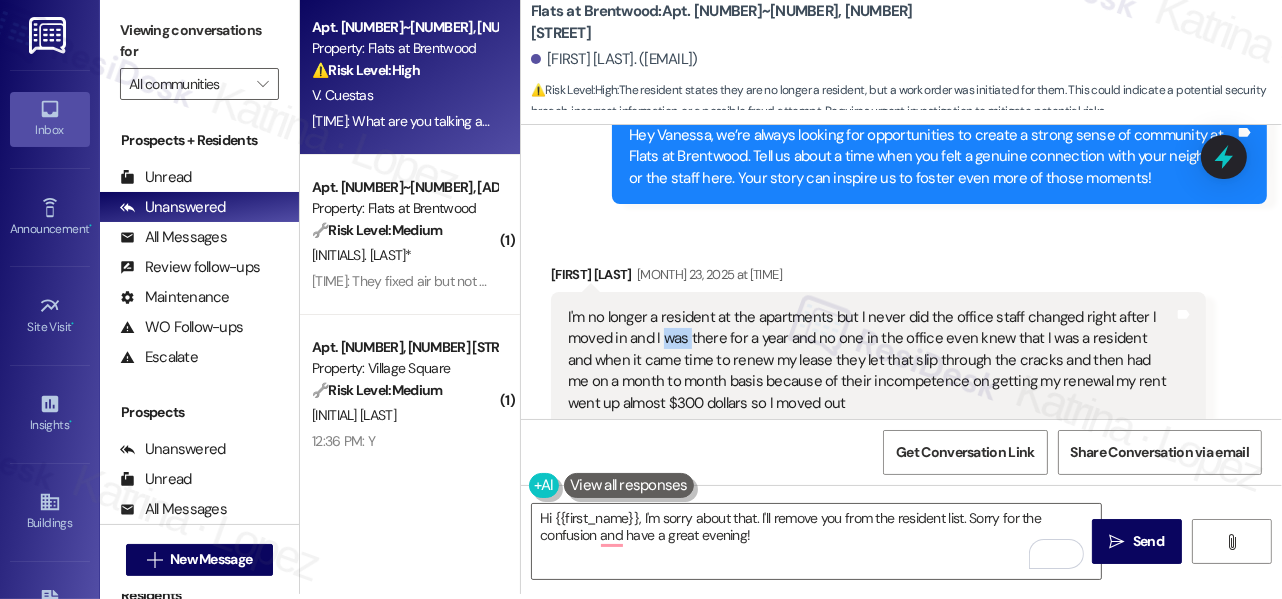 click on "I'm no longer a resident at the apartments but I never did the office staff changed right after I moved in and I was there for a year and no one in the office even knew that I was a resident and when it came time to renew my lease they let that slip through the cracks and then had me on a month to month basis because of their incompetence on getting my renewal my rent went up almost $300 dollars so I moved out" at bounding box center (871, 360) 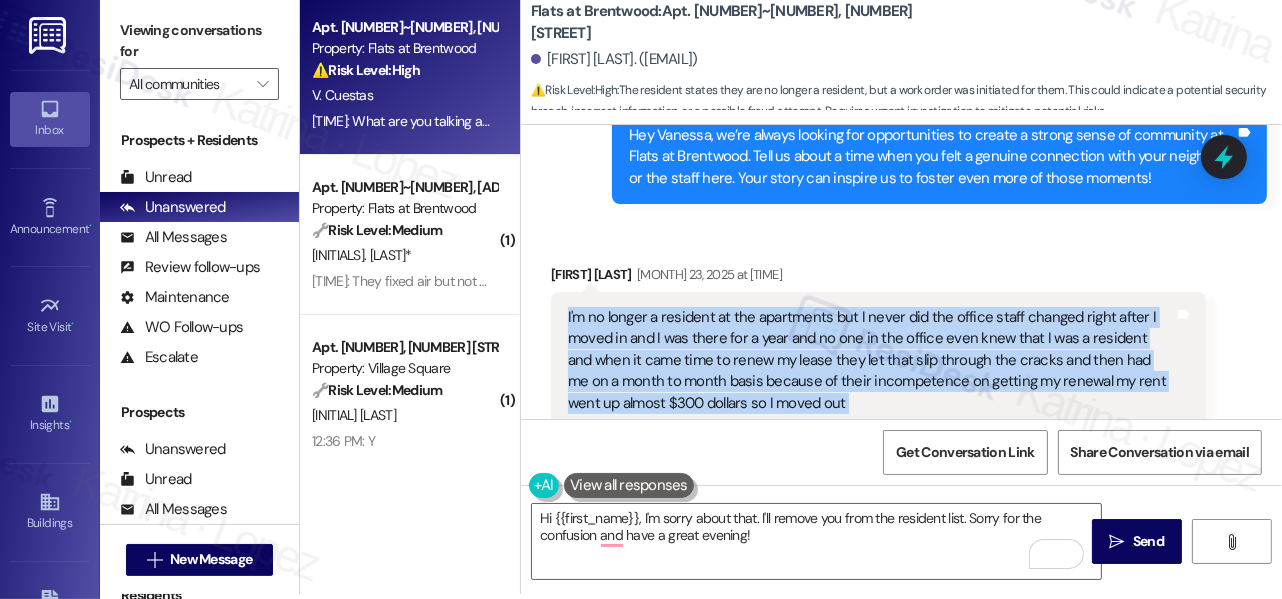 click on "I'm no longer a resident at the apartments but I never did the office staff changed right after I moved in and I was there for a year and no one in the office even knew that I was a resident and when it came time to renew my lease they let that slip through the cracks and then had me on a month to month basis because of their incompetence on getting my renewal my rent went up almost $300 dollars so I moved out" at bounding box center [871, 360] 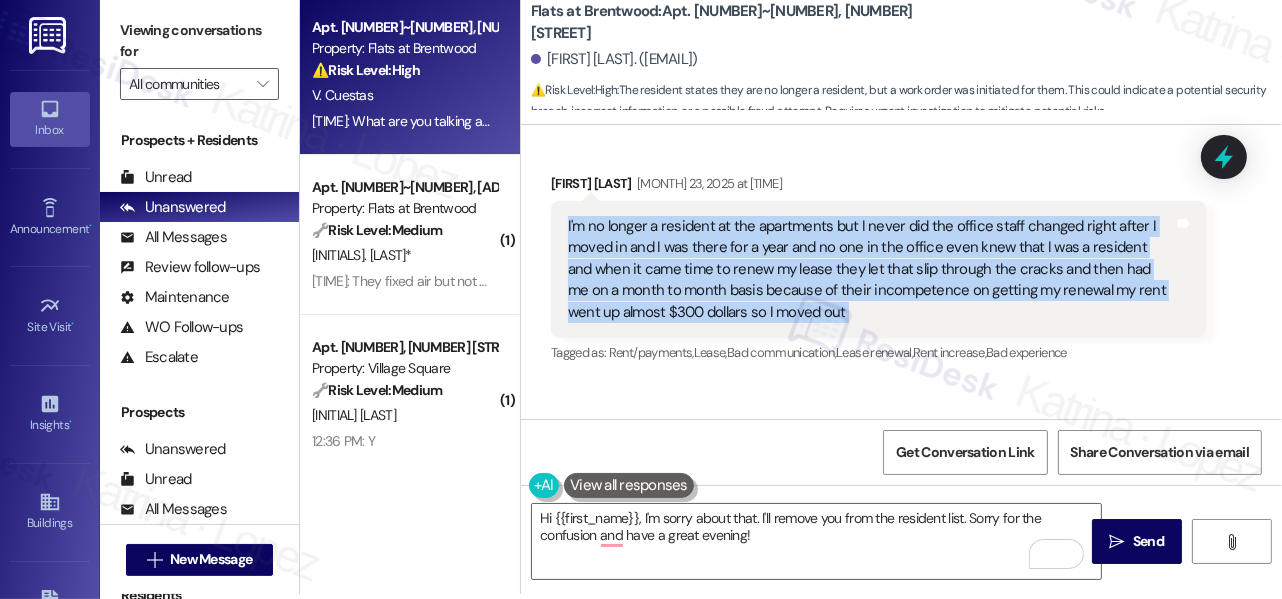 click on "I'm no longer a resident at the apartments but I never did the office staff changed right after I moved in and I was there for a year and no one in the office even knew that I was a resident and when it came time to renew my lease they let that slip through the cracks and then had me on a month to month basis because of their incompetence on getting my renewal my rent went up almost $300 dollars so I moved out" at bounding box center [871, 269] 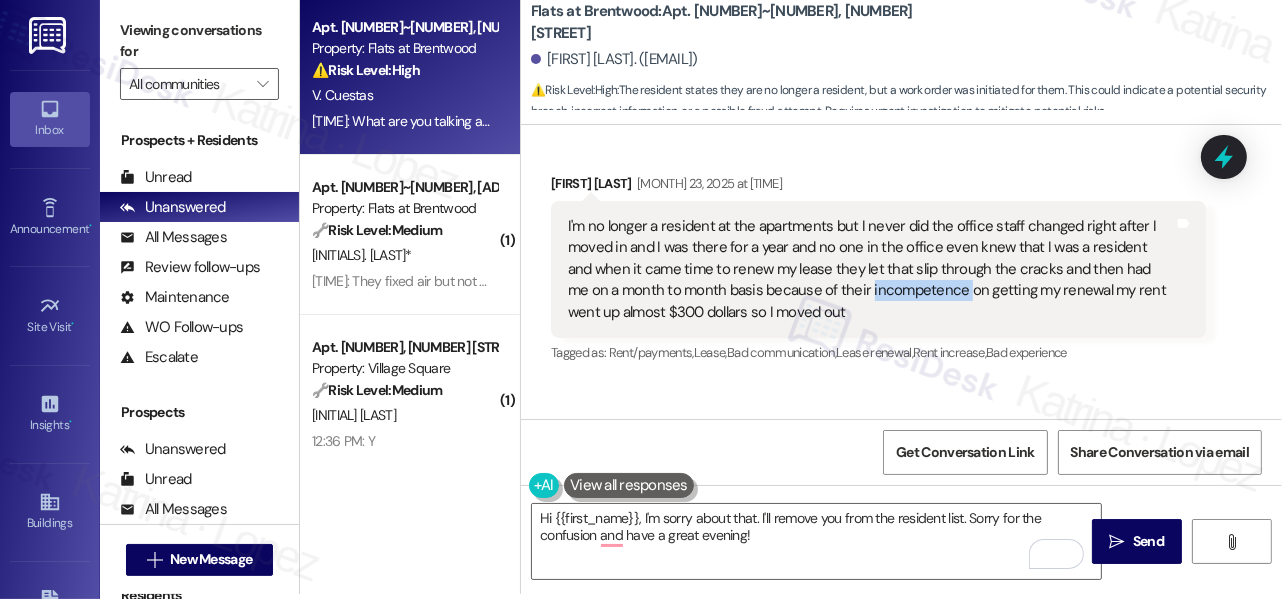 click on "I'm no longer a resident at the apartments but I never did the office staff changed right after I moved in and I was there for a year and no one in the office even knew that I was a resident and when it came time to renew my lease they let that slip through the cracks and then had me on a month to month basis because of their incompetence on getting my renewal my rent went up almost $300 dollars so I moved out" at bounding box center (871, 269) 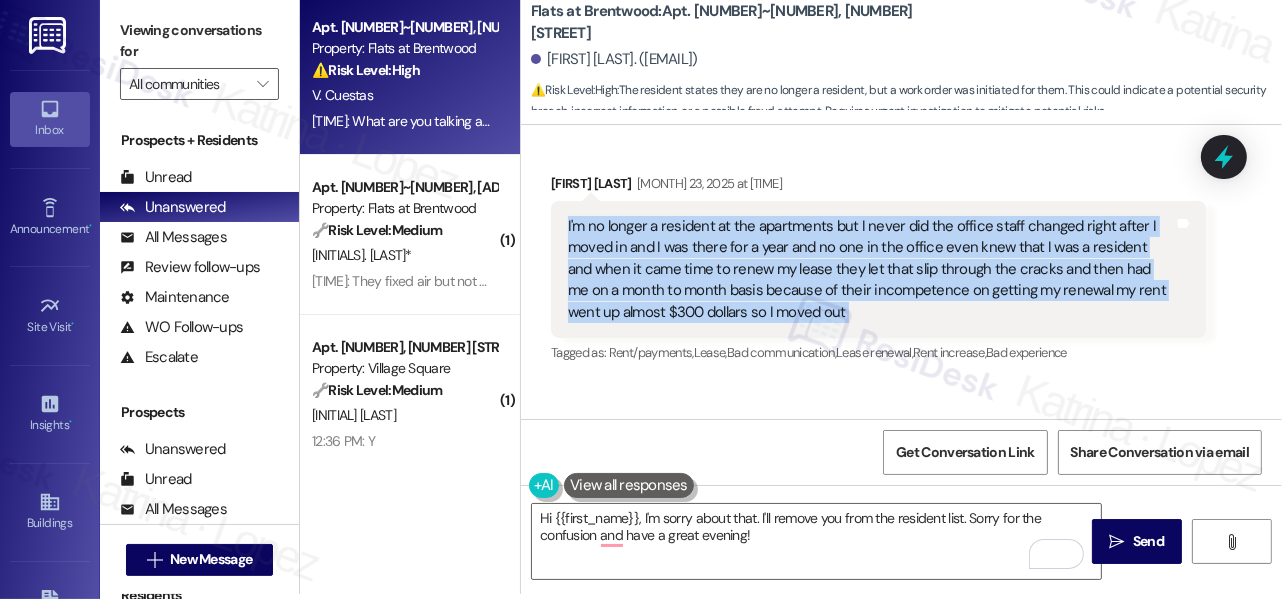 click on "I'm no longer a resident at the apartments but I never did the office staff changed right after I moved in and I was there for a year and no one in the office even knew that I was a resident and when it came time to renew my lease they let that slip through the cracks and then had me on a month to month basis because of their incompetence on getting my renewal my rent went up almost $300 dollars so I moved out" at bounding box center [871, 269] 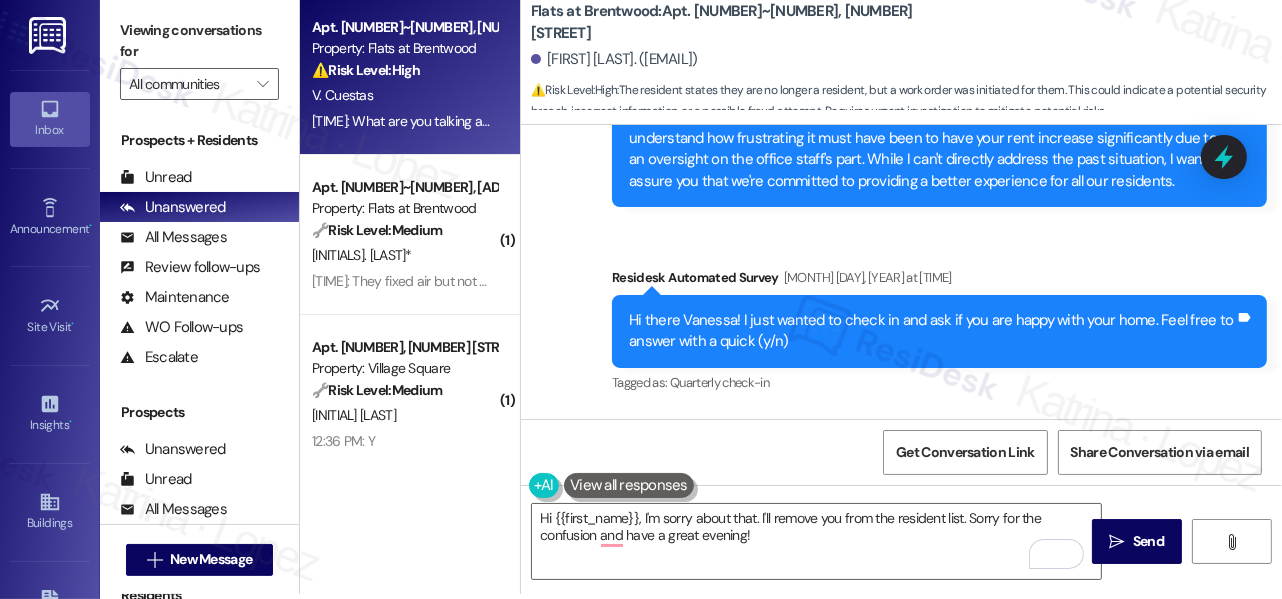 scroll, scrollTop: 3324, scrollLeft: 0, axis: vertical 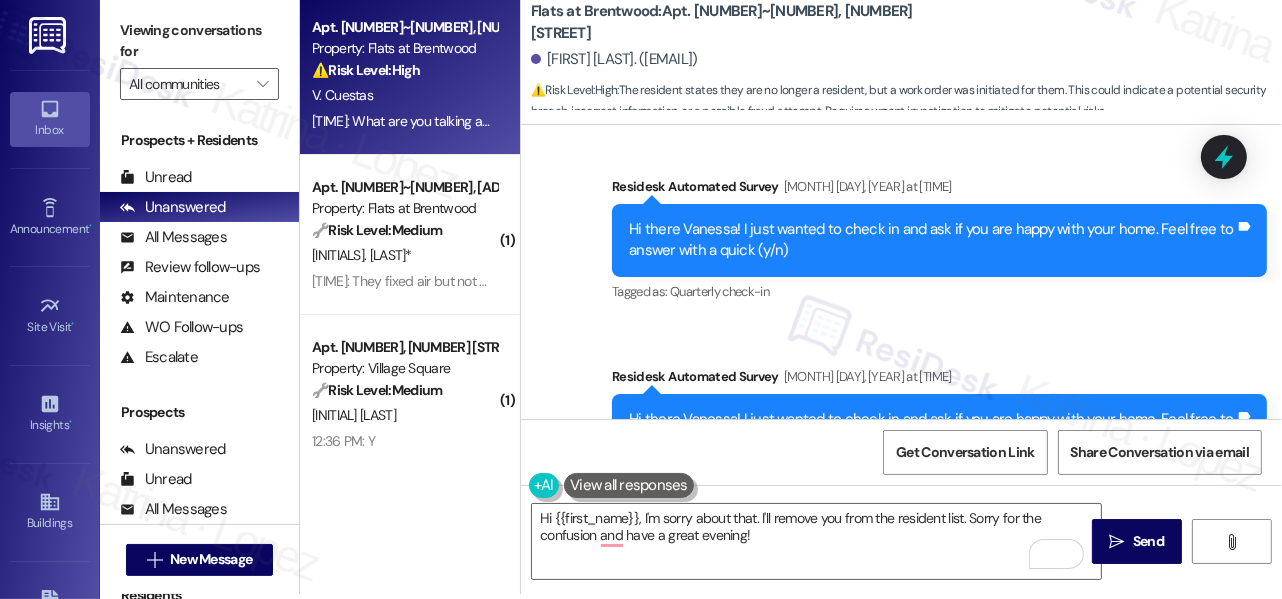 click on "Hi there Vanessa! I just wanted to check in and ask if you are happy with your home.  Feel free to answer with a quick (y/n)" at bounding box center (932, 240) 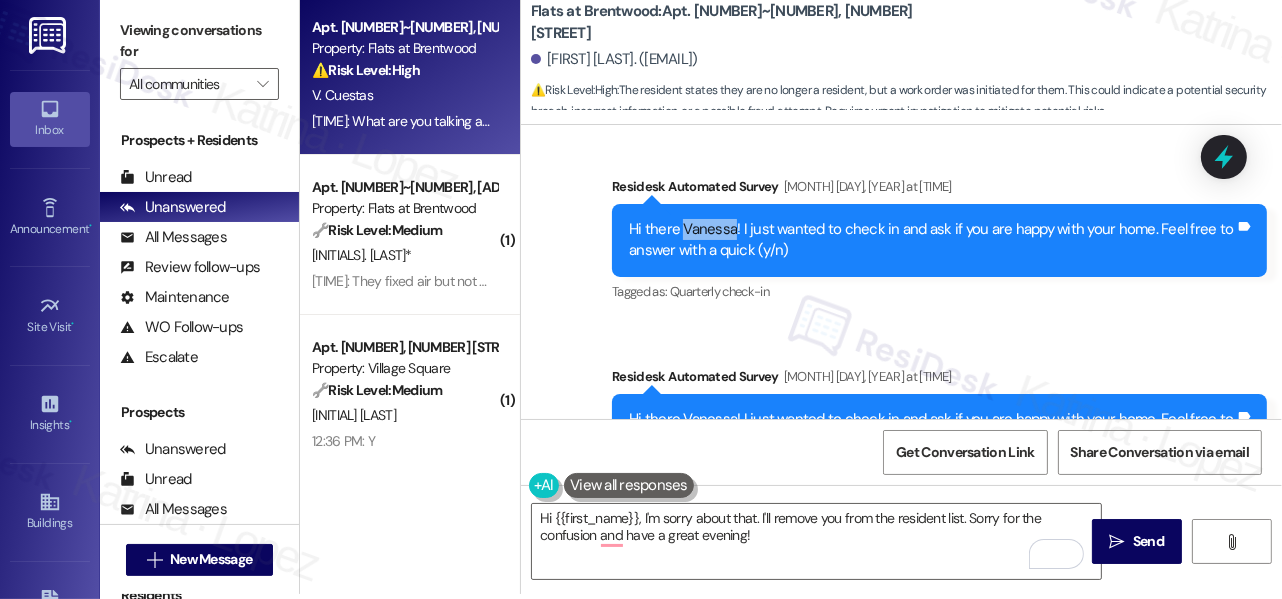 click on "Hi there Vanessa! I just wanted to check in and ask if you are happy with your home.  Feel free to answer with a quick (y/n)" at bounding box center [932, 240] 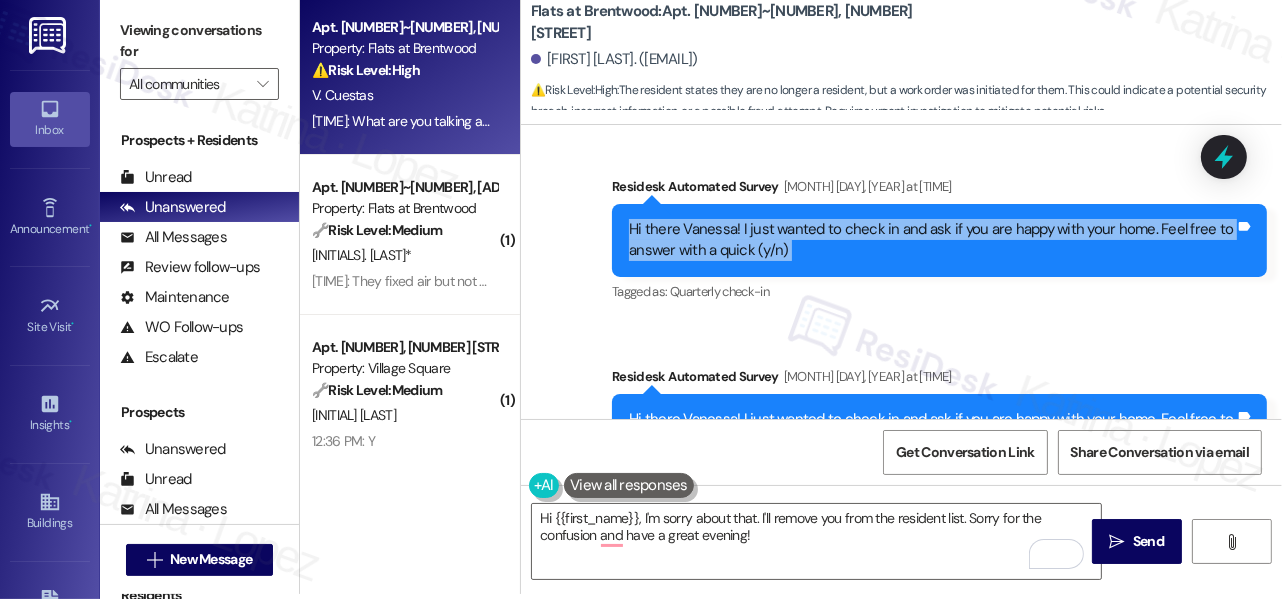 click on "Hi there Vanessa! I just wanted to check in and ask if you are happy with your home.  Feel free to answer with a quick (y/n)" at bounding box center [932, 240] 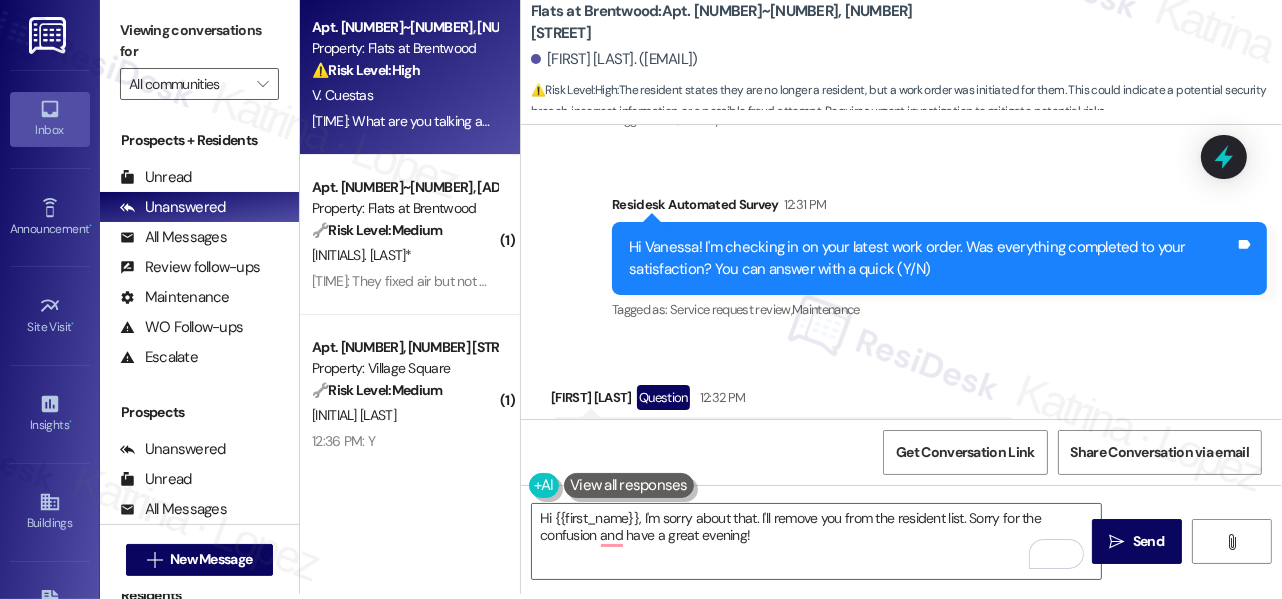 scroll, scrollTop: 3778, scrollLeft: 0, axis: vertical 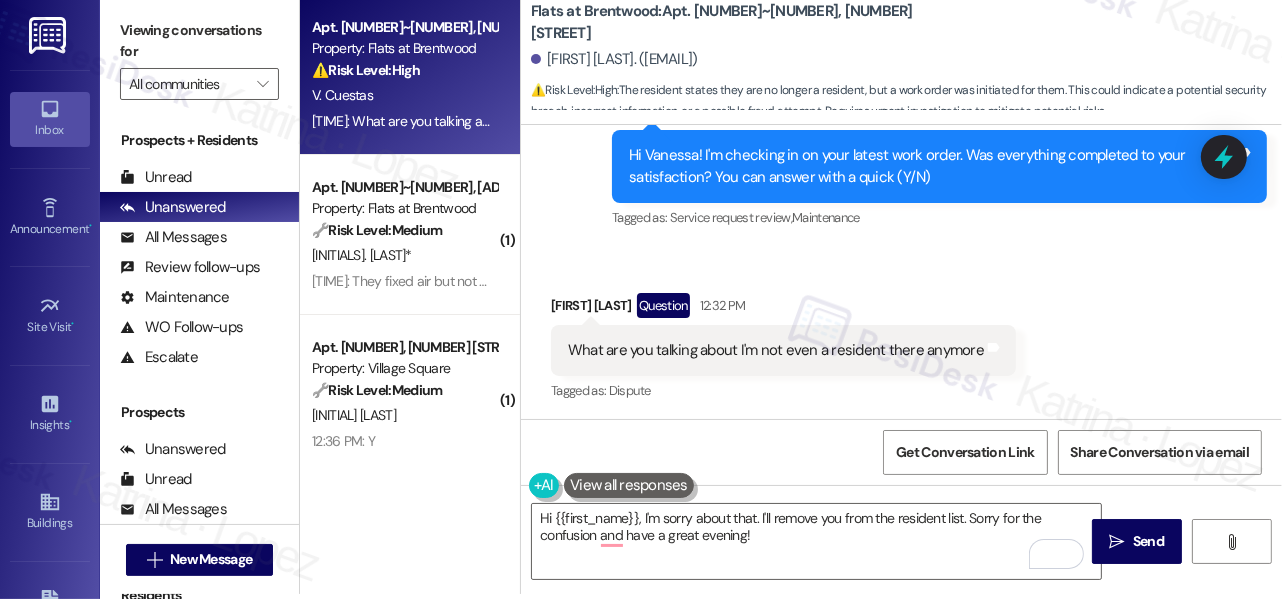 click on "What are you talking about I'm not even a resident there anymore" at bounding box center (776, 350) 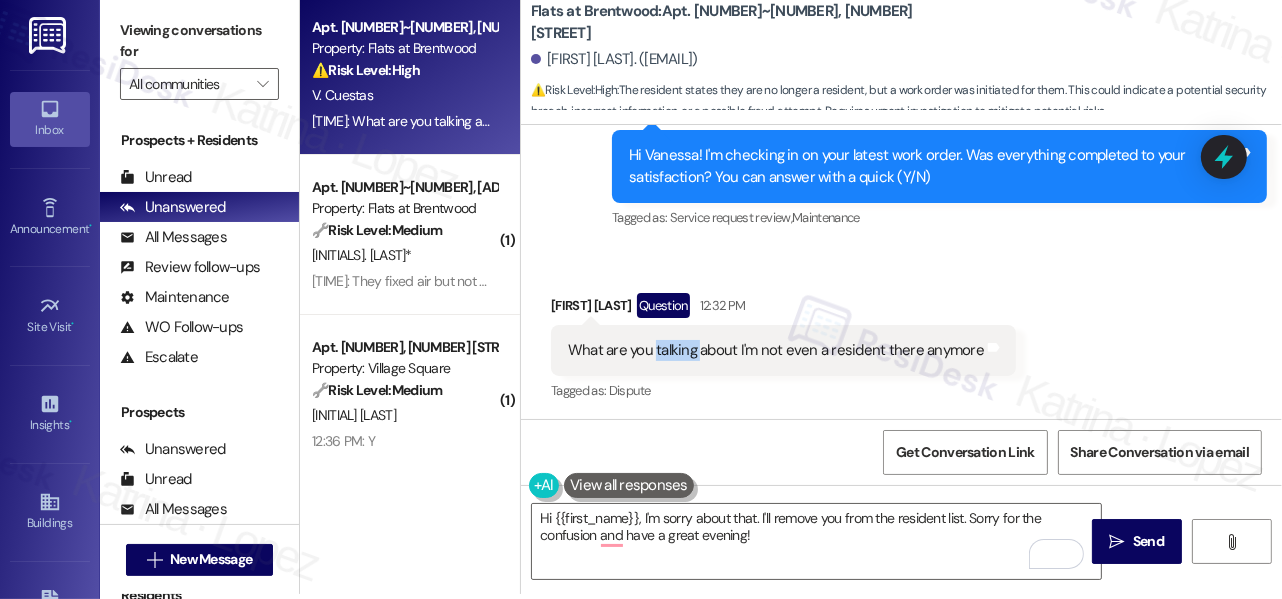 click on "What are you talking about I'm not even a resident there anymore" at bounding box center [776, 350] 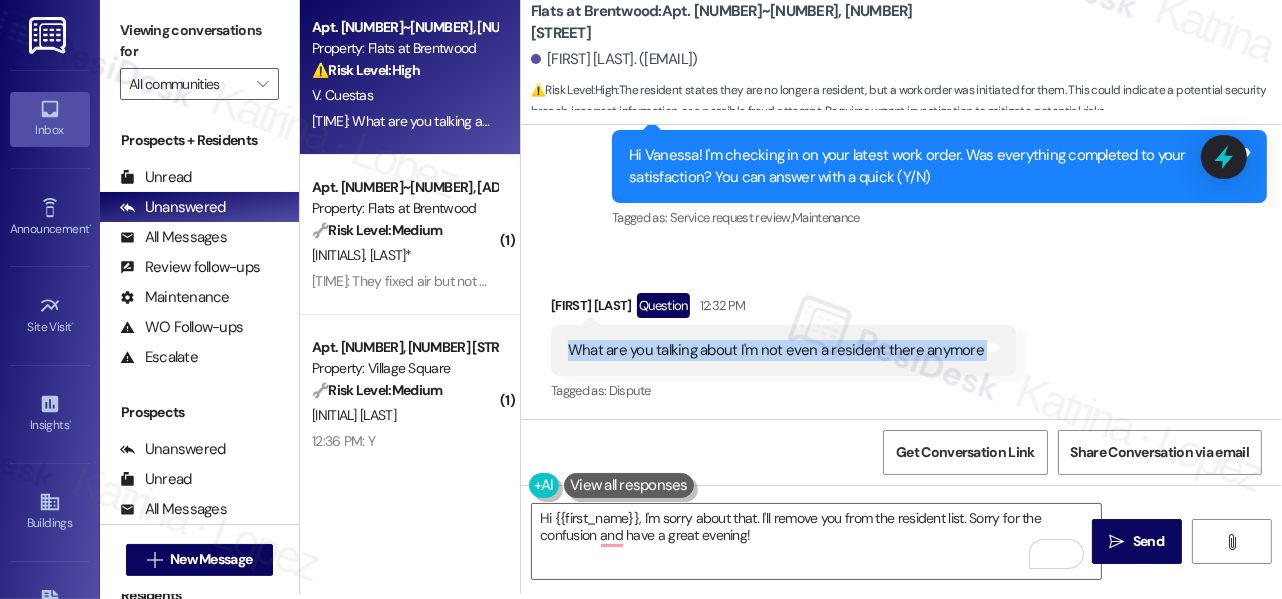 click on "What are you talking about I'm not even a resident there anymore" at bounding box center [776, 350] 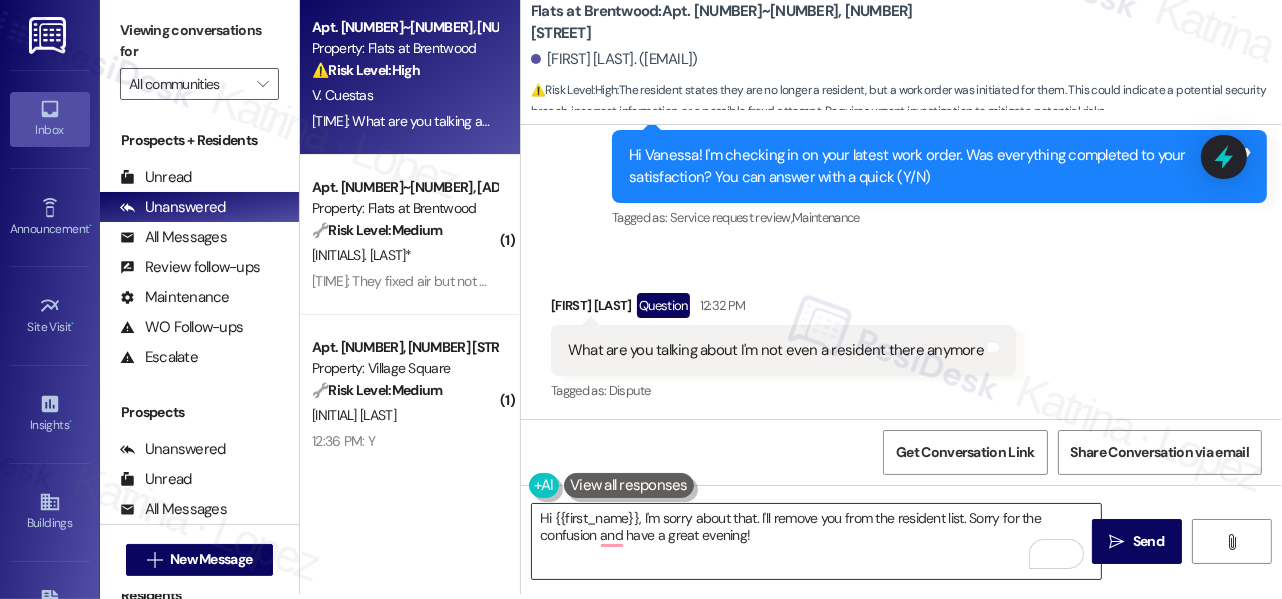 click on "Hi {{first_name}}, I'm sorry about that. I'll remove you from the resident list. Sorry for the confusion and have a great evening!" at bounding box center [816, 541] 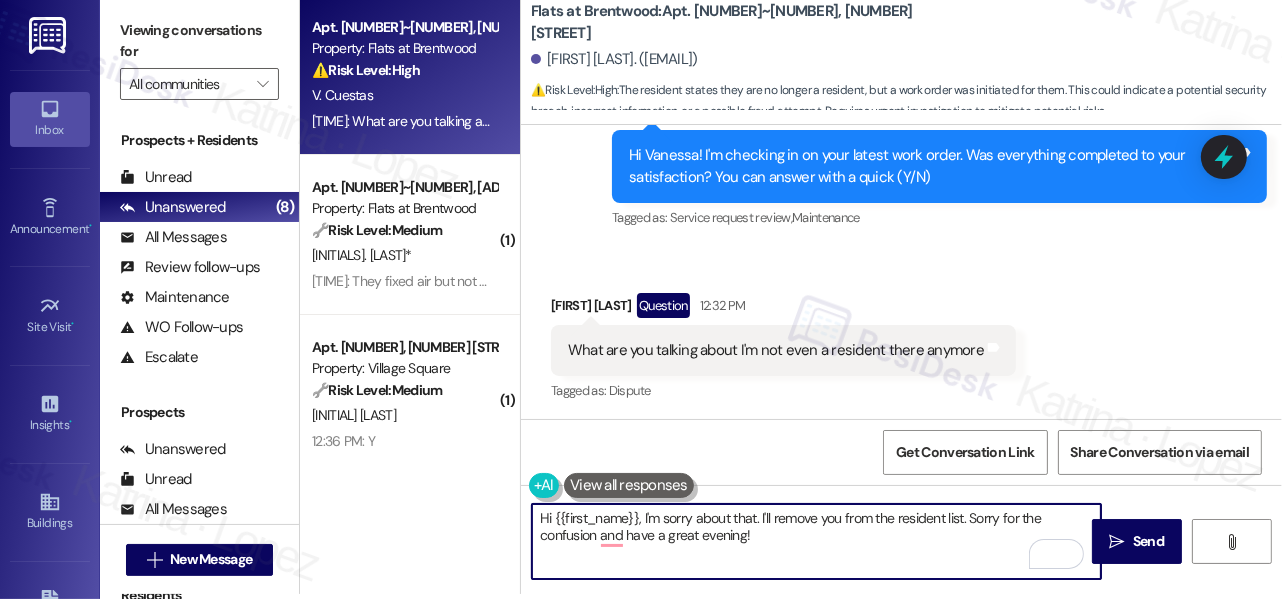 click on "Hi {{first_name}}, I'm sorry about that. I'll remove you from the resident list. Sorry for the confusion and have a great evening!" at bounding box center (816, 541) 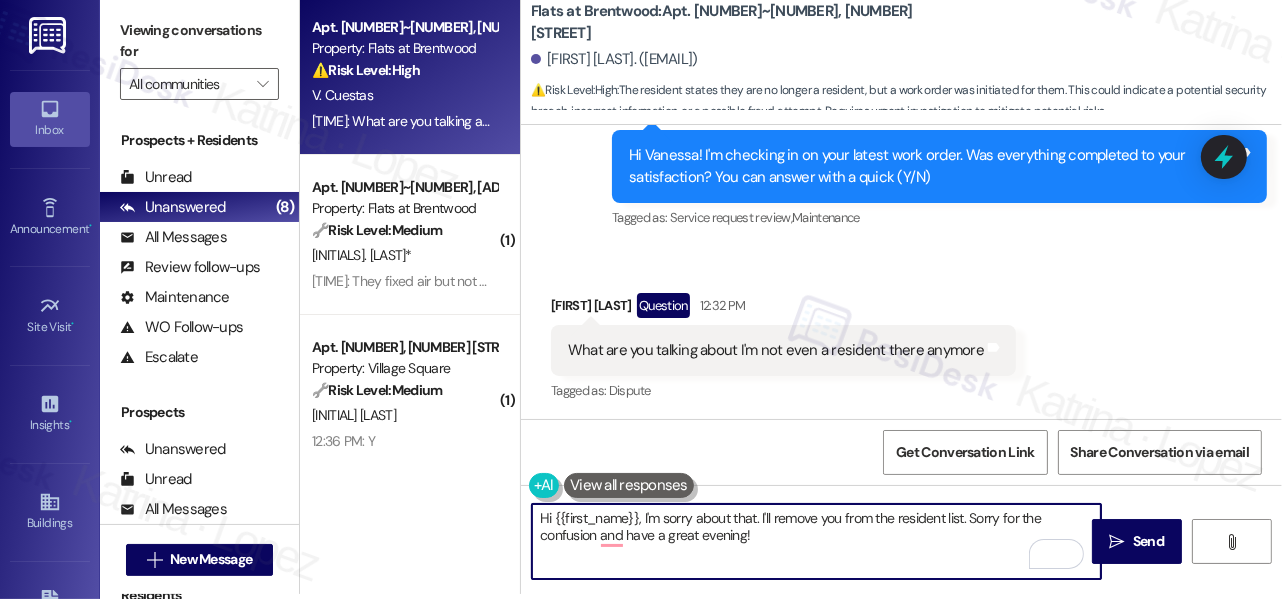 click on "Hi {{first_name}}, I'm sorry about that. I'll remove you from the resident list. Sorry for the confusion and have a great evening!" at bounding box center [816, 541] 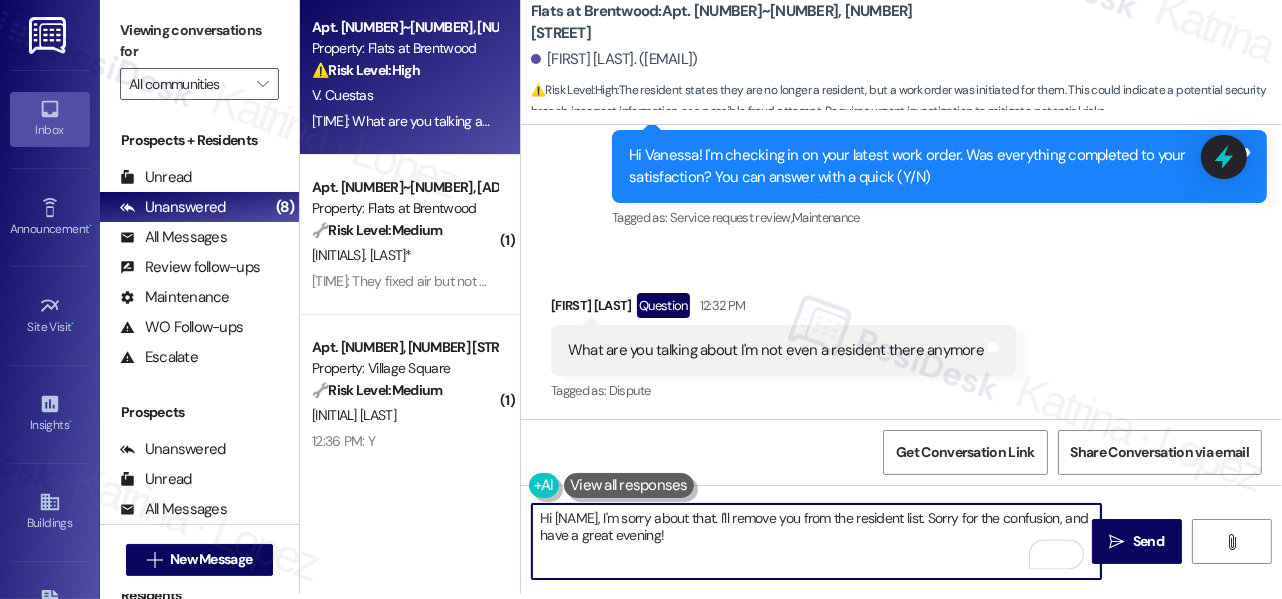 click on "Hi [NAME], I'm sorry about that. I'll remove you from the resident list. Sorry for the confusion, and have a great evening!" at bounding box center (816, 541) 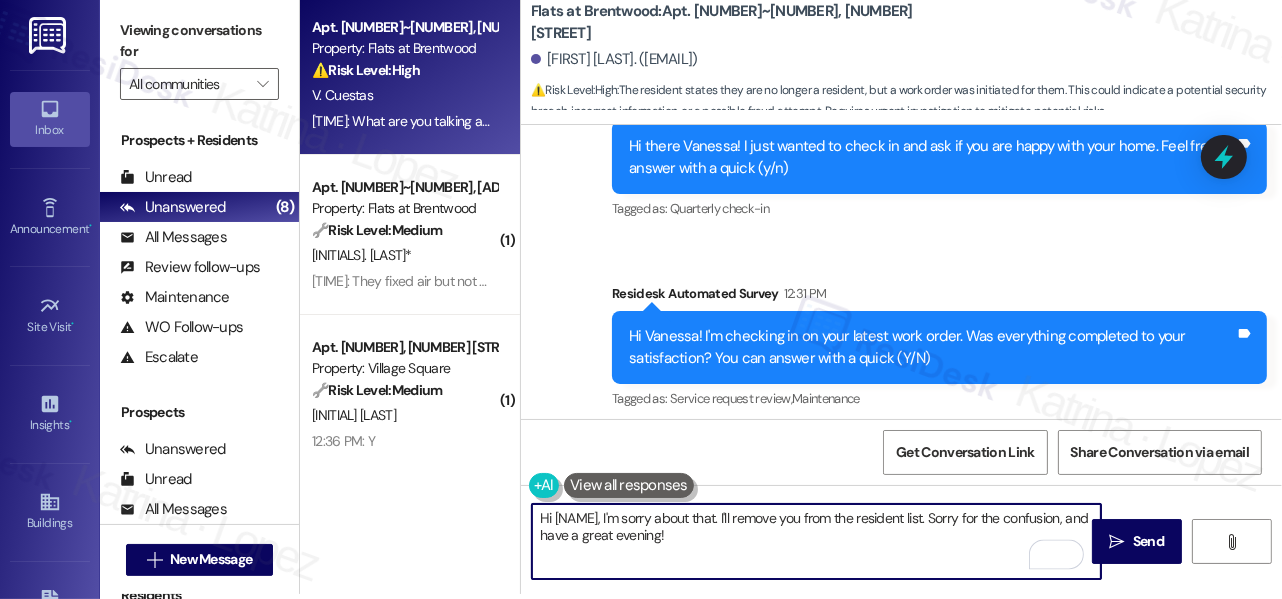 scroll, scrollTop: 3778, scrollLeft: 0, axis: vertical 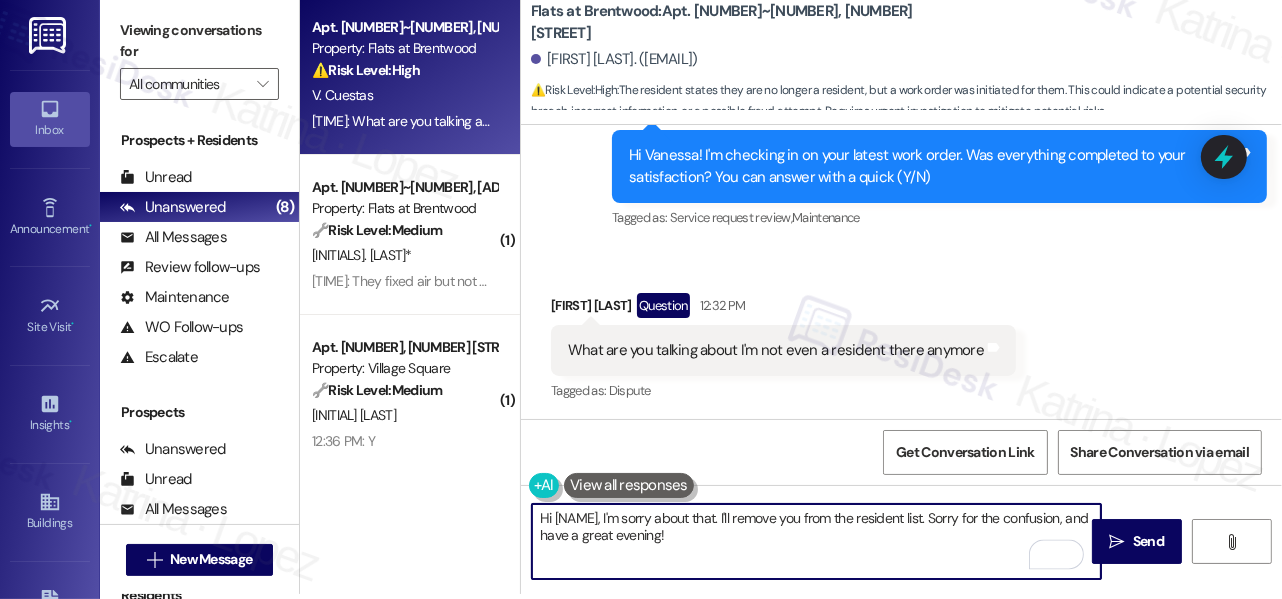 click on "What are you talking about I'm not even a resident there anymore" at bounding box center (776, 350) 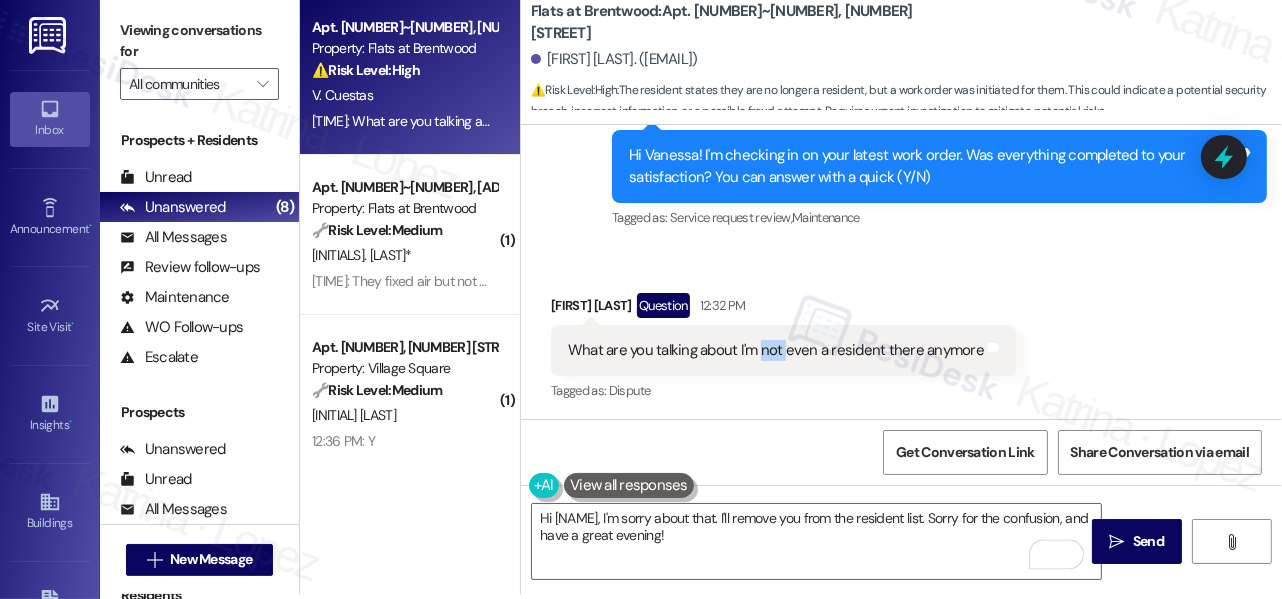 click on "What are you talking about I'm not even a resident there anymore" at bounding box center [776, 350] 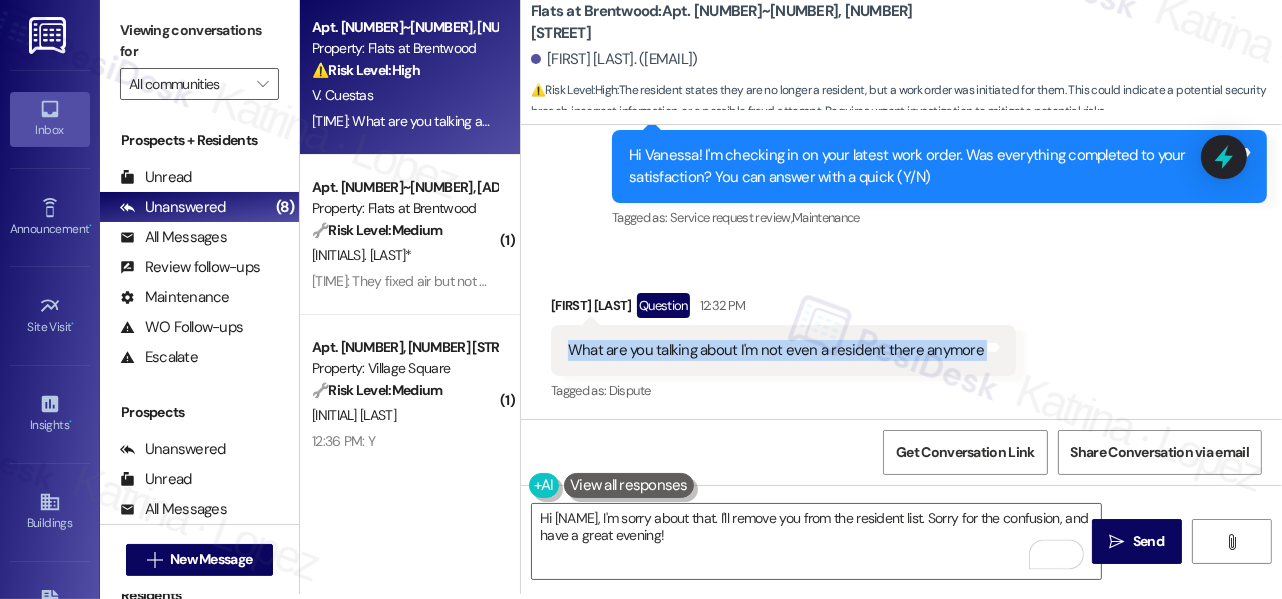 click on "What are you talking about I'm not even a resident there anymore" at bounding box center [776, 350] 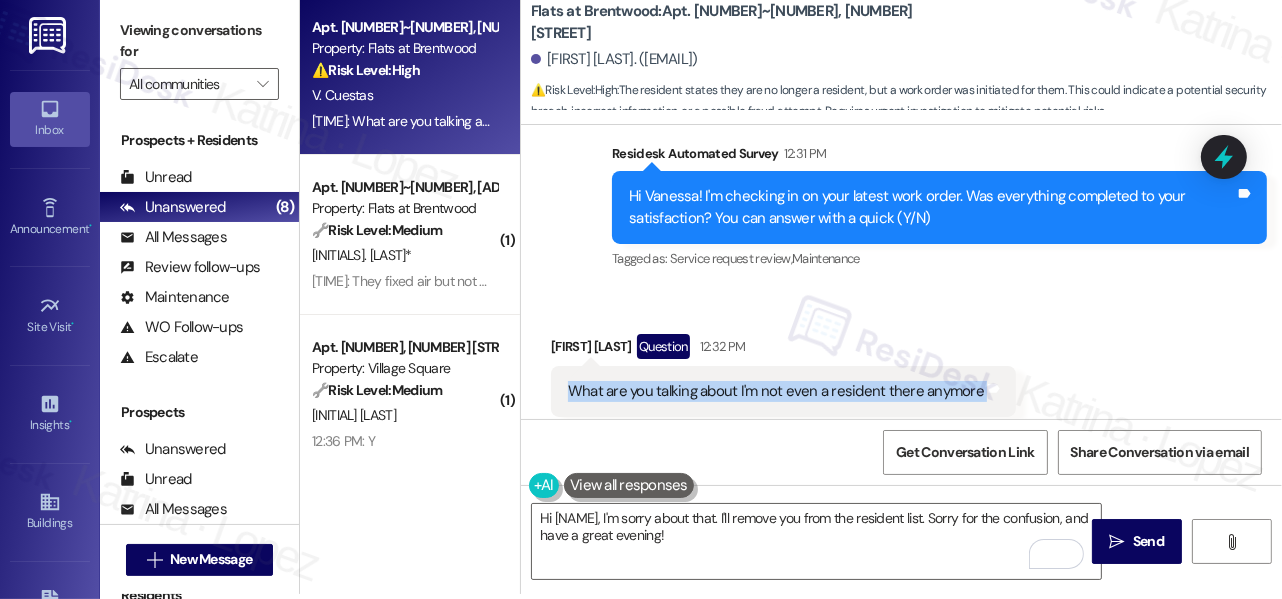 scroll, scrollTop: 3778, scrollLeft: 0, axis: vertical 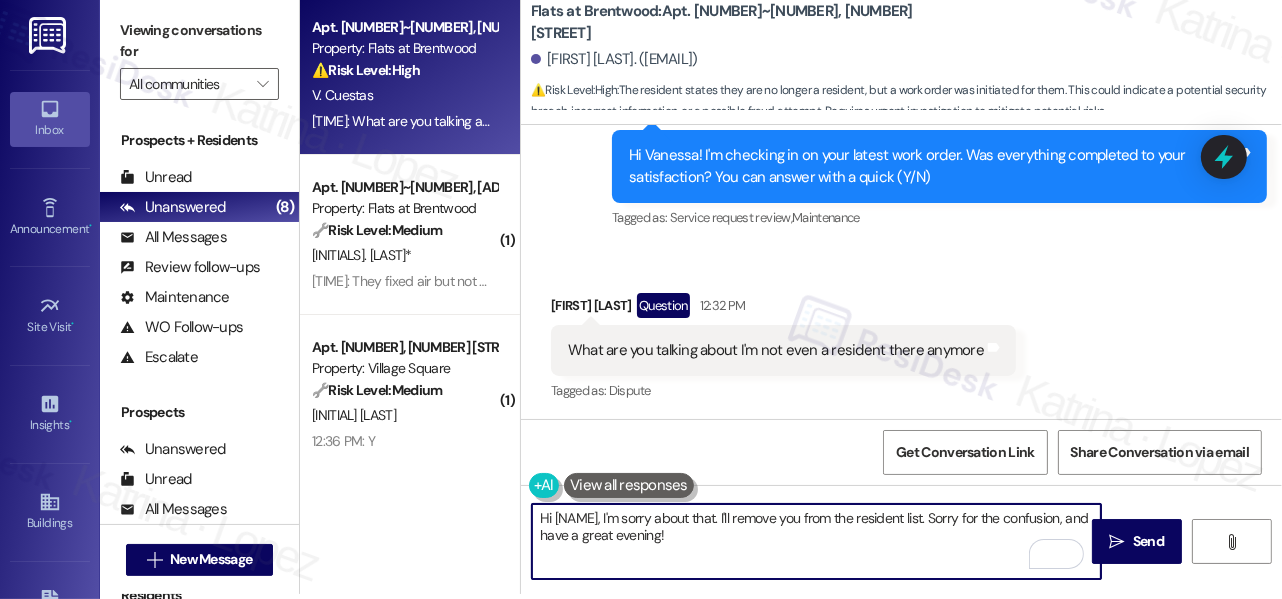 click on "Hi [NAME], I'm sorry about that. I'll remove you from the resident list. Sorry for the confusion, and have a great evening!" at bounding box center [816, 541] 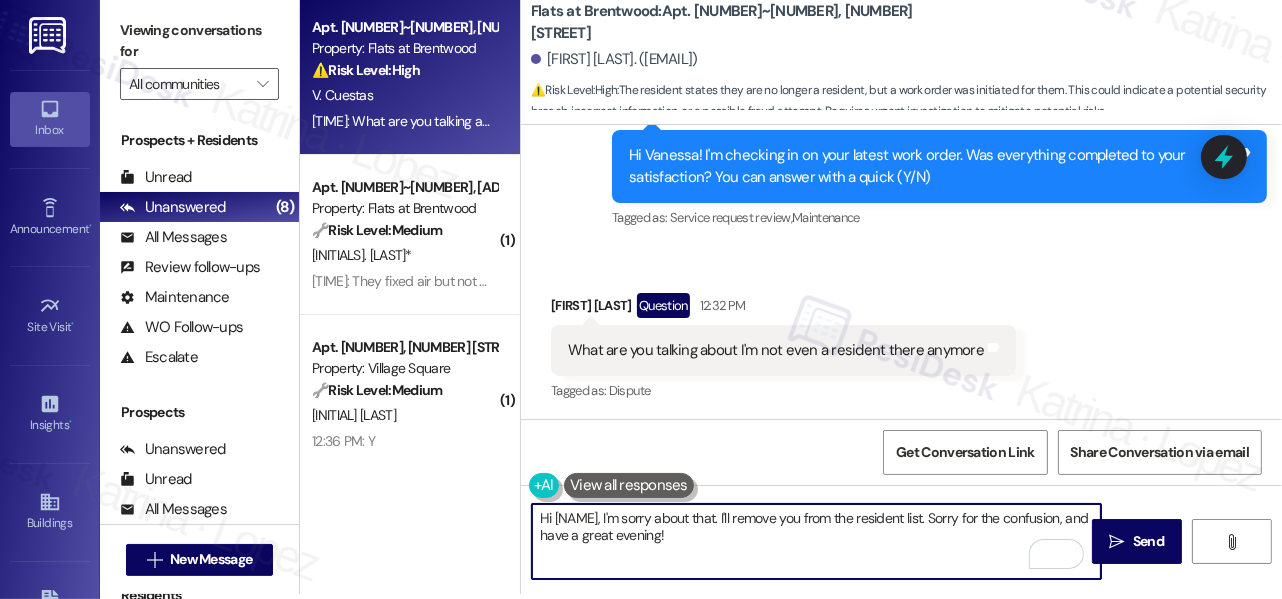 click on "Hi [NAME], I'm sorry about that. I'll remove you from the resident list. Sorry for the confusion, and have a great evening!" at bounding box center (816, 541) 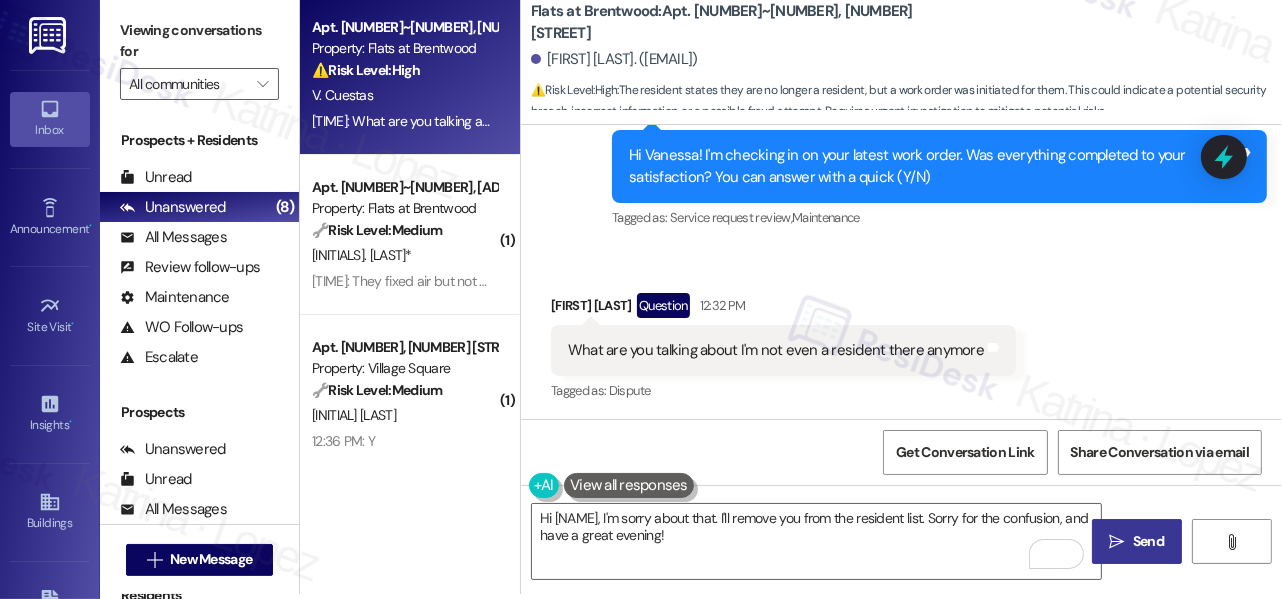 click on " Send" at bounding box center (1137, 541) 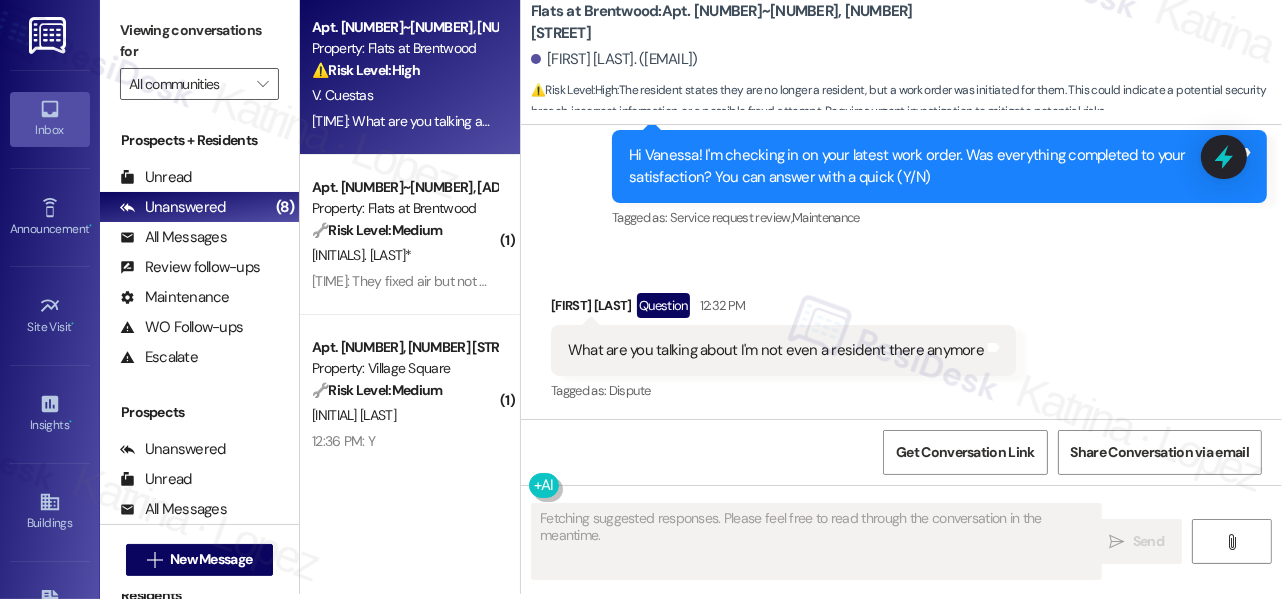 scroll, scrollTop: 3778, scrollLeft: 0, axis: vertical 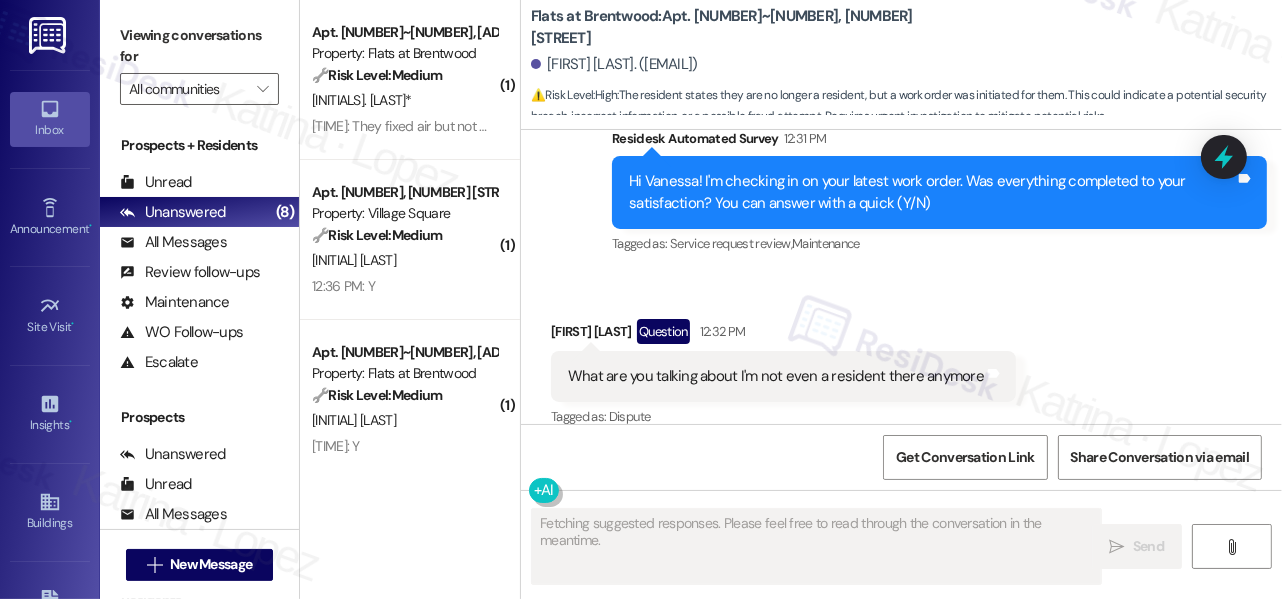 click on "[FIRST] [LAST]. ([EMAIL])" at bounding box center (614, 64) 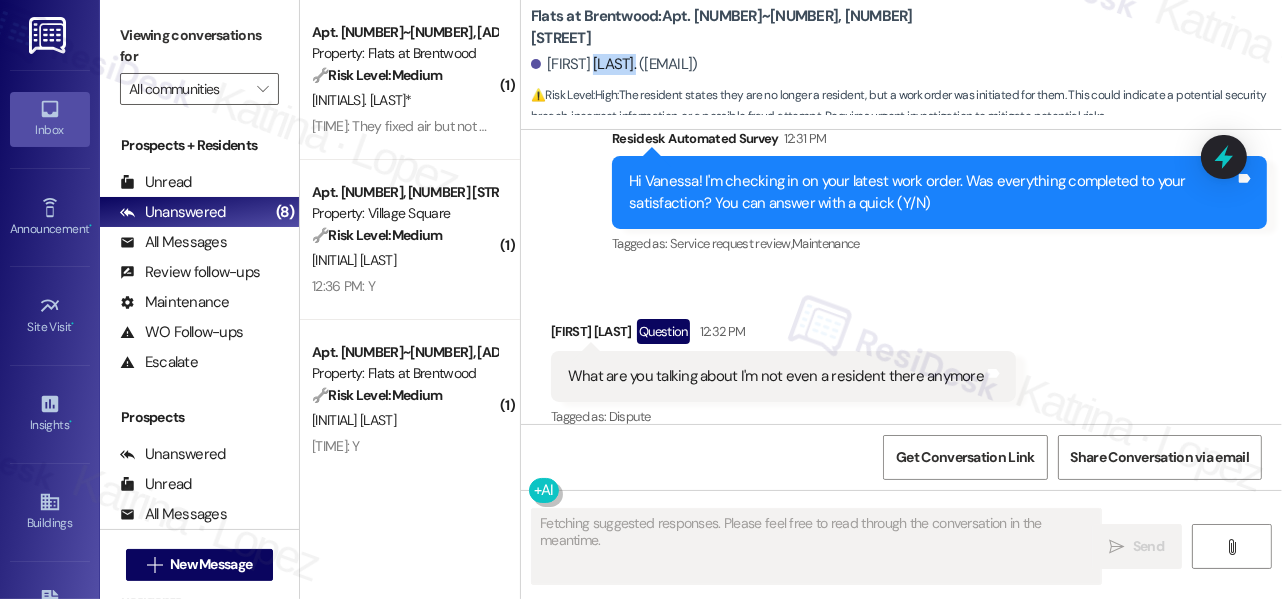 click on "[FIRST] [LAST]. ([EMAIL])" at bounding box center (614, 64) 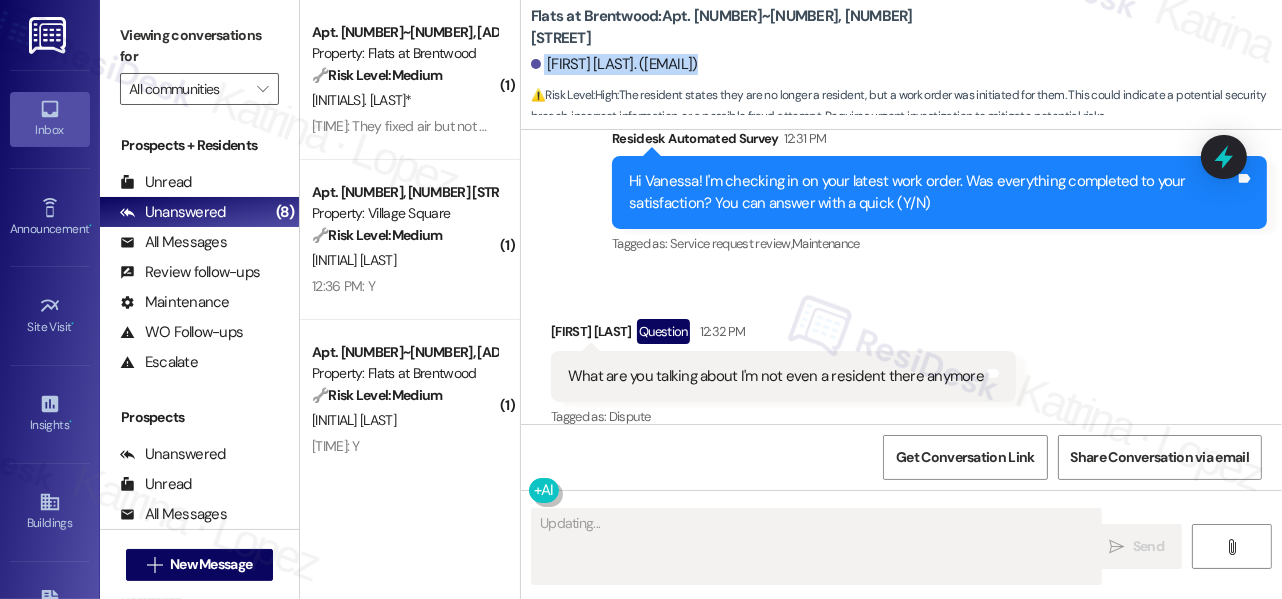 click on "[FIRST] [LAST]. ([EMAIL])" at bounding box center [614, 64] 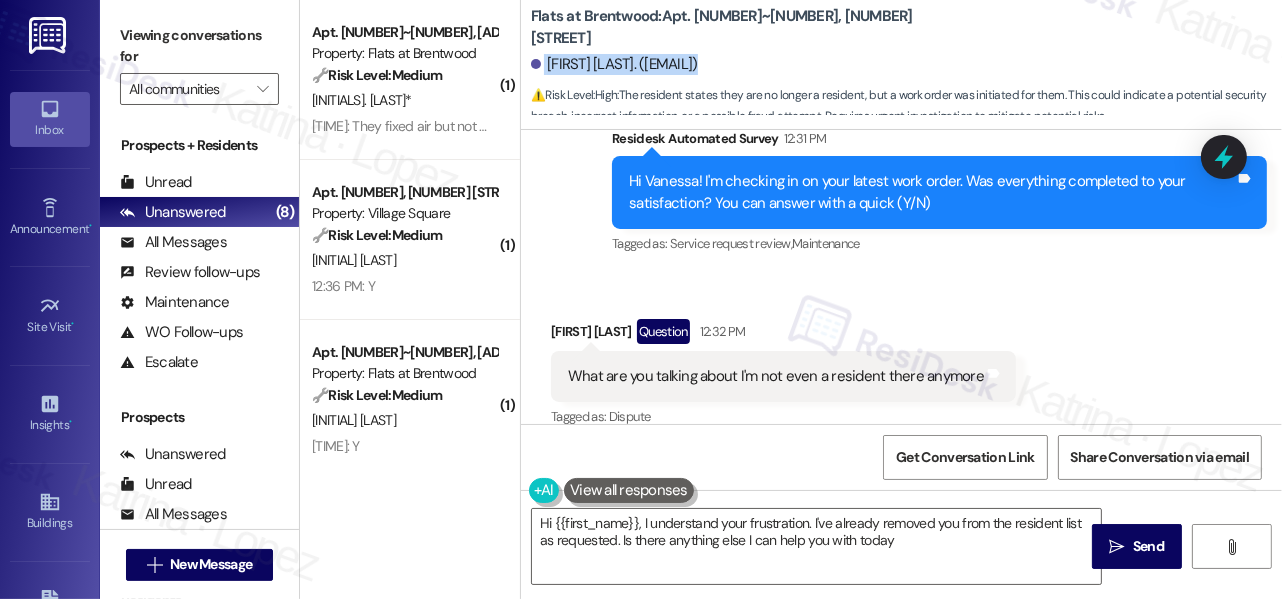 type on "Hi {{first_name}}, I understand your frustration. I've already removed you from the resident list as requested. Is there anything else I can help you with today?" 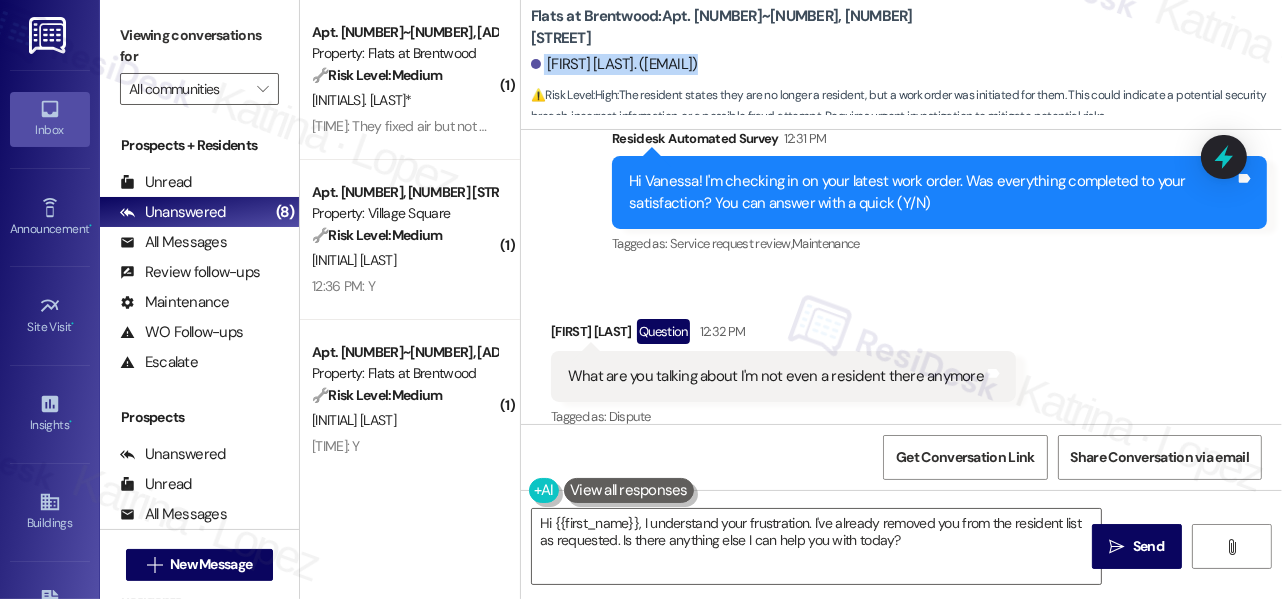 copy on "[FIRST] [LAST]. ([EMAIL])" 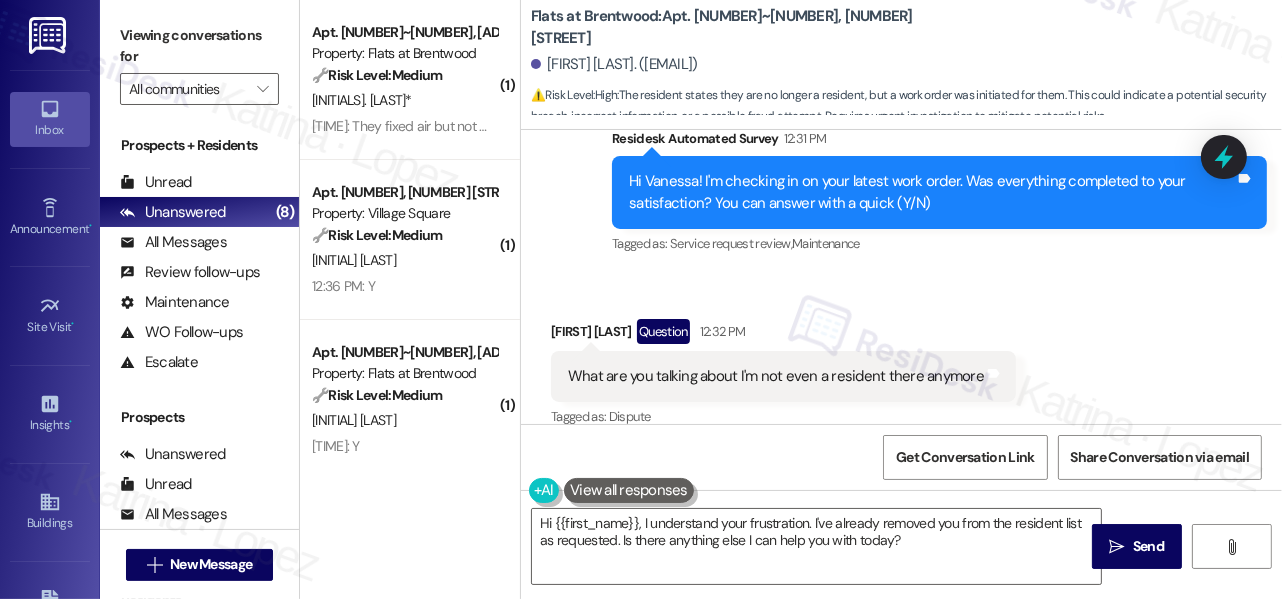 click on "Flats at Brentwood: Apt. [NUMBER]~[NUMBER], [NUMBER] [STREET]" at bounding box center [731, 27] 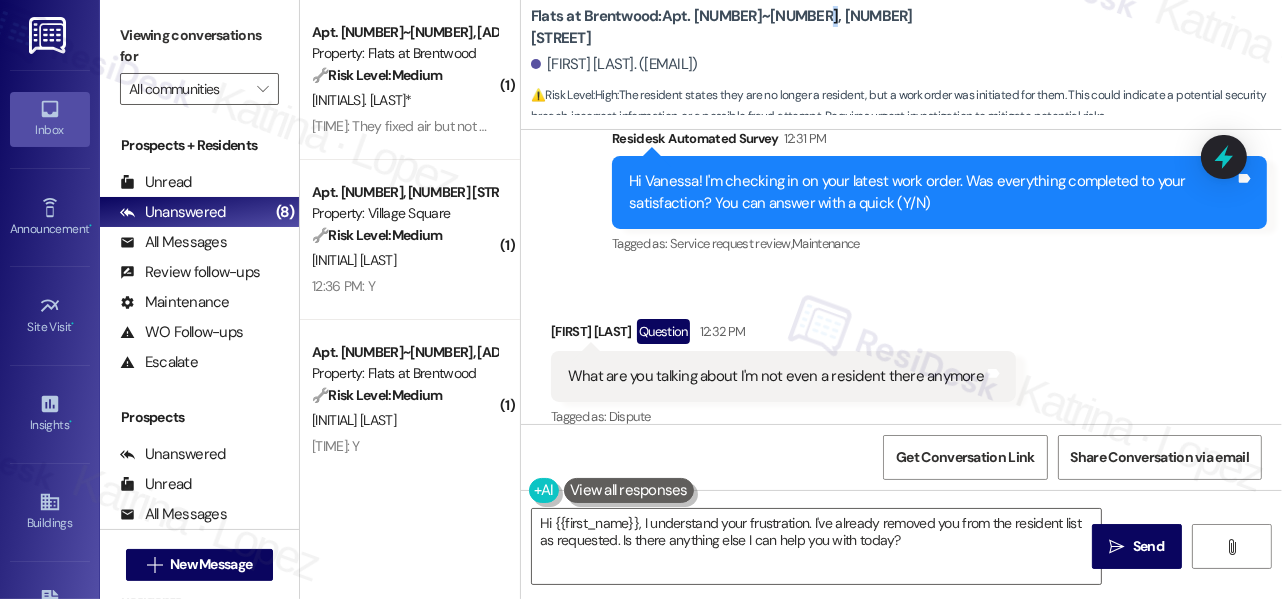 click on "Flats at Brentwood: Apt. [NUMBER]~[NUMBER], [NUMBER] [STREET]" at bounding box center [731, 27] 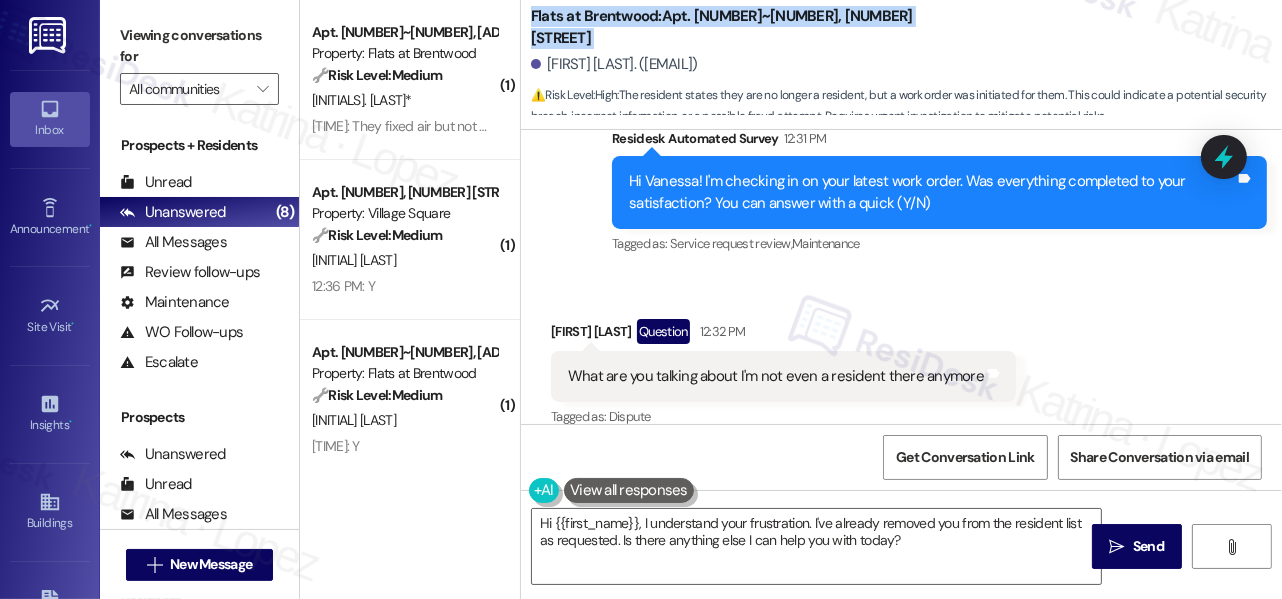 click on "Flats at Brentwood: Apt. [NUMBER]~[NUMBER], [NUMBER] [STREET]" at bounding box center [731, 27] 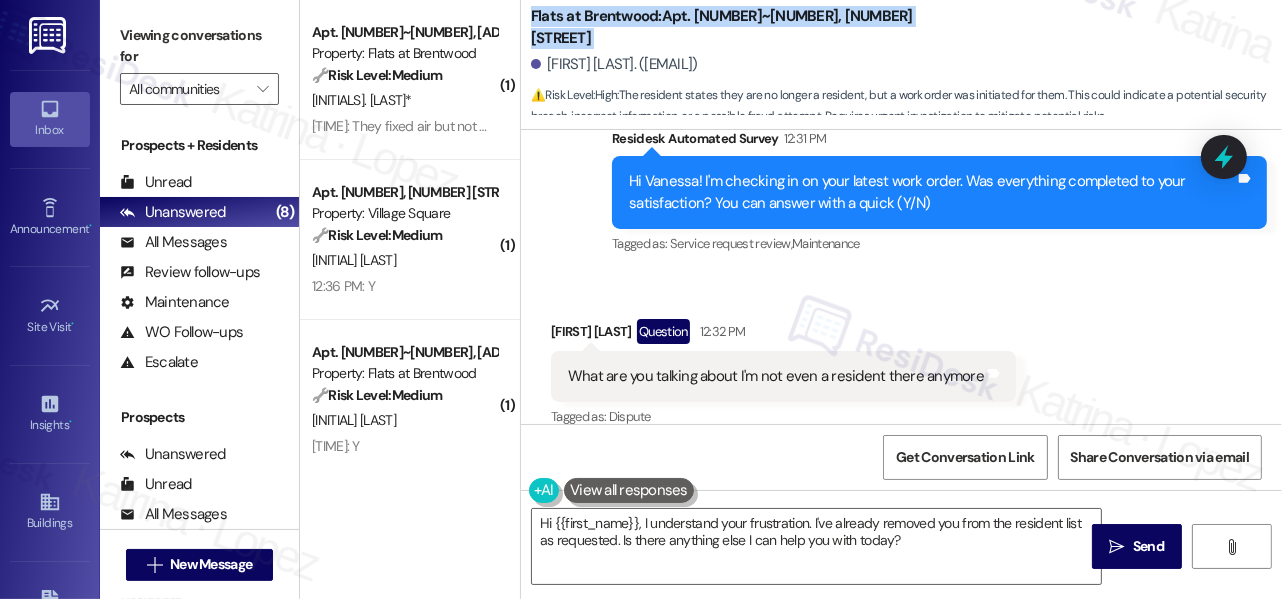 scroll, scrollTop: 3939, scrollLeft: 0, axis: vertical 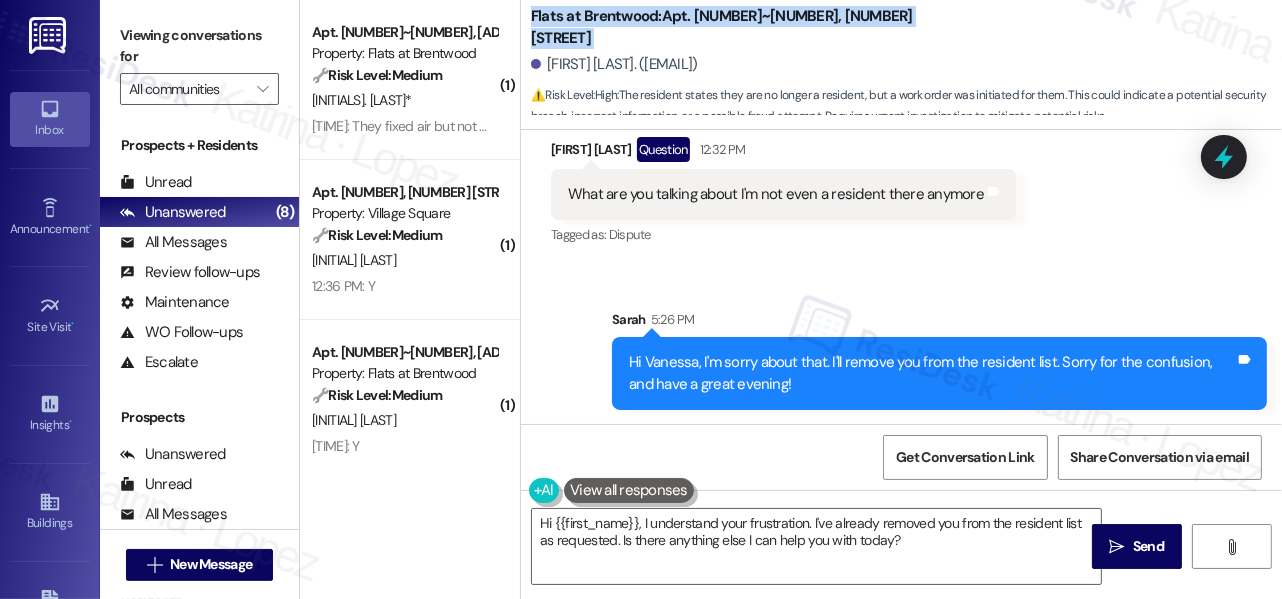 click on "Flats at Brentwood: Apt. [NUMBER]~[NUMBER], [NUMBER] [STREET]" at bounding box center [731, 27] 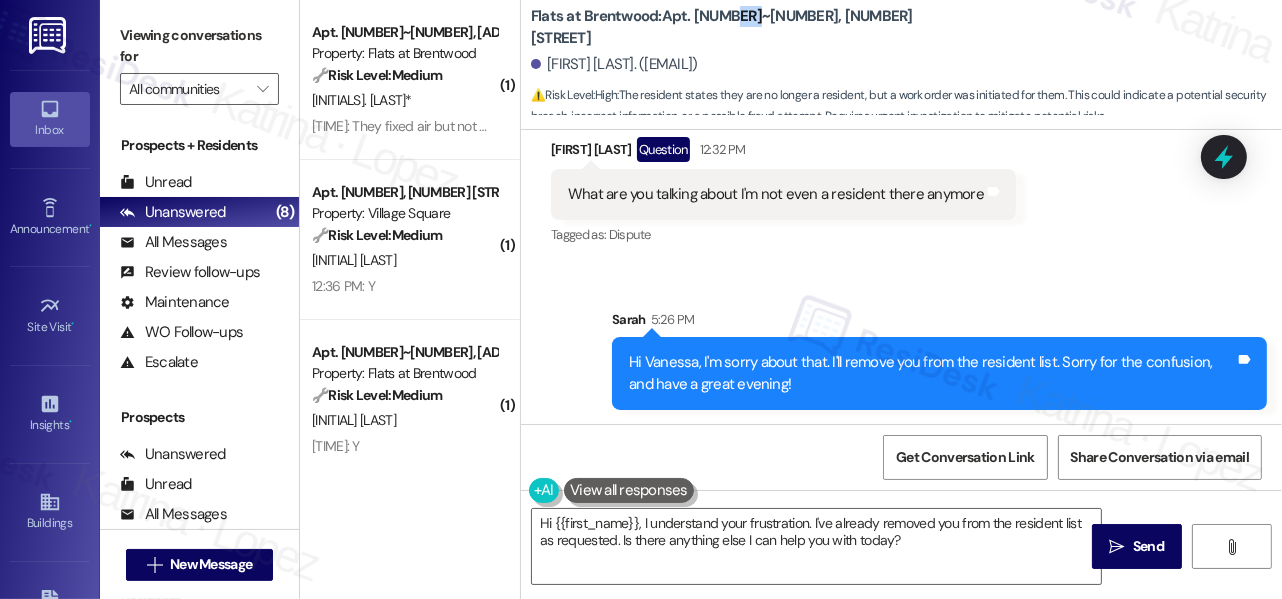 click on "Flats at Brentwood: Apt. [NUMBER]~[NUMBER], [NUMBER] [STREET]" at bounding box center [731, 27] 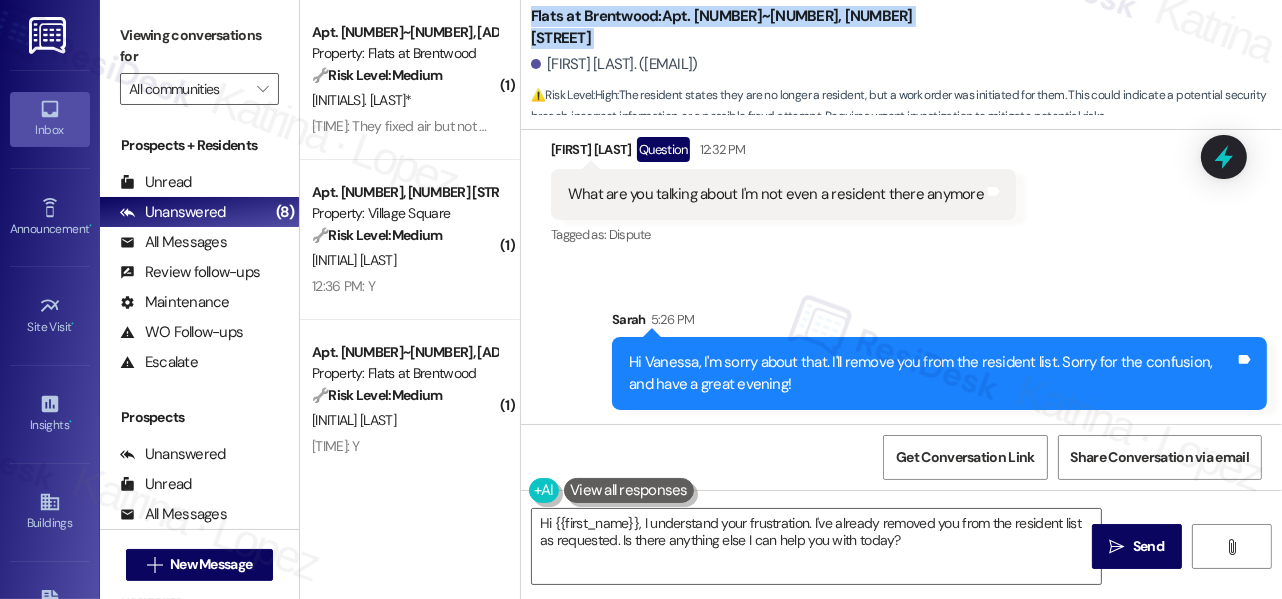 click on "Flats at Brentwood: Apt. [NUMBER]~[NUMBER], [NUMBER] [STREET]" at bounding box center (731, 27) 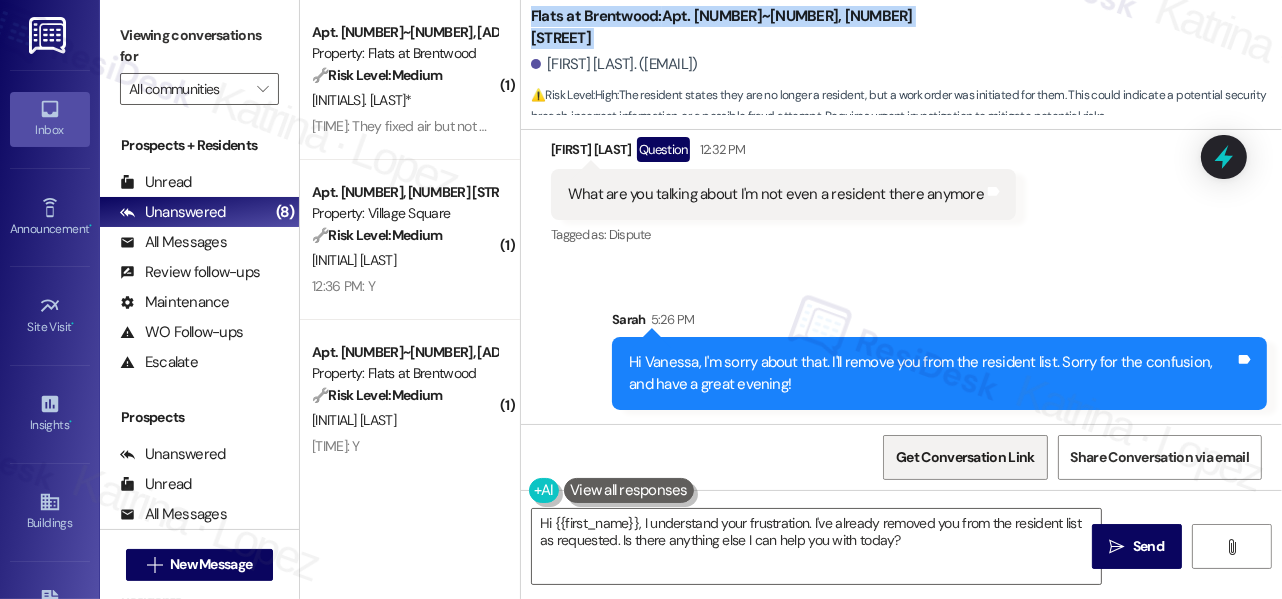click on "Get Conversation Link" at bounding box center (965, 457) 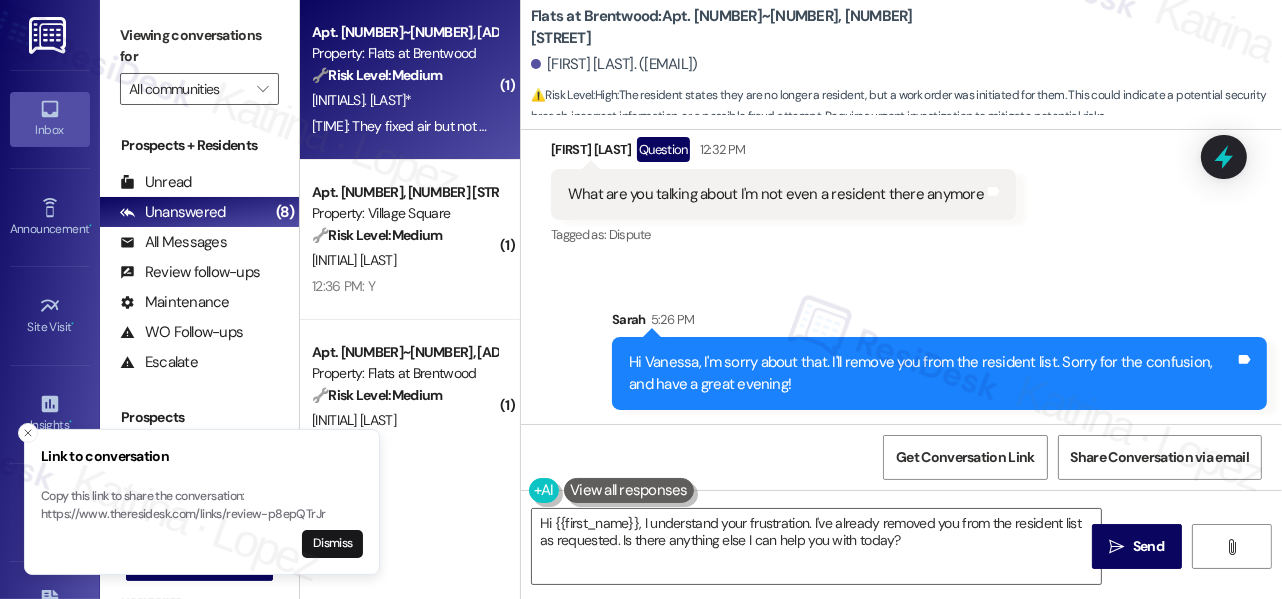 click on "[INITIALS]. [LAST]*" at bounding box center (404, 100) 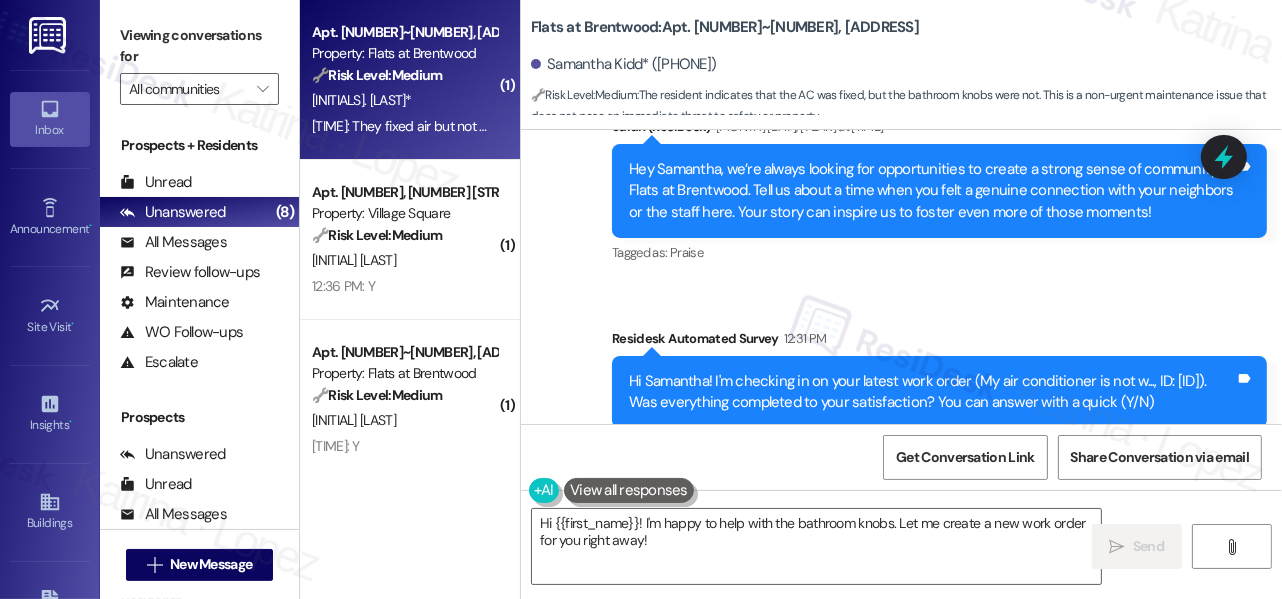 scroll, scrollTop: 2039, scrollLeft: 0, axis: vertical 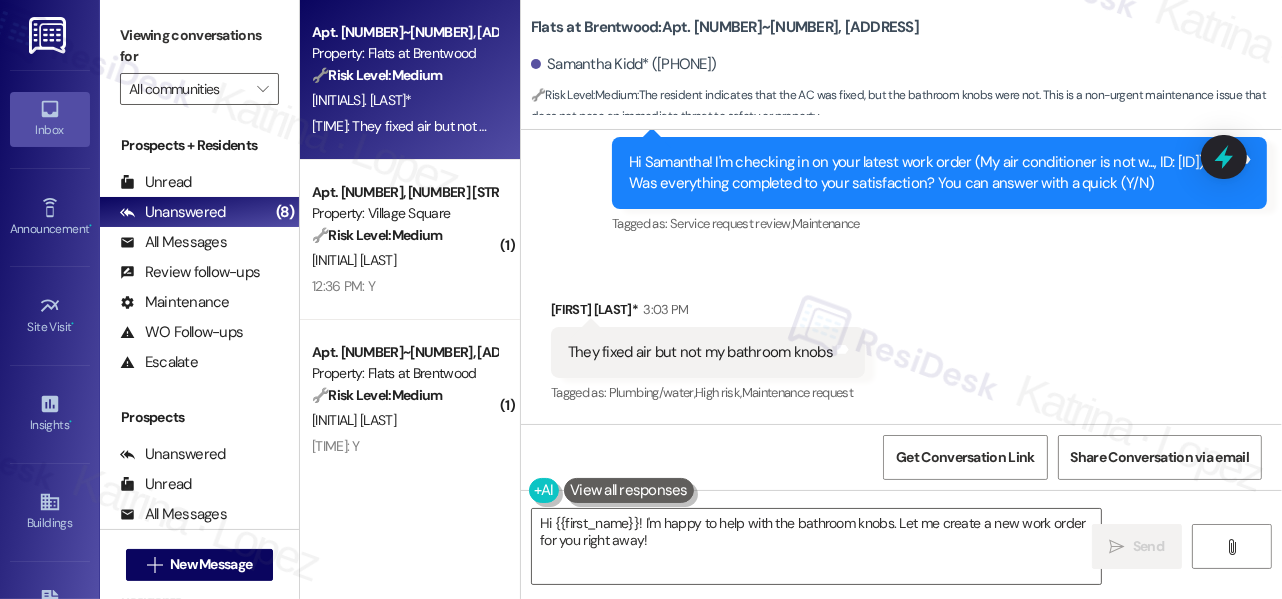 click on "They fixed air but not my bathroom knobs" at bounding box center [700, 352] 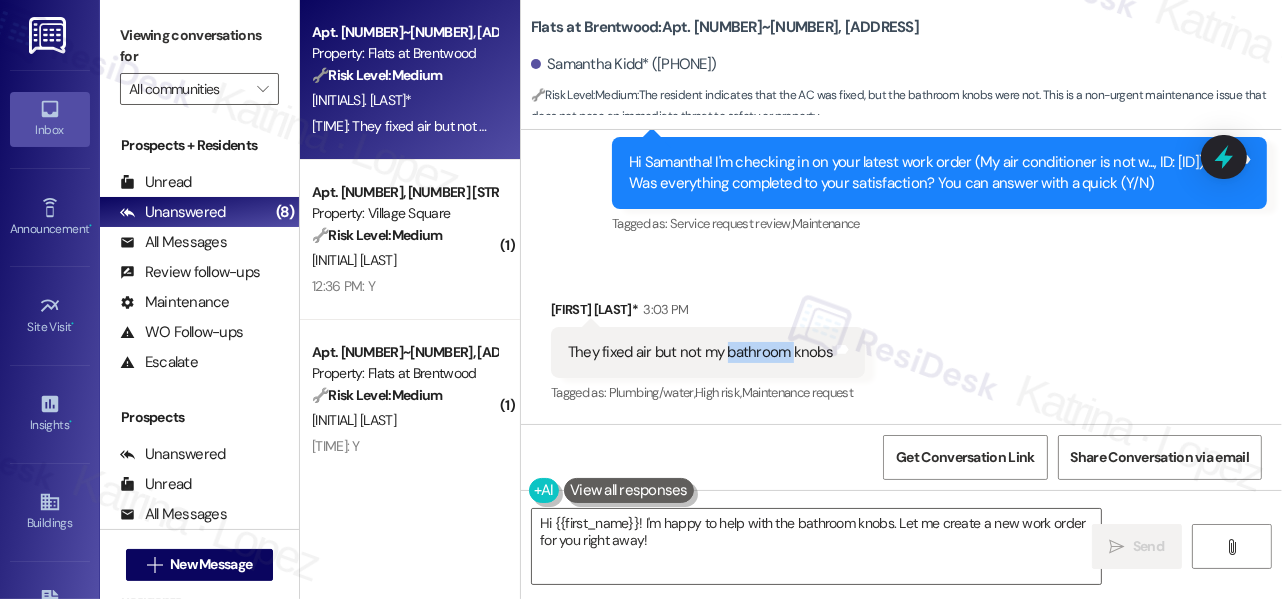 click on "They fixed air but not my bathroom knobs" at bounding box center [700, 352] 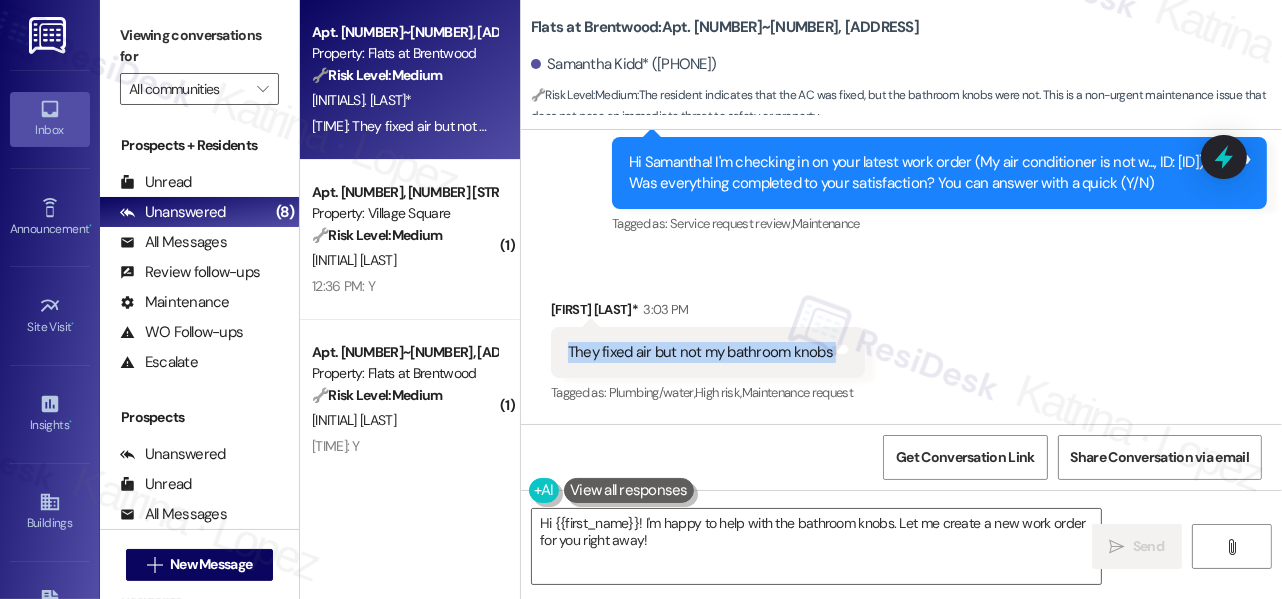 click on "They fixed air but not my bathroom knobs" at bounding box center [700, 352] 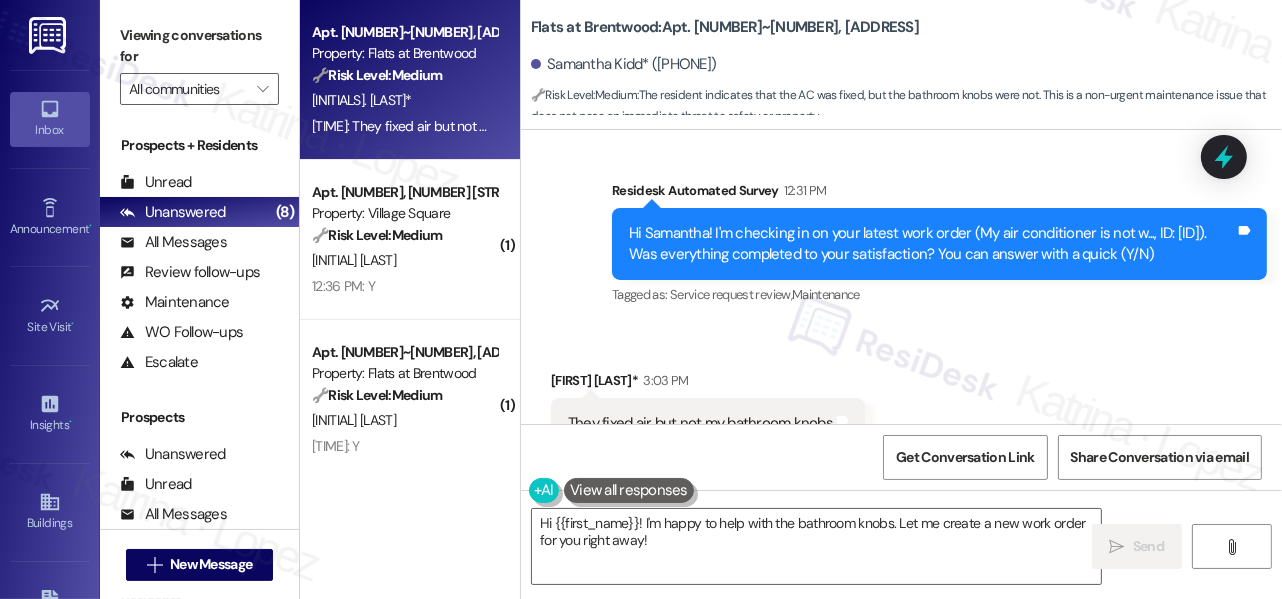 click on "Hi Samantha! I'm checking in on your latest work order (My air conditioner is not w..., ID: [ID]). Was everything completed to your satisfaction? You can answer with a quick (Y/N)" at bounding box center [932, 244] 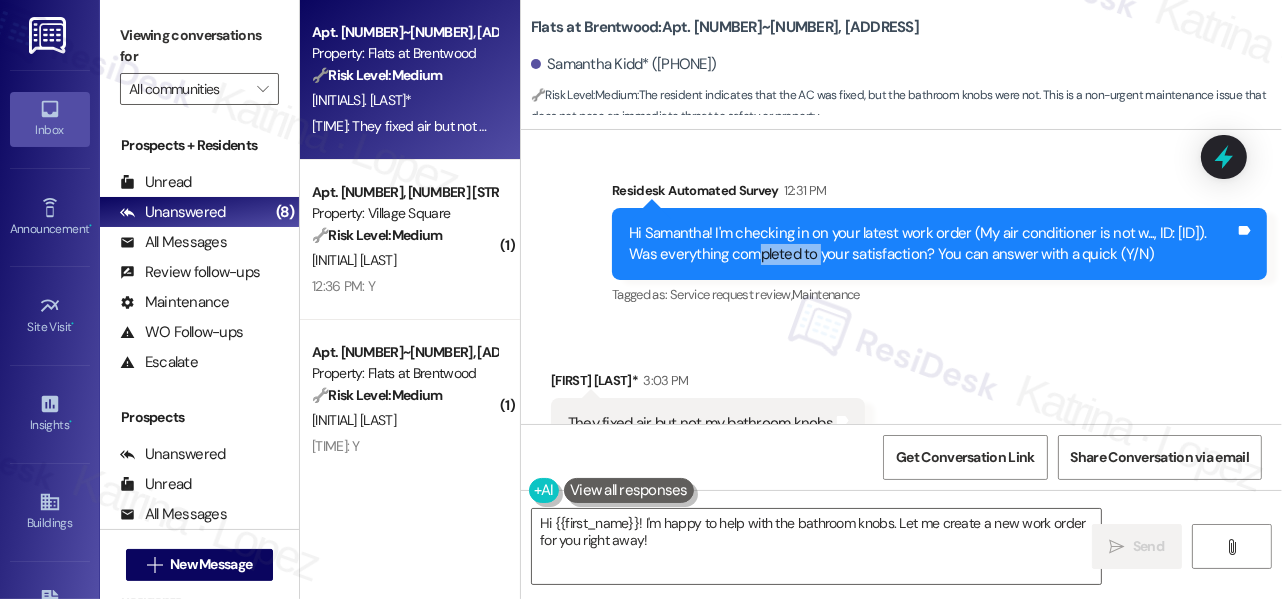 click on "Hi Samantha! I'm checking in on your latest work order (My air conditioner is not w..., ID: [ID]). Was everything completed to your satisfaction? You can answer with a quick (Y/N)" at bounding box center [932, 244] 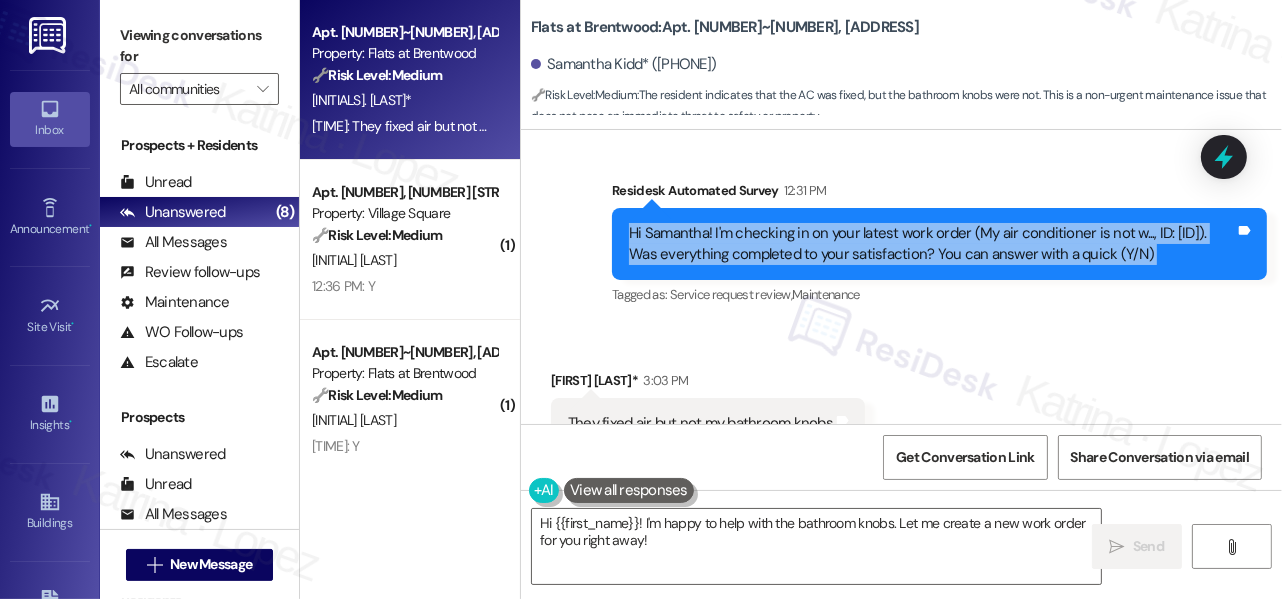 click on "Hi Samantha! I'm checking in on your latest work order (My air conditioner is not w..., ID: [ID]). Was everything completed to your satisfaction? You can answer with a quick (Y/N)" at bounding box center (932, 244) 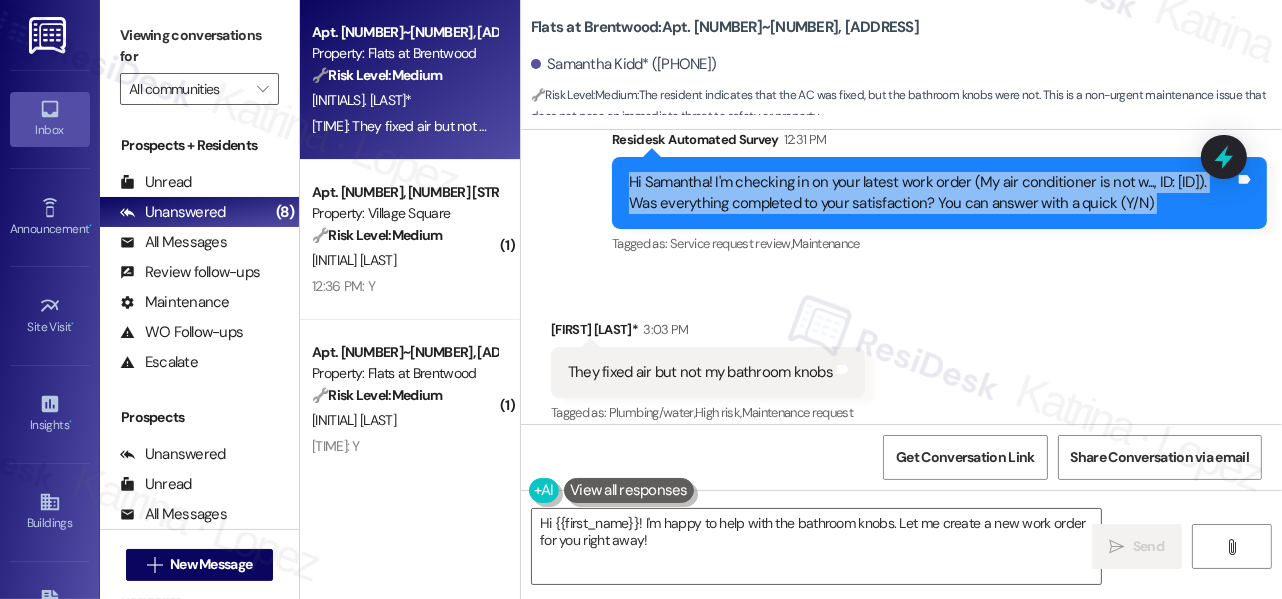 scroll, scrollTop: 2040, scrollLeft: 0, axis: vertical 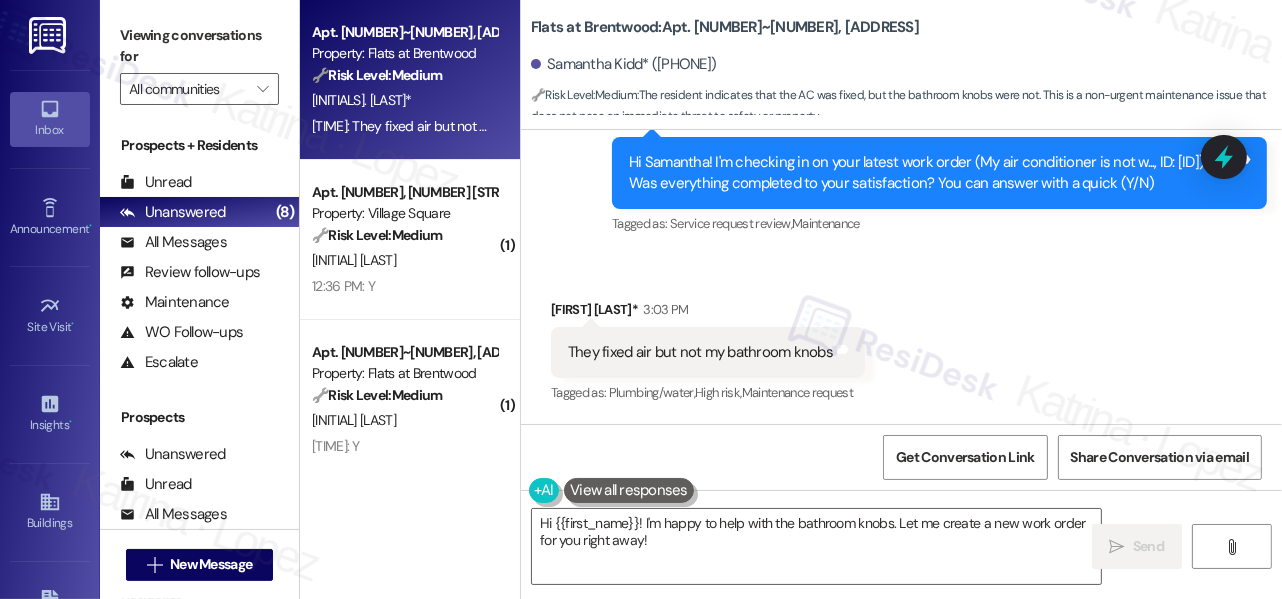click on "They fixed air but not my bathroom knobs Tags and notes" at bounding box center [708, 352] 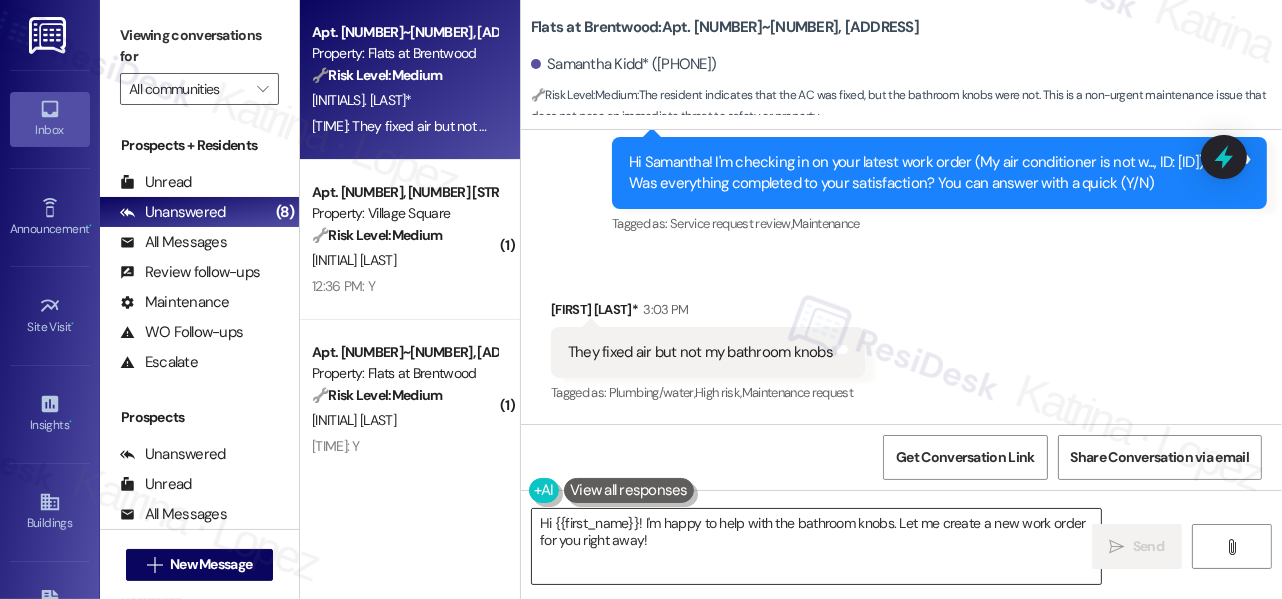 click on "Hi {{first_name}}! I'm happy to help with the bathroom knobs. Let me create a new work order for you right away!" at bounding box center [816, 546] 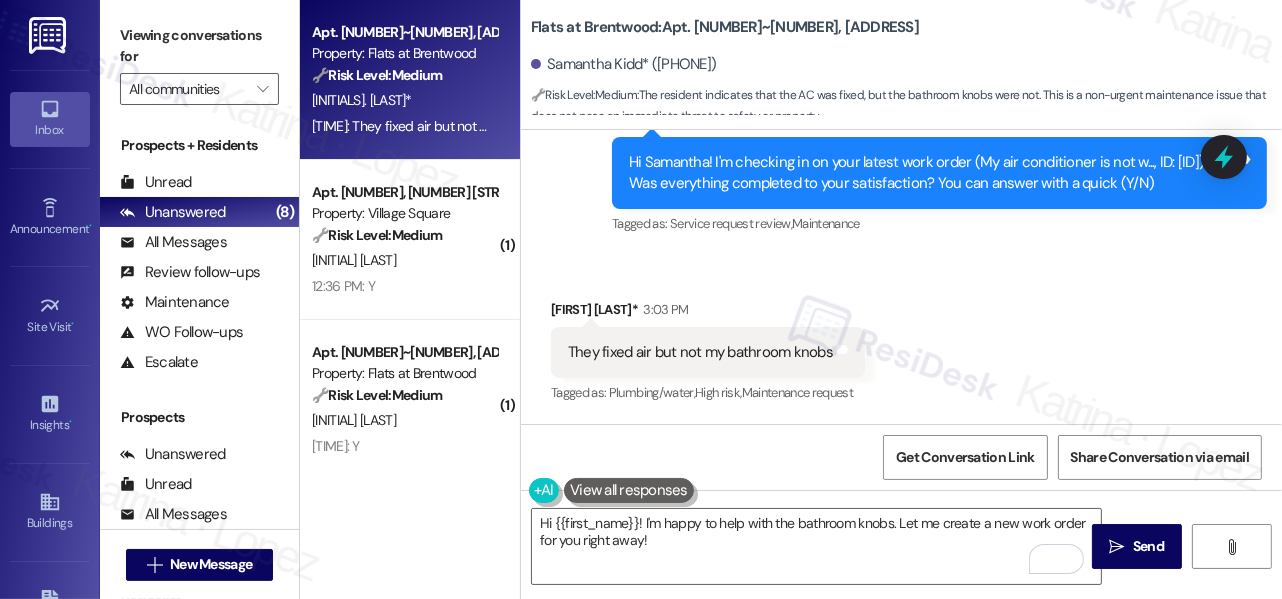 click on "Viewing conversations for" at bounding box center (199, 46) 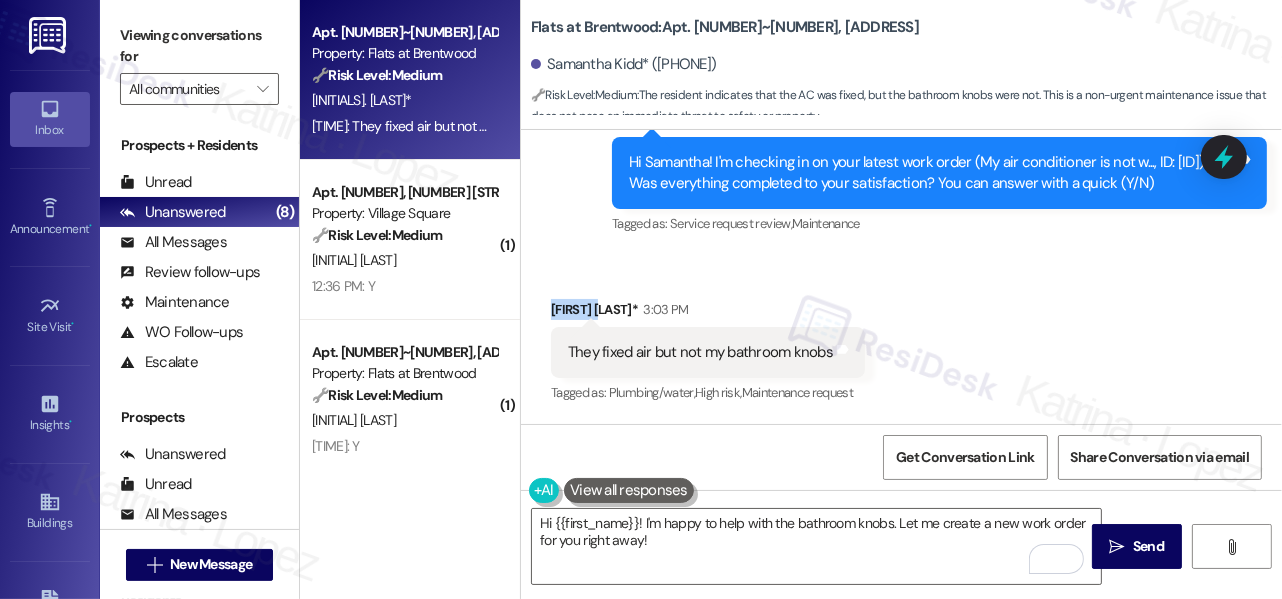 click on "Received via SMS Samantha Kidd* 3:03 PM They fixed air but not my bathroom knobs Tags and notes Tagged as: Plumbing/water , Click to highlight conversations about Plumbing/water High risk , Click to highlight conversations about High risk Maintenance request Click to highlight conversations about Maintenance request" at bounding box center (708, 353) 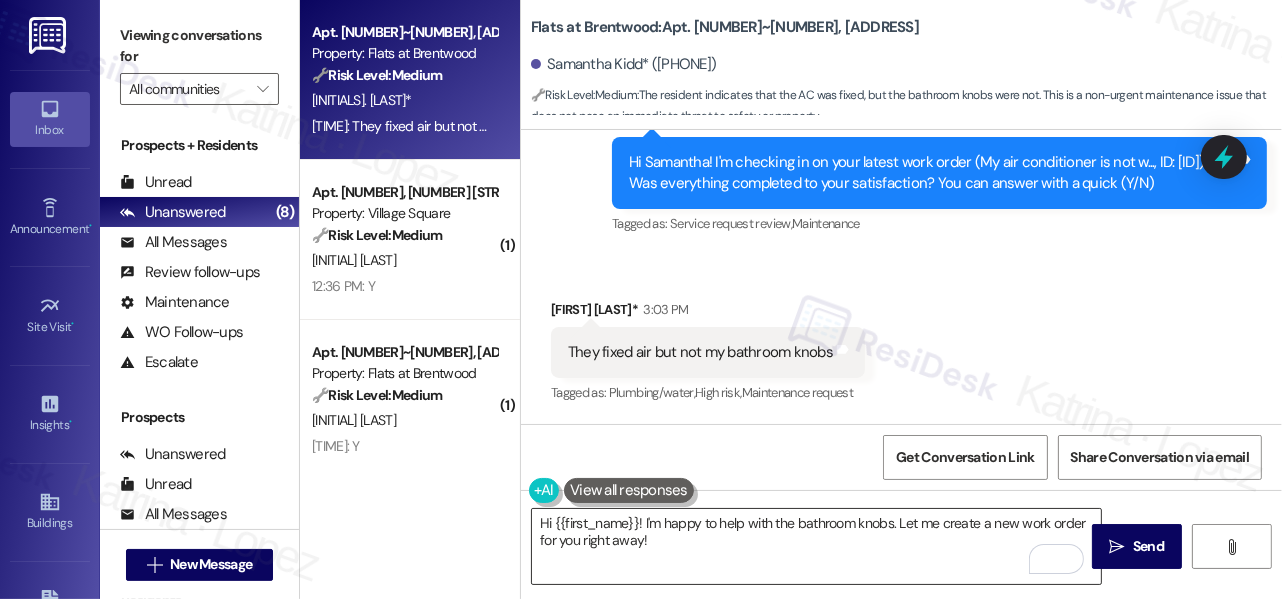 click on "Hi {{first_name}}! I'm happy to help with the bathroom knobs. Let me create a new work order for you right away!" at bounding box center (816, 546) 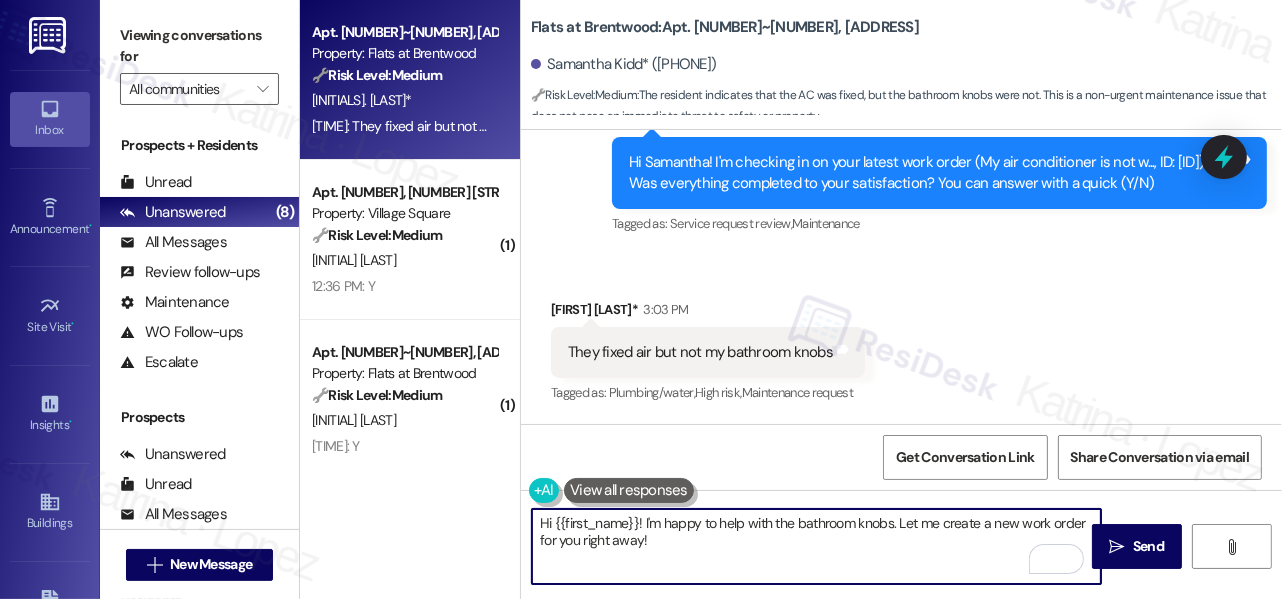 drag, startPoint x: 899, startPoint y: 524, endPoint x: 921, endPoint y: 548, distance: 32.55764 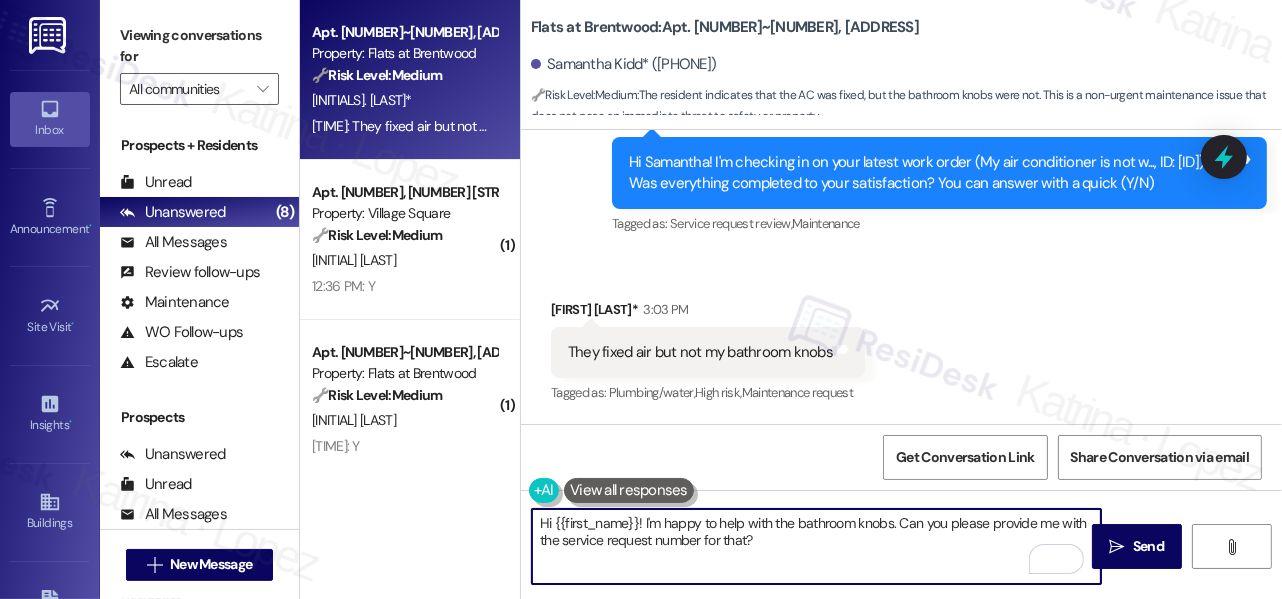 click on "Hi {{first_name}}! I'm happy to help with the bathroom knobs. Can you please provide me with the service request number for that?" at bounding box center [816, 546] 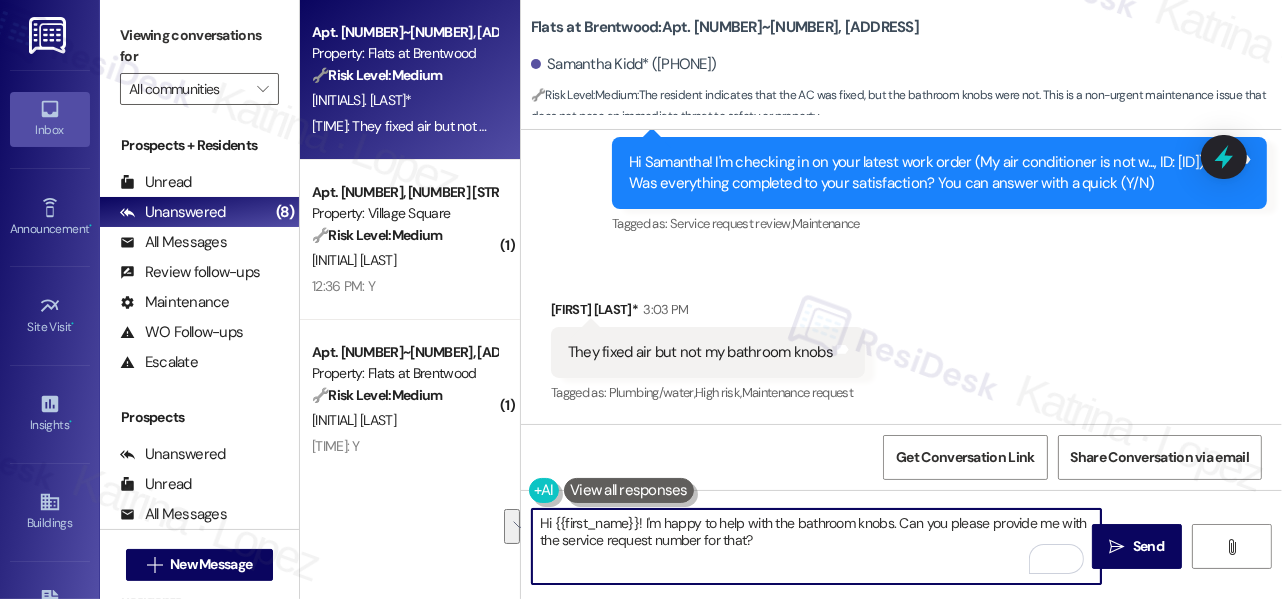 click on "Hi {{first_name}}! I'm happy to help with the bathroom knobs. Can you please provide me with the service request number for that?" at bounding box center [816, 546] 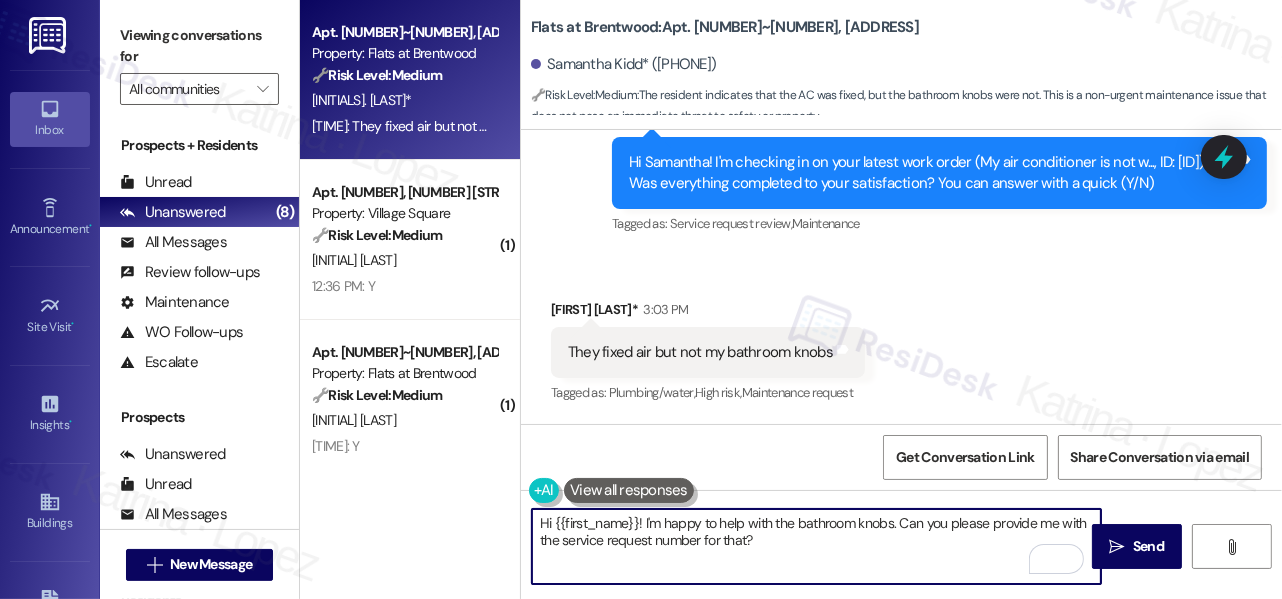 click on "Hi {{first_name}}! I'm happy to help with the bathroom knobs. Can you please provide me with the service request number for that?" at bounding box center [816, 546] 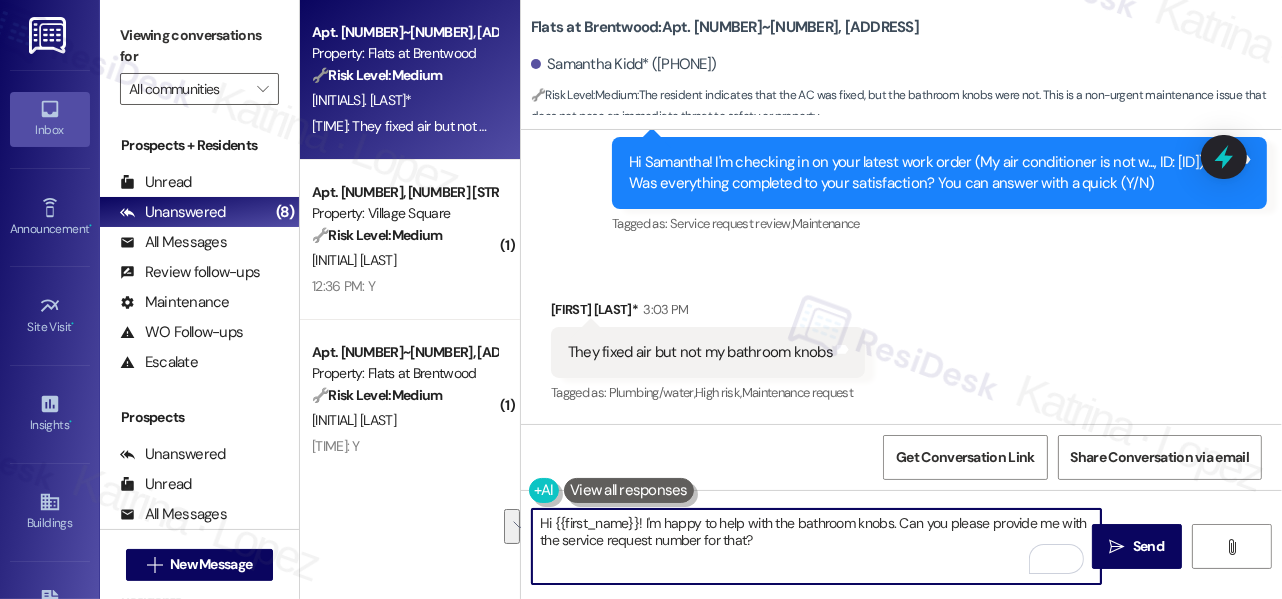 click on "Hi {{first_name}}! I'm happy to help with the bathroom knobs. Can you please provide me with the service request number for that?" at bounding box center [816, 546] 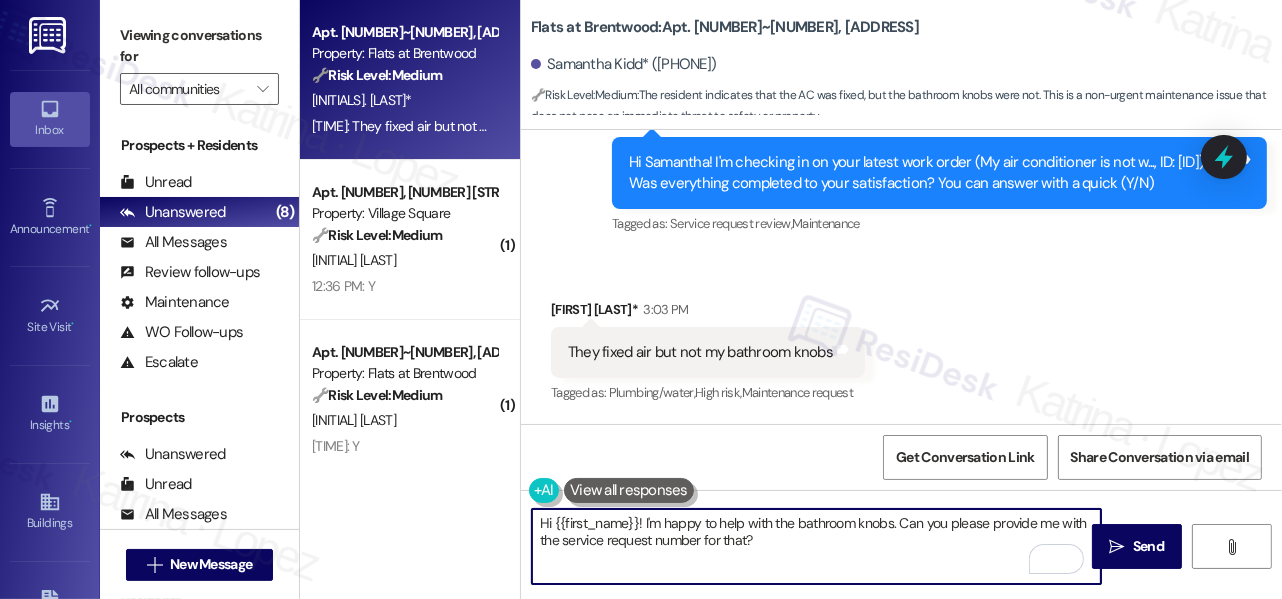 click on "Hi {{first_name}}! I'm happy to help with the bathroom knobs. Can you please provide me with the service request number for that?" at bounding box center (816, 546) 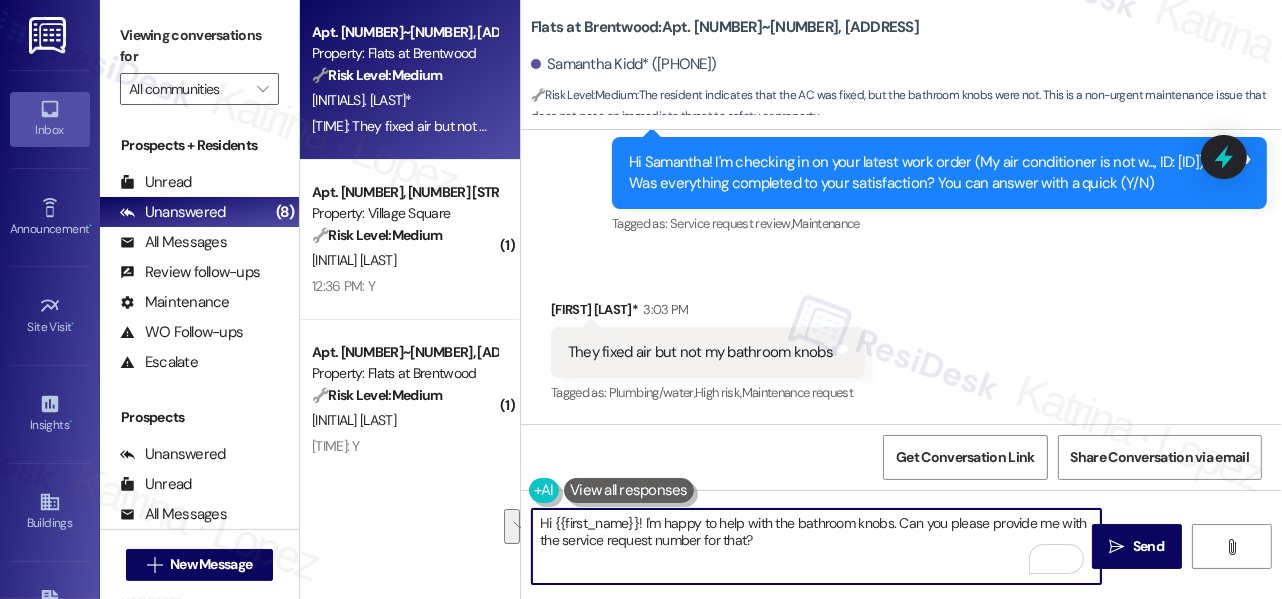 click on "Hi {{first_name}}! I'm happy to help with the bathroom knobs. Can you please provide me with the service request number for that?" at bounding box center (816, 546) 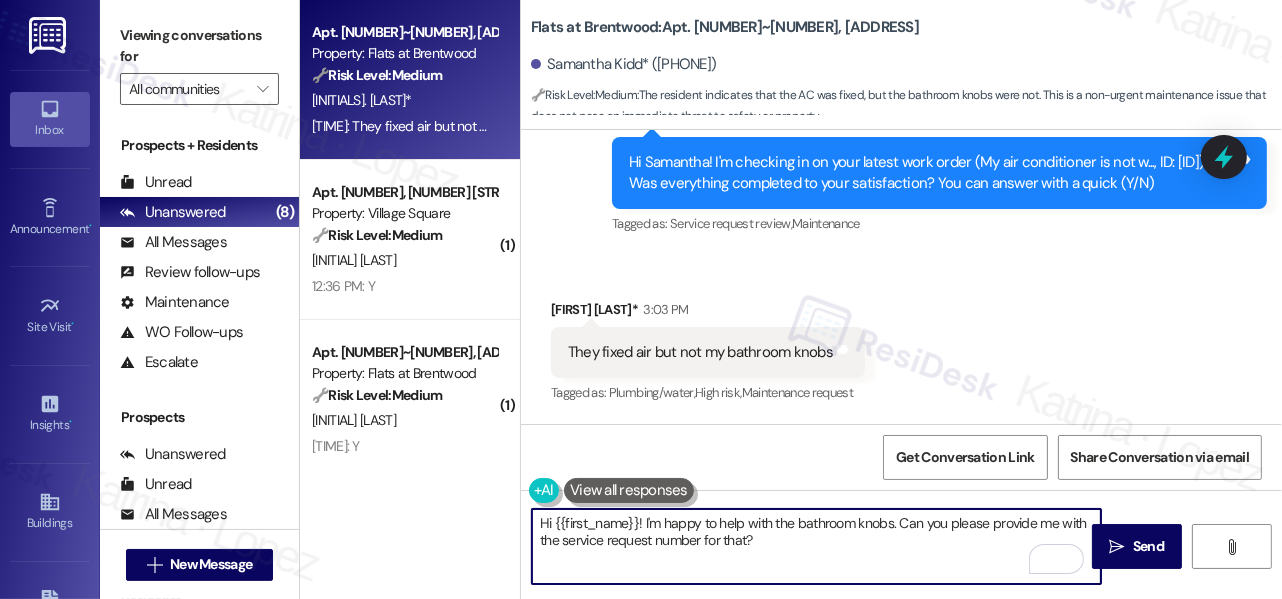 click on "Hi {{first_name}}! I'm happy to help with the bathroom knobs. Can you please provide me with the service request number for that?" at bounding box center (816, 546) 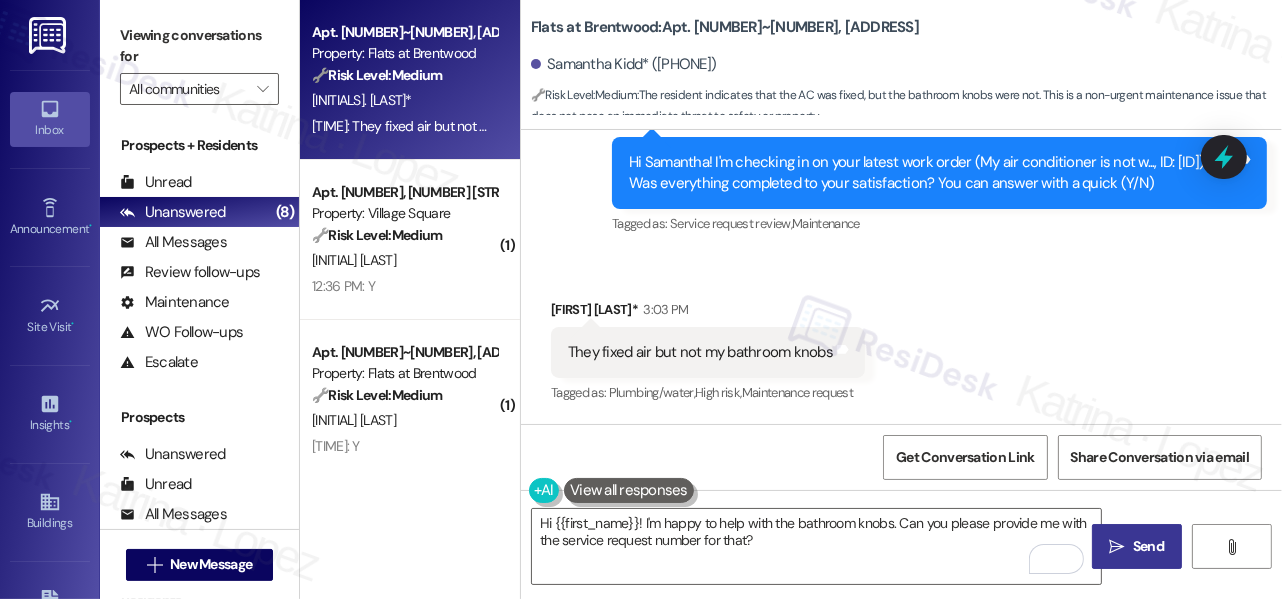click on "" at bounding box center [1117, 547] 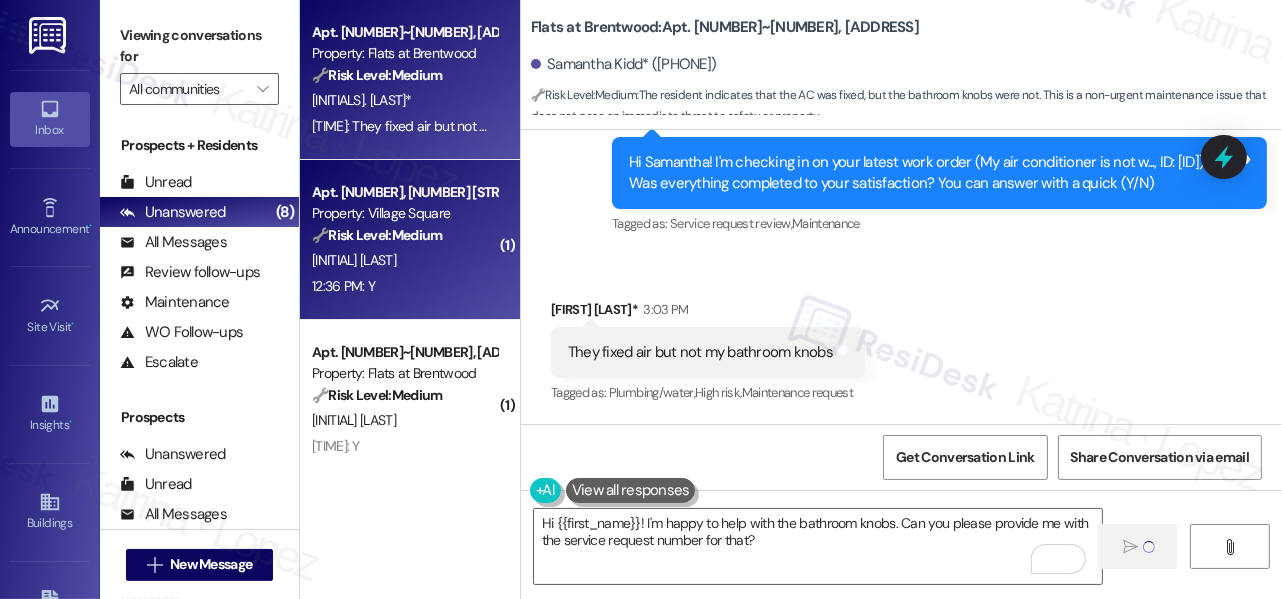 type on "Fetching suggested responses. Please feel free to read through the conversation in the meantime." 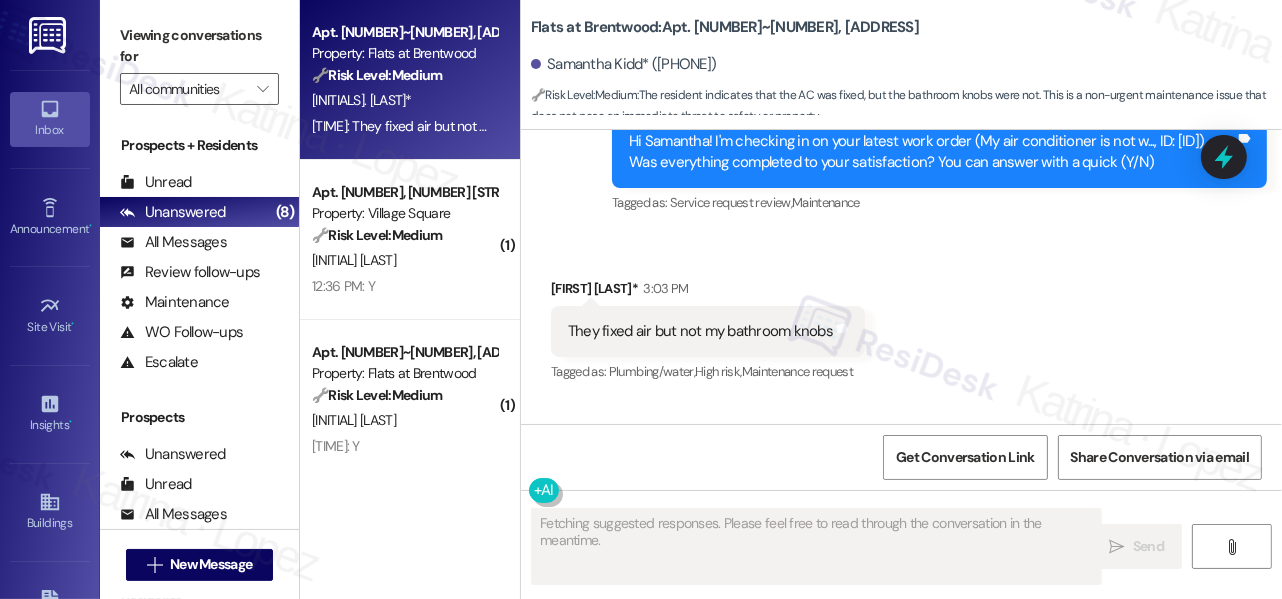 scroll, scrollTop: 2039, scrollLeft: 0, axis: vertical 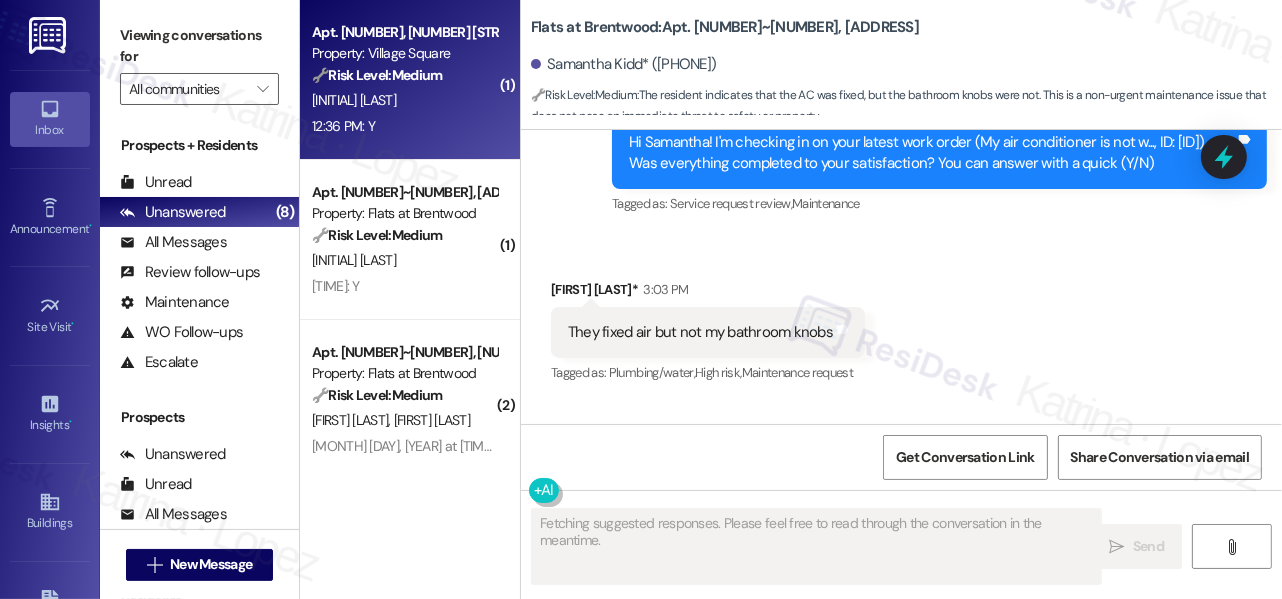 click on "12:36 PM: Y 12:36 PM: Y" at bounding box center (404, 126) 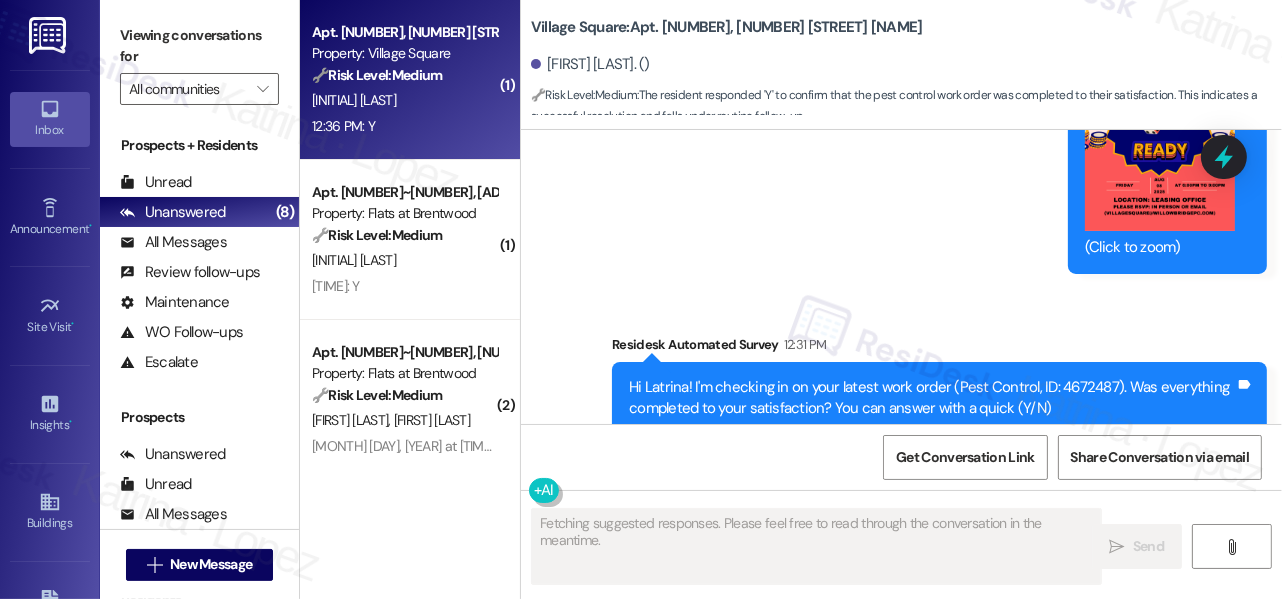 scroll, scrollTop: 8871, scrollLeft: 0, axis: vertical 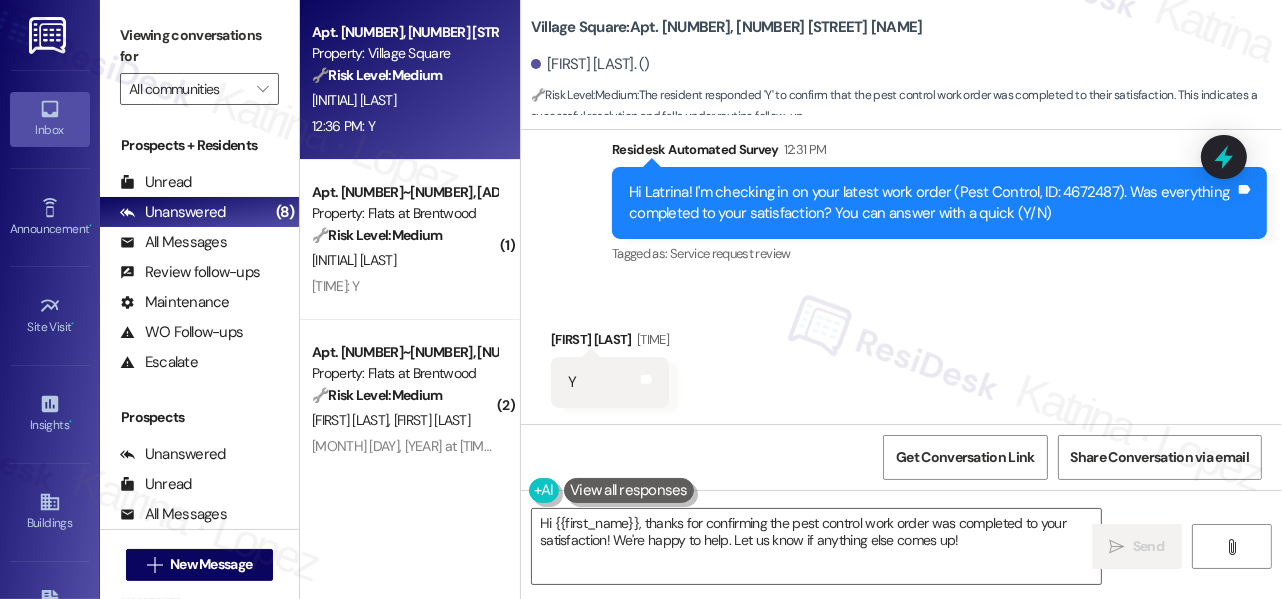 click on "Viewing conversations for" at bounding box center (199, 46) 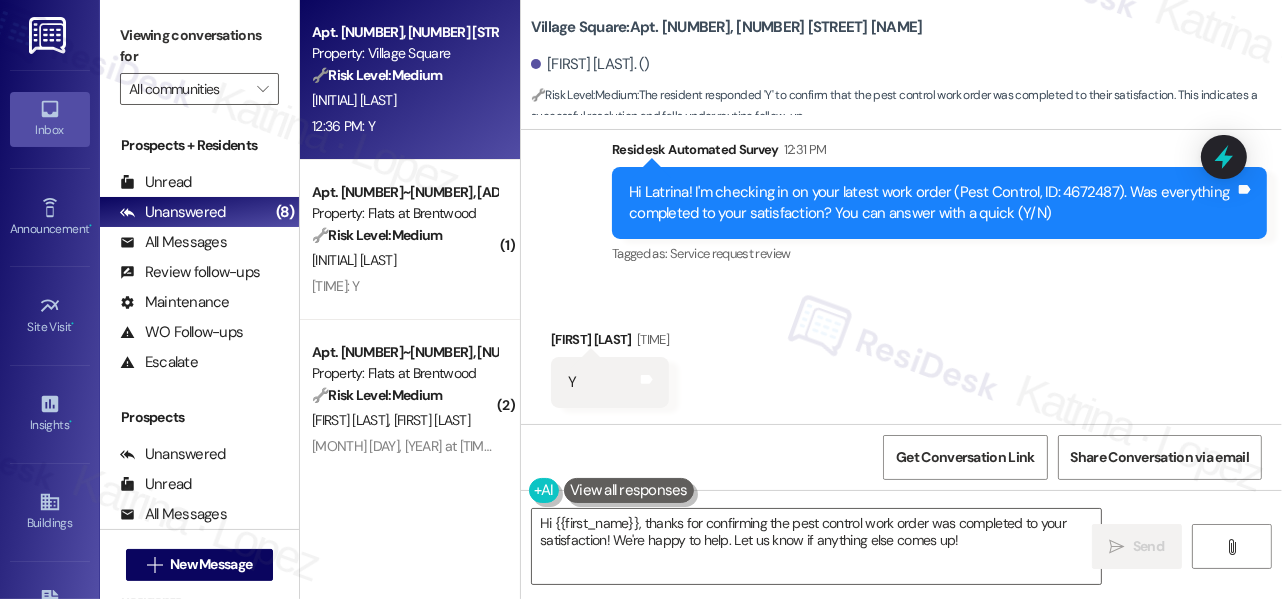 click on "Viewing conversations for" at bounding box center [199, 46] 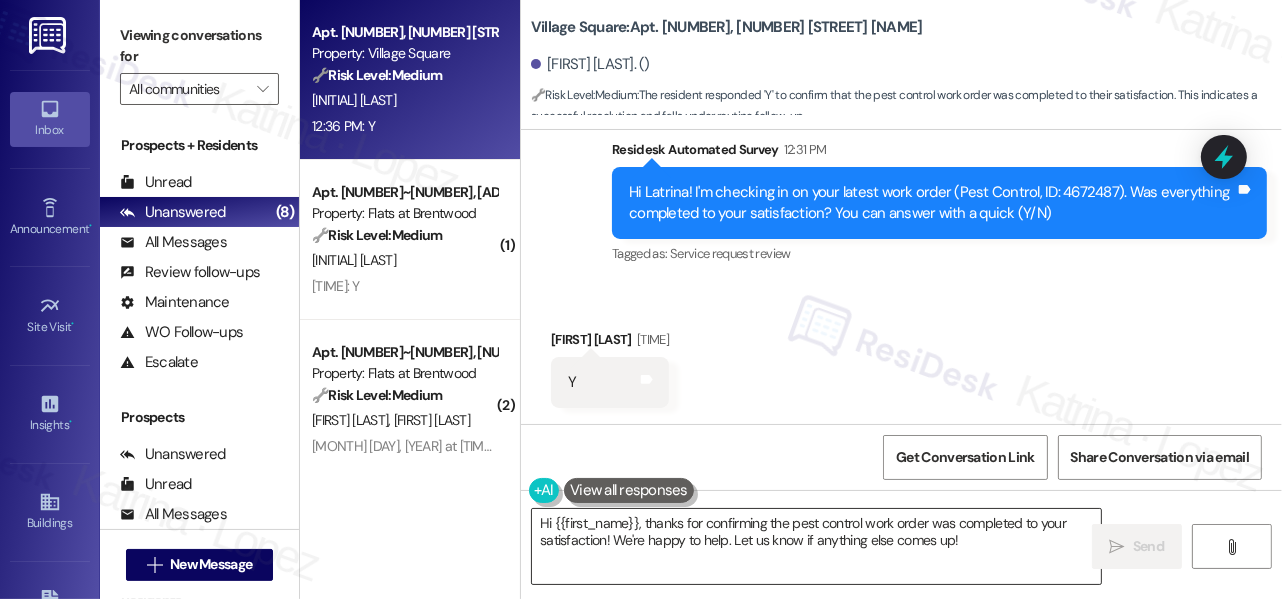 click on "Hi {{first_name}}, thanks for confirming the pest control work order was completed to your satisfaction! We're happy to help. Let us know if anything else comes up!" at bounding box center [816, 546] 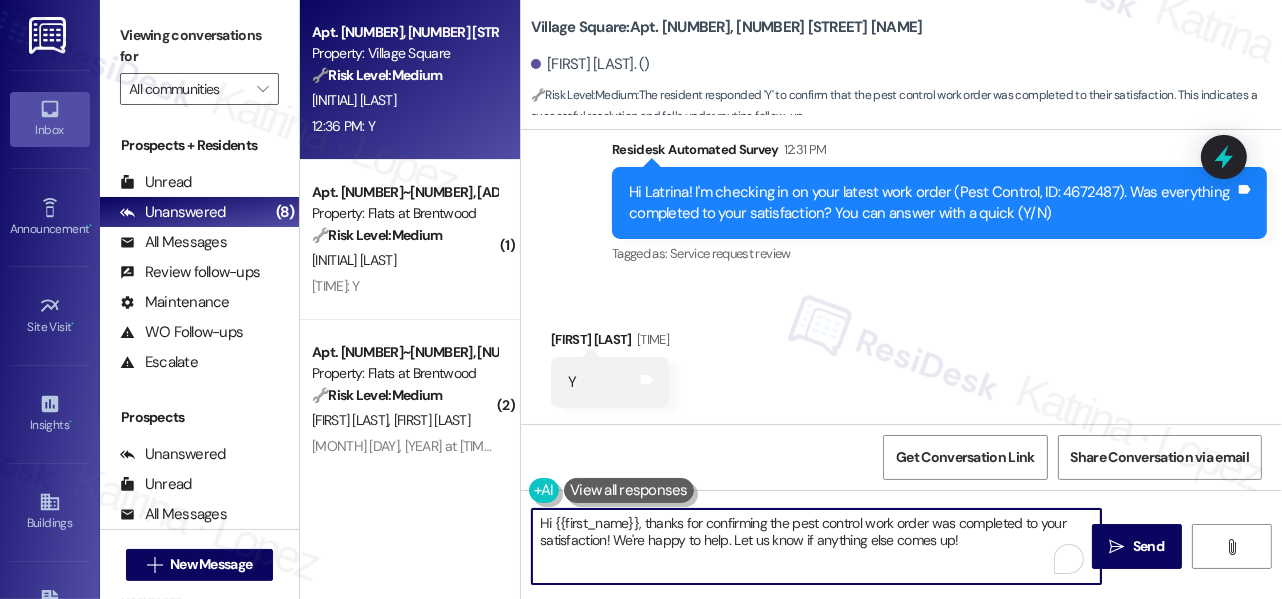 drag, startPoint x: 1000, startPoint y: 547, endPoint x: 616, endPoint y: 547, distance: 384 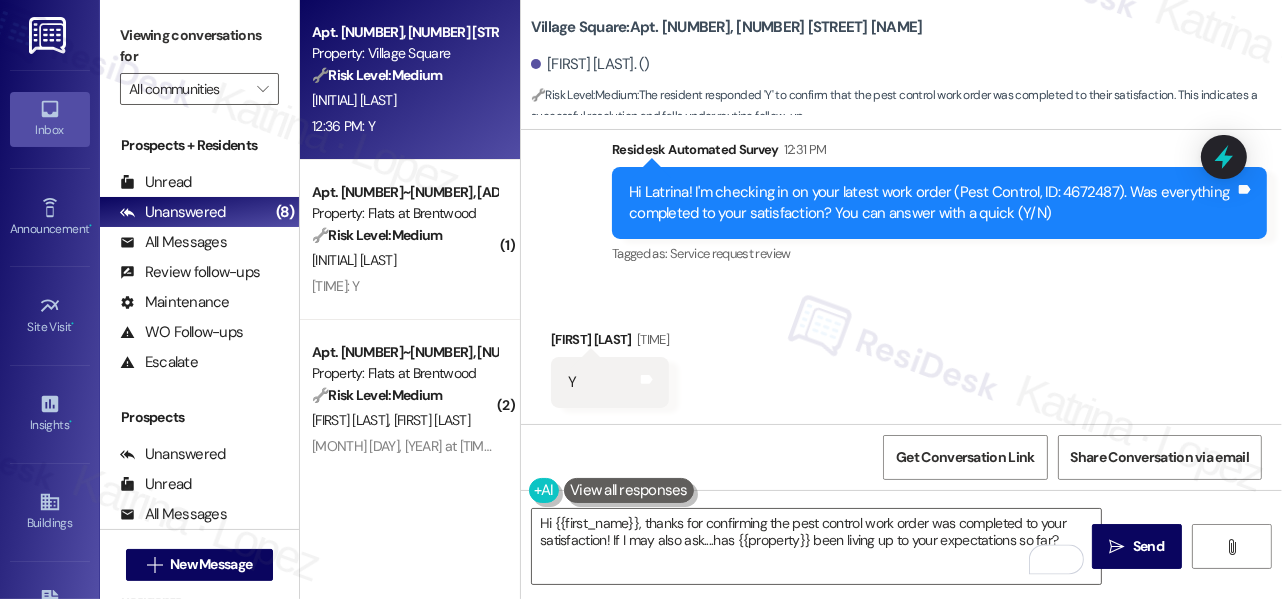 click on "Received via SMS Latrina Bills [TIME] Y Tags and notes" at bounding box center [901, 353] 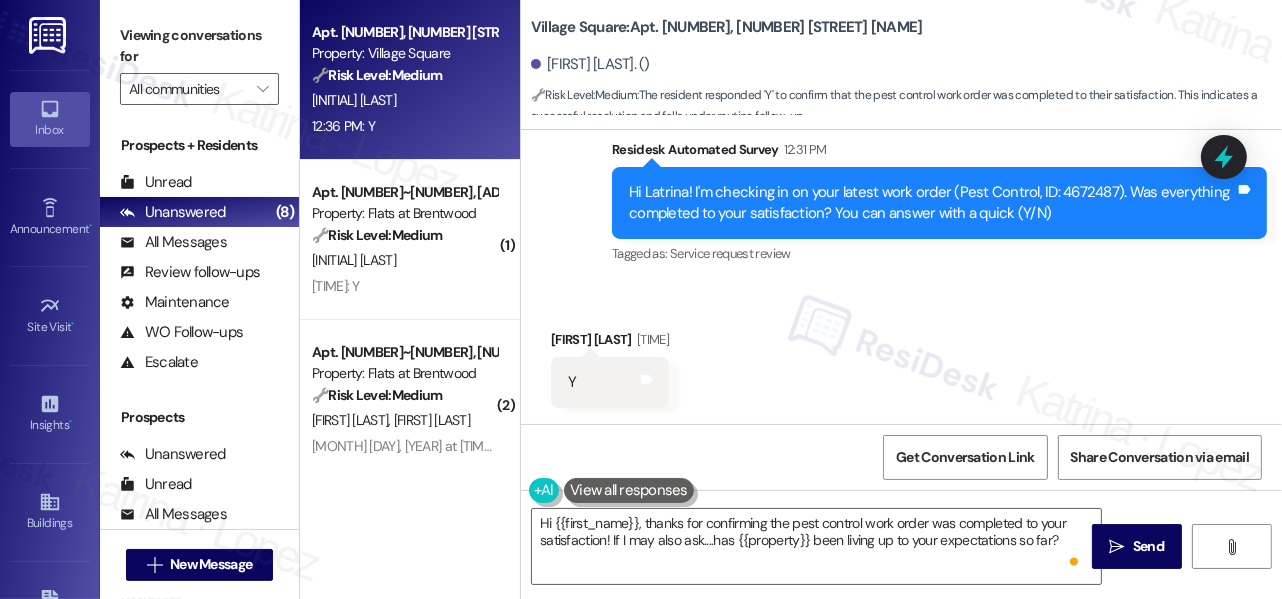 scroll, scrollTop: 0, scrollLeft: 0, axis: both 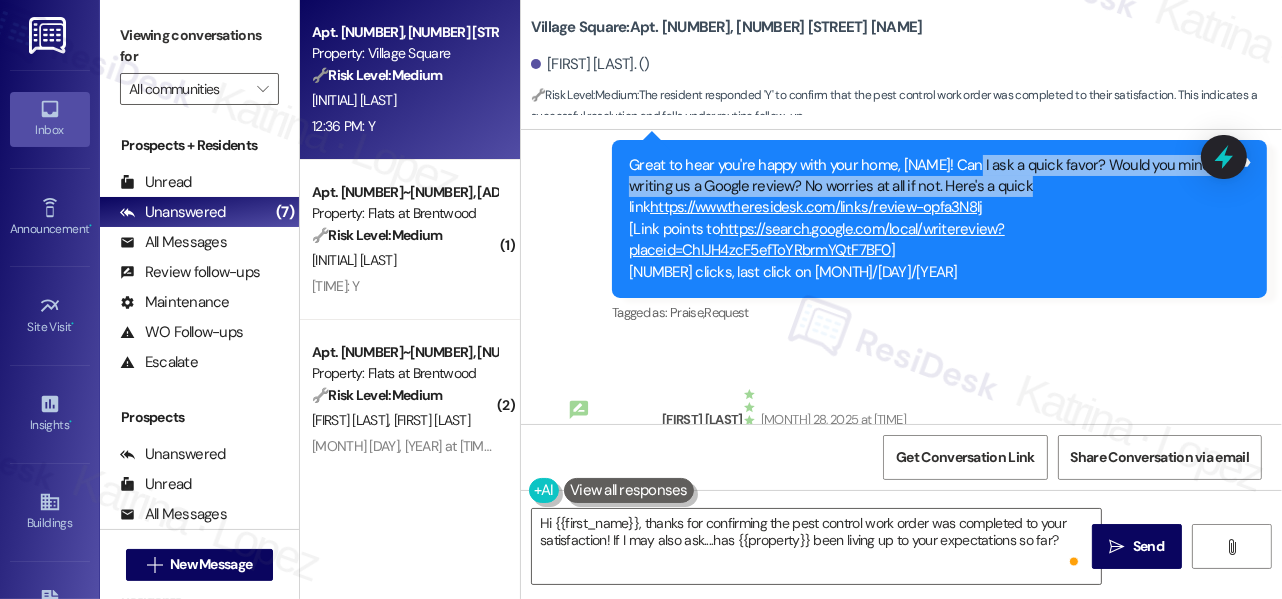 drag, startPoint x: 962, startPoint y: 168, endPoint x: 1016, endPoint y: 183, distance: 56.044624 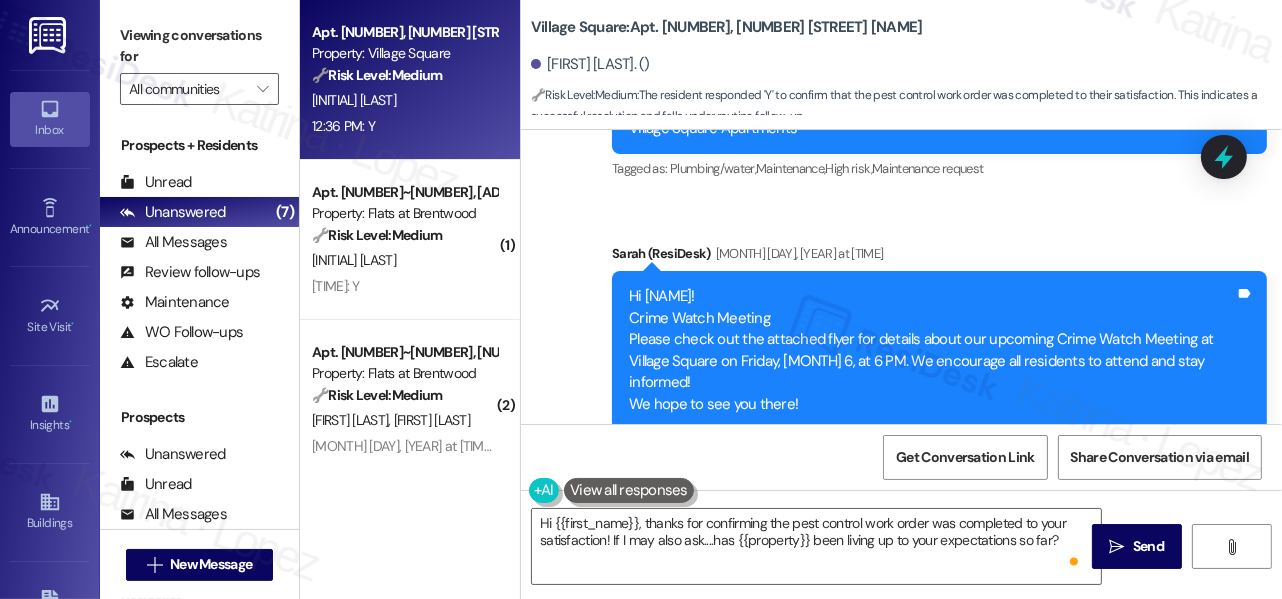 scroll, scrollTop: 3324, scrollLeft: 0, axis: vertical 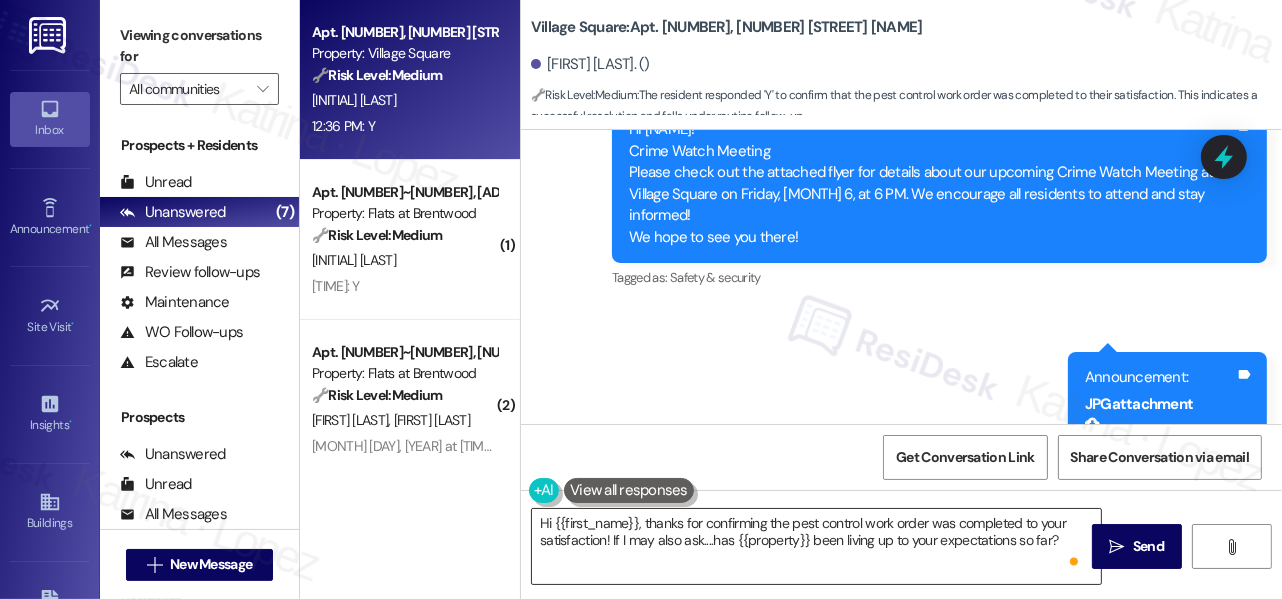 click on "Hi {{first_name}}, thanks for confirming the pest control work order was completed to your satisfaction! If I may also ask....has {{property}} been living up to your expectations so far?" at bounding box center (816, 546) 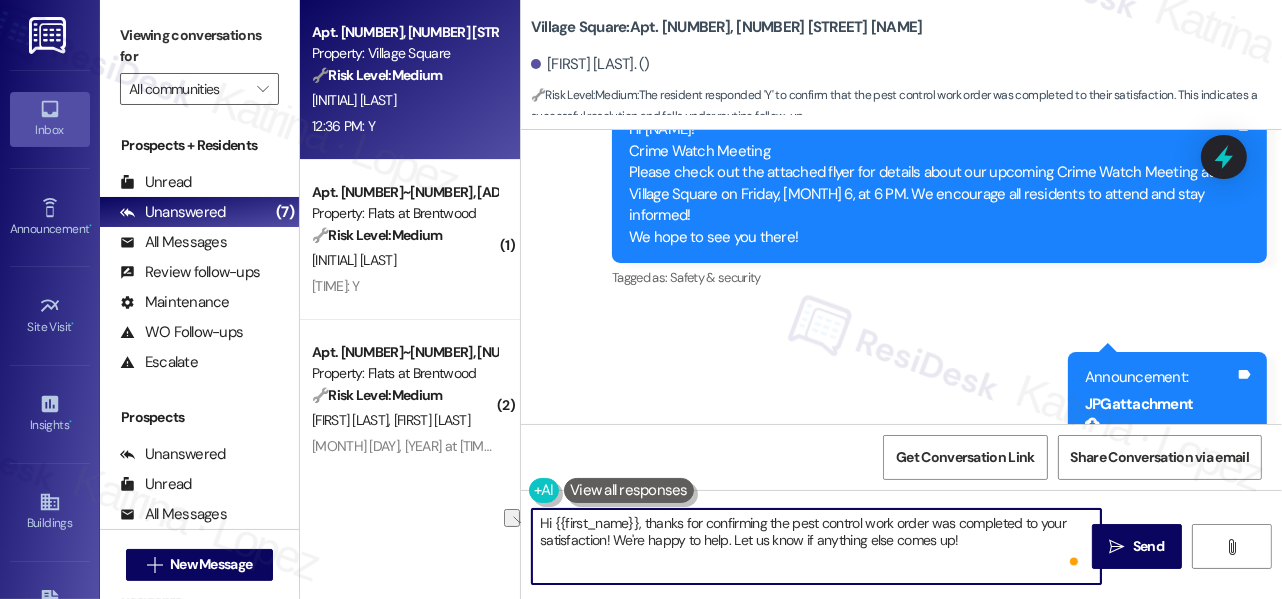 click on "Hi {{first_name}}, thanks for confirming the pest control work order was completed to your satisfaction! We're happy to help. Let us know if anything else comes up!" at bounding box center [816, 546] 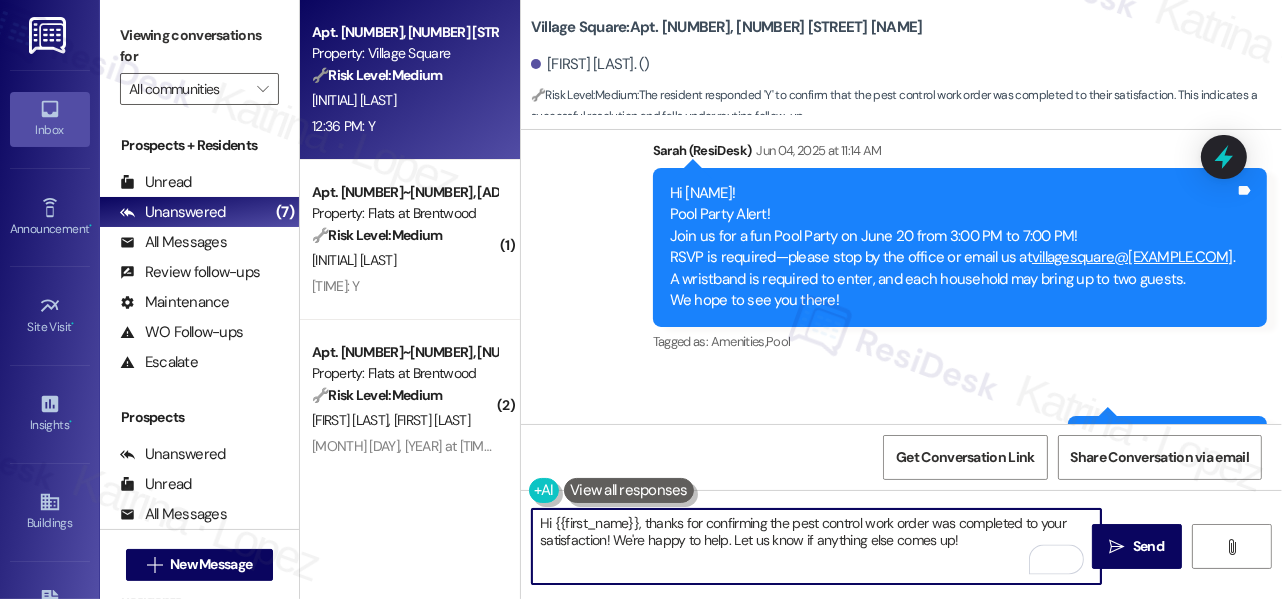 scroll, scrollTop: 4051, scrollLeft: 0, axis: vertical 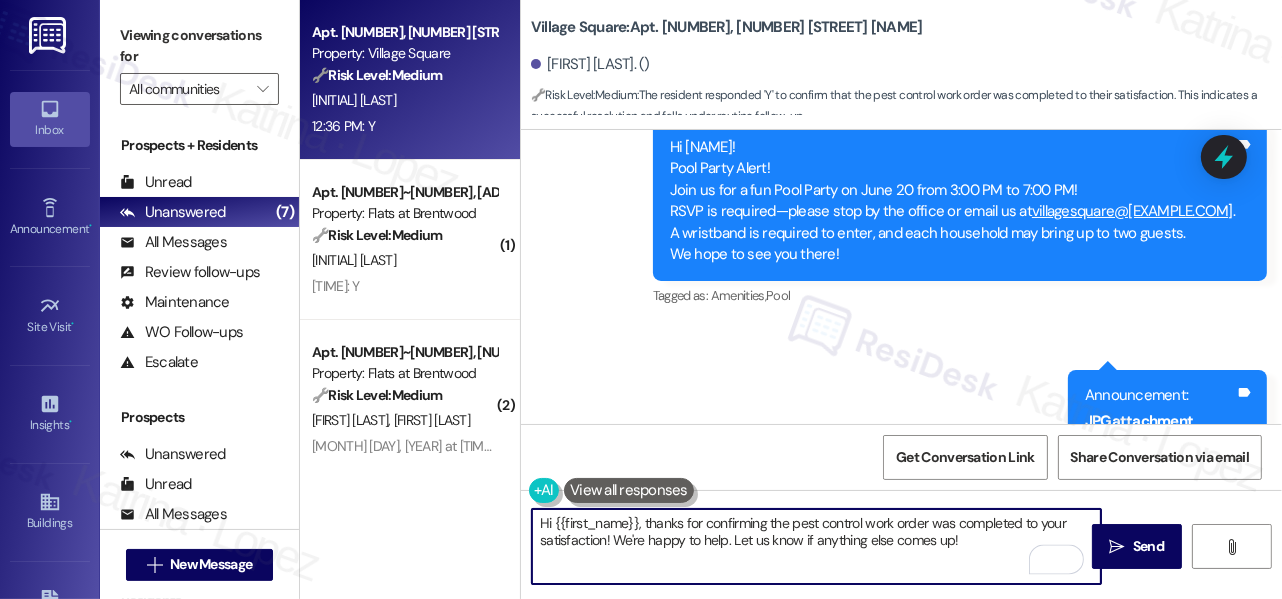 click on "Hi {{first_name}}, thanks for confirming the pest control work order was completed to your satisfaction! We're happy to help. Let us know if anything else comes up!" at bounding box center [816, 546] 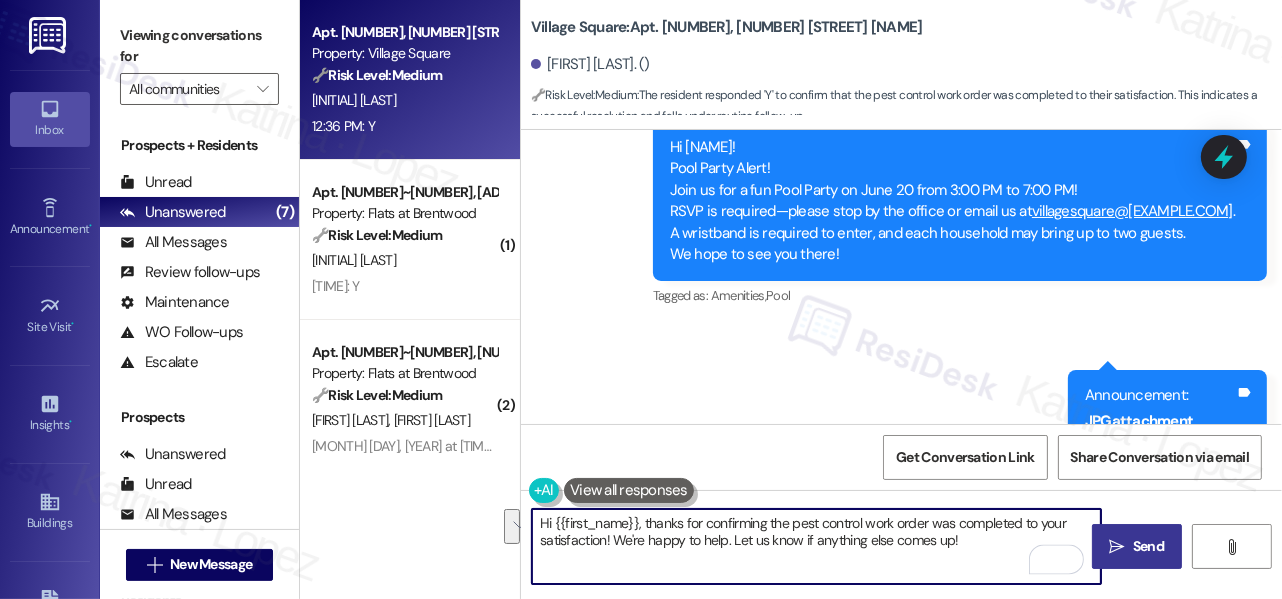 type on "Hi {{first_name}}, thanks for confirming the pest control work order was completed to your satisfaction! We're happy to help. Let us know if anything else comes up!" 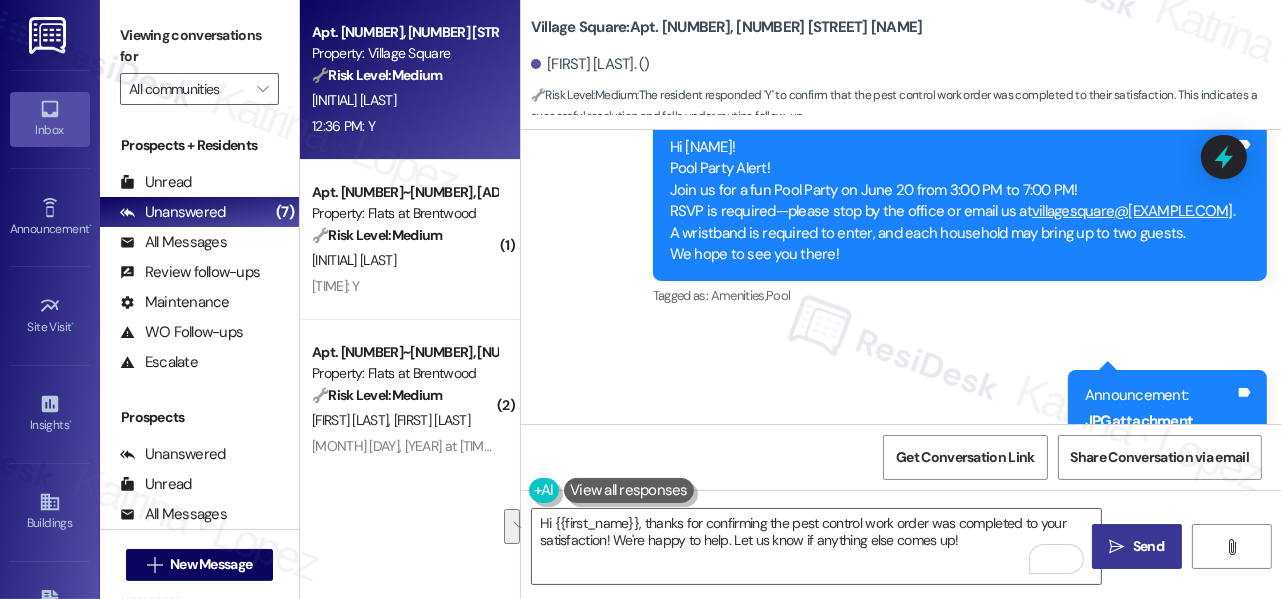 click on "" at bounding box center (1117, 547) 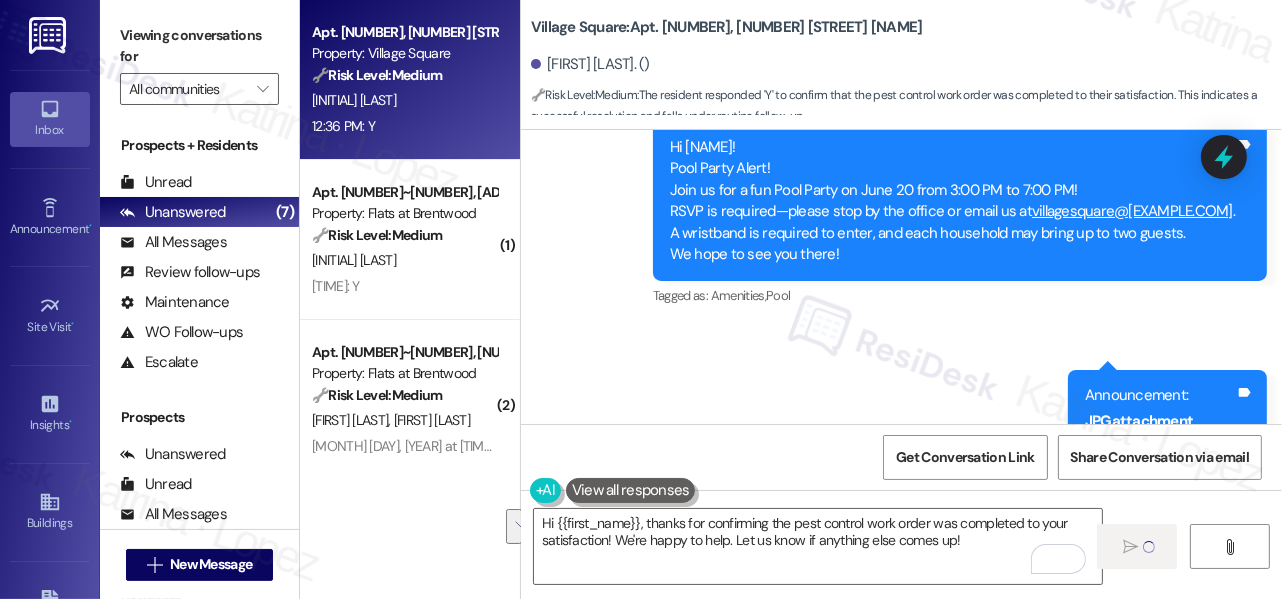 type 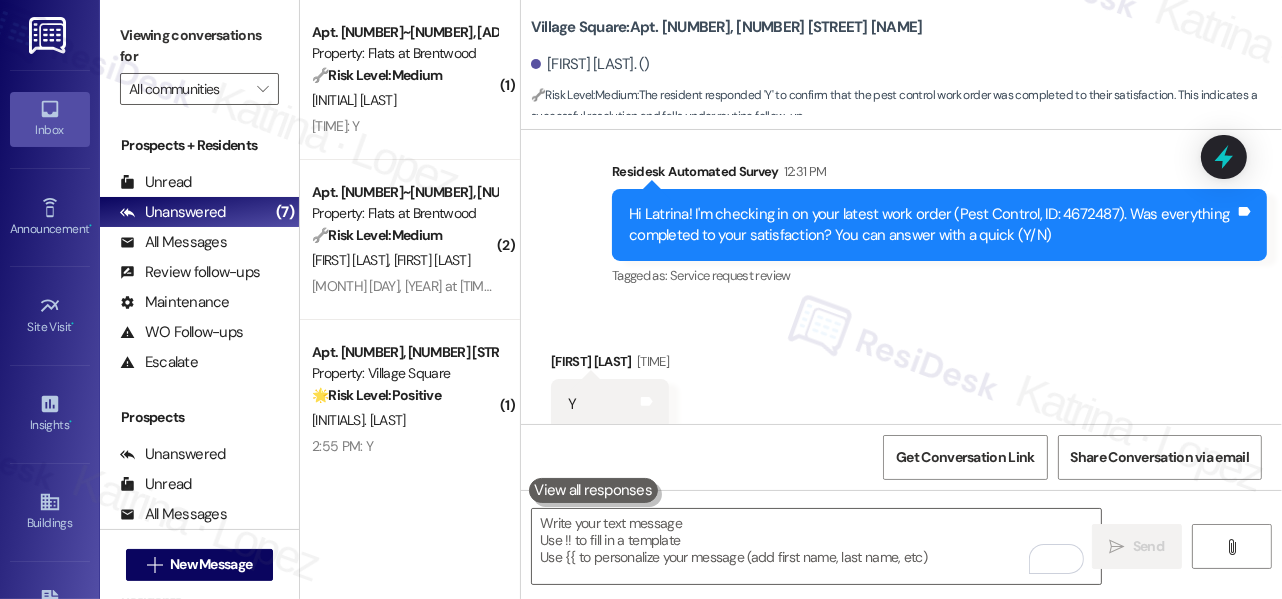 scroll, scrollTop: 8870, scrollLeft: 0, axis: vertical 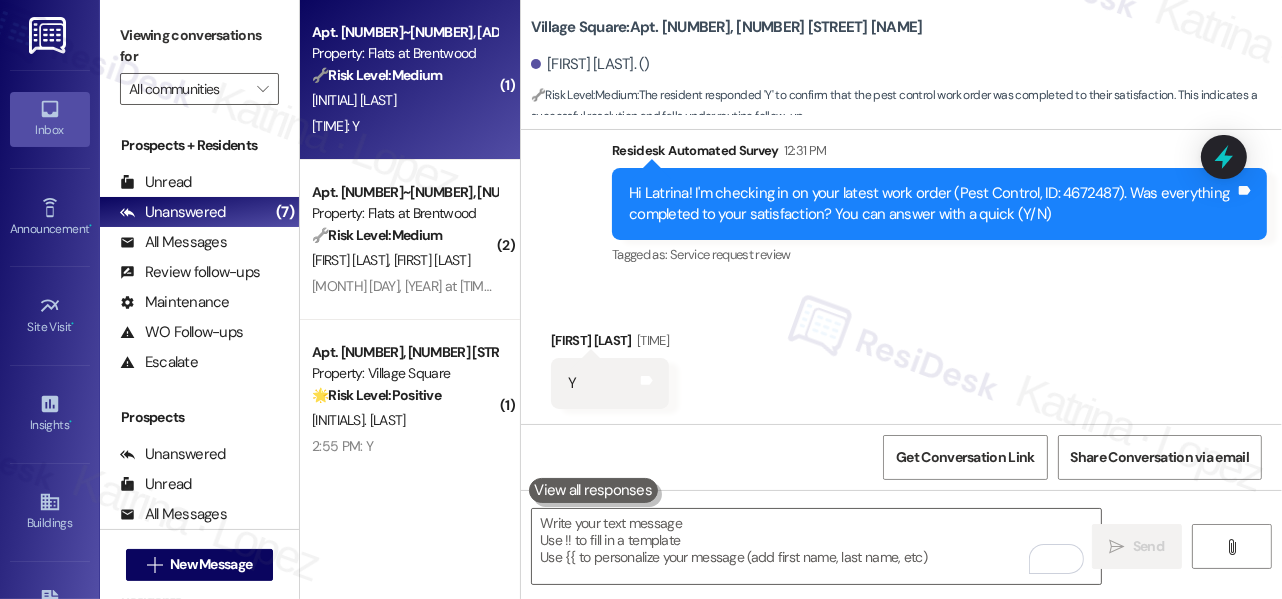click on "[INITIAL] [LAST]" at bounding box center [404, 100] 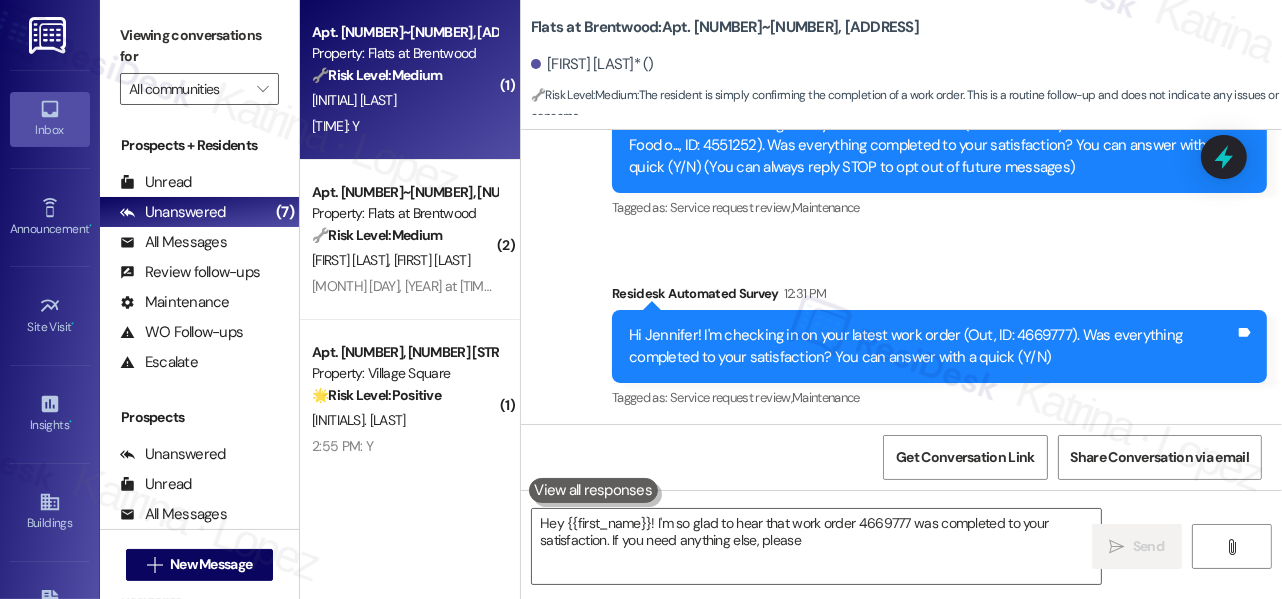 scroll, scrollTop: 410, scrollLeft: 0, axis: vertical 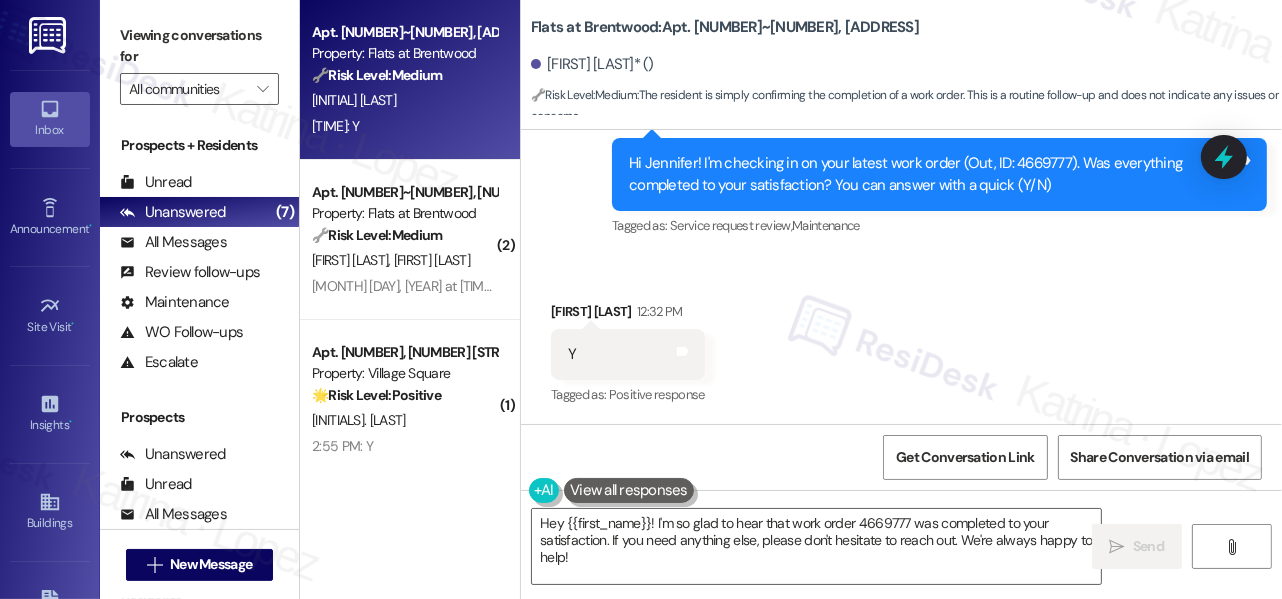 click on "Viewing conversations for" at bounding box center [199, 46] 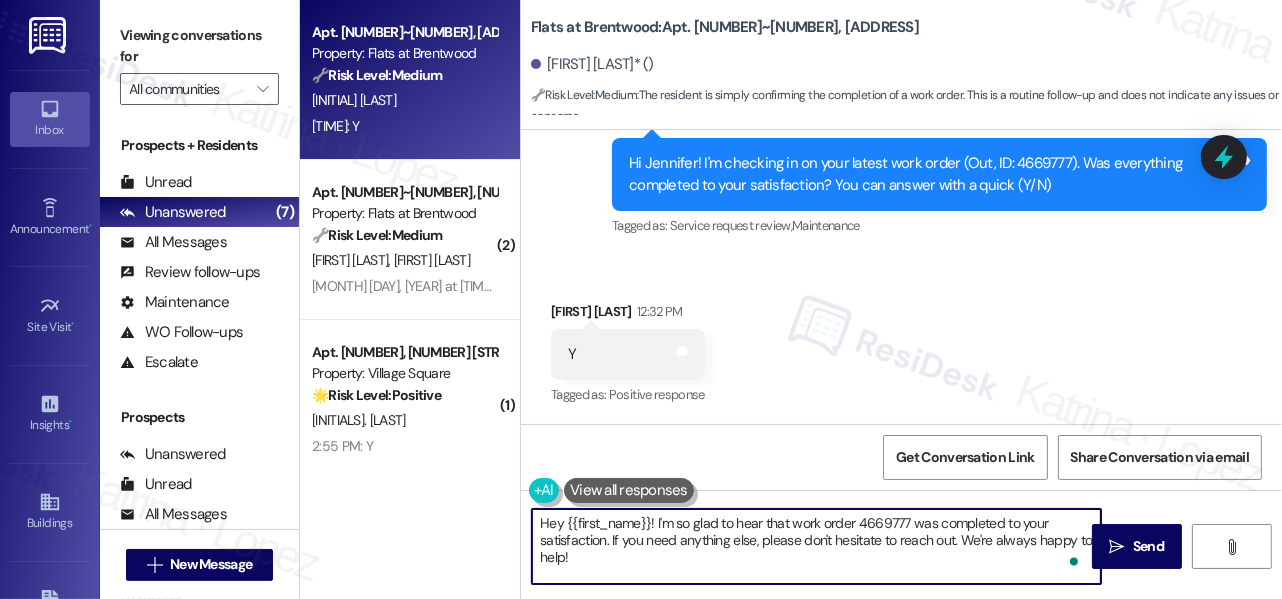drag, startPoint x: 702, startPoint y: 560, endPoint x: 605, endPoint y: 531, distance: 101.24229 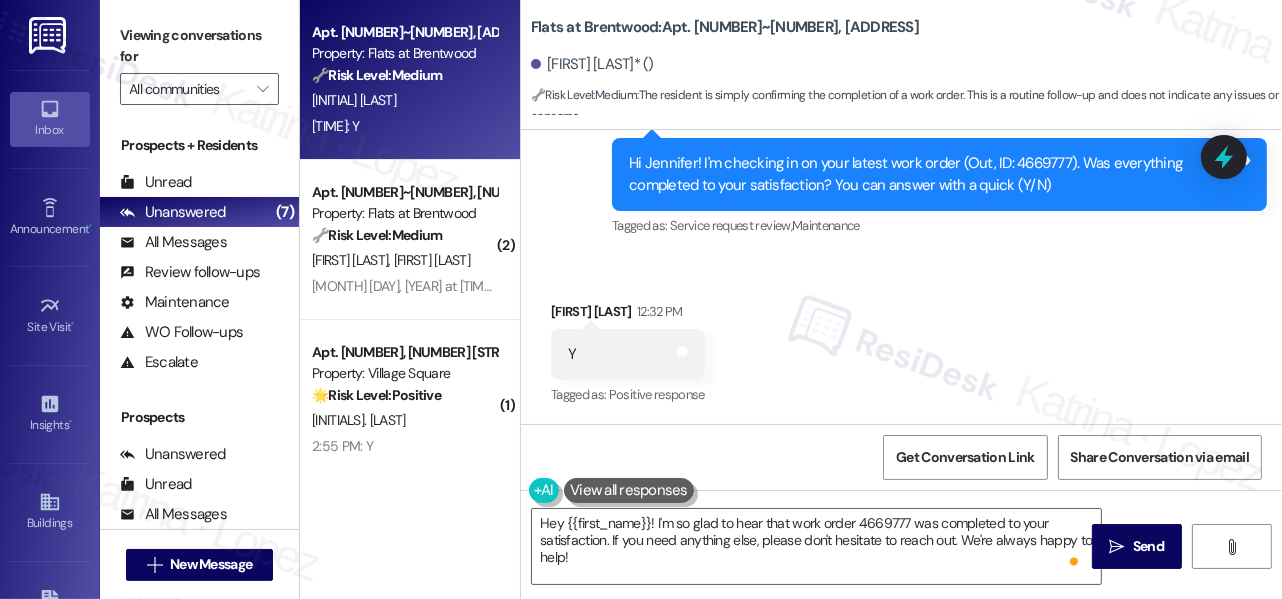 drag, startPoint x: 106, startPoint y: 18, endPoint x: 158, endPoint y: 34, distance: 54.405884 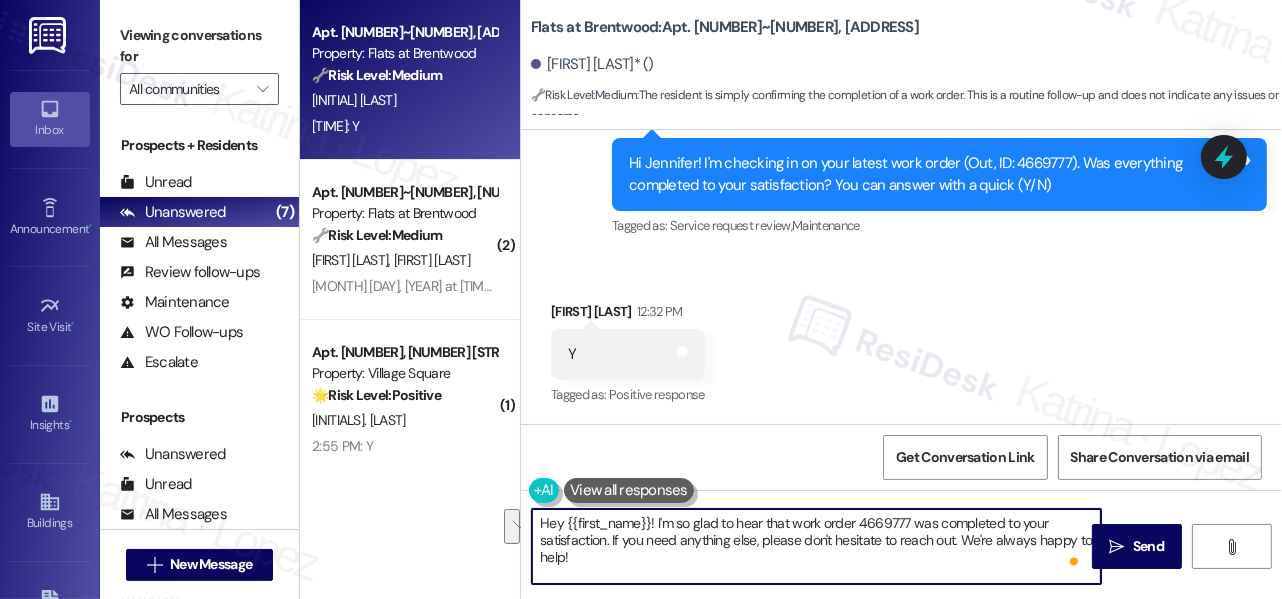 drag, startPoint x: 640, startPoint y: 554, endPoint x: 610, endPoint y: 539, distance: 33.54102 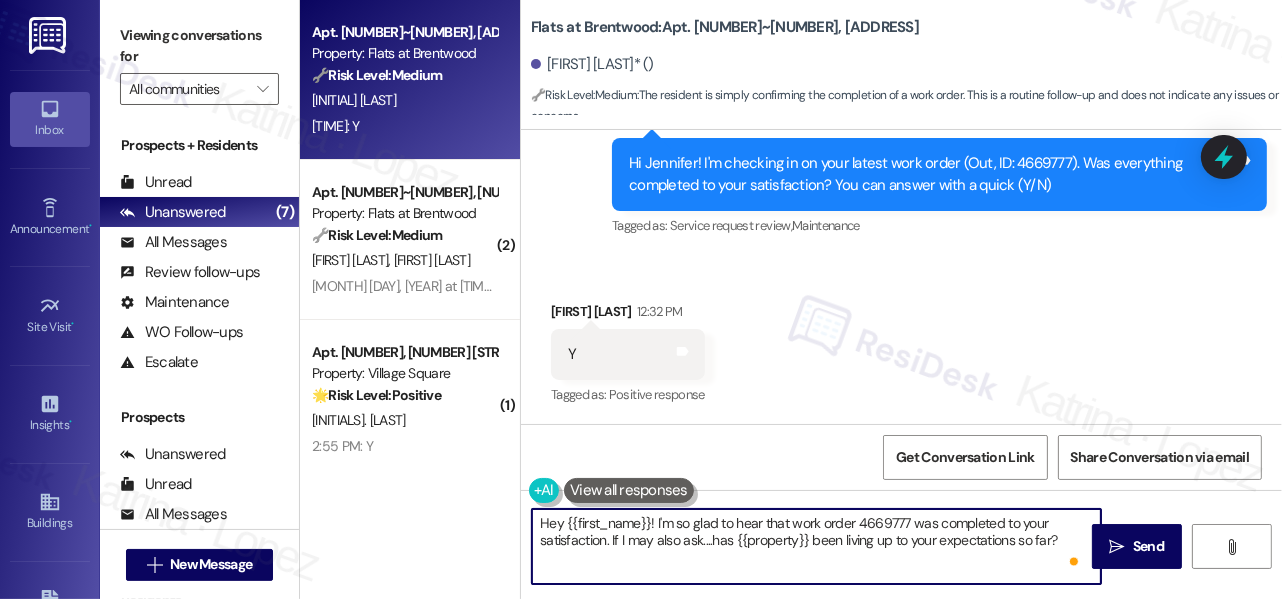 click on "Hey {{first_name}}! I'm so glad to hear that work order 4669777 was completed to your satisfaction. If I may also ask....has {{property}} been living up to your expectations so far?" at bounding box center (816, 546) 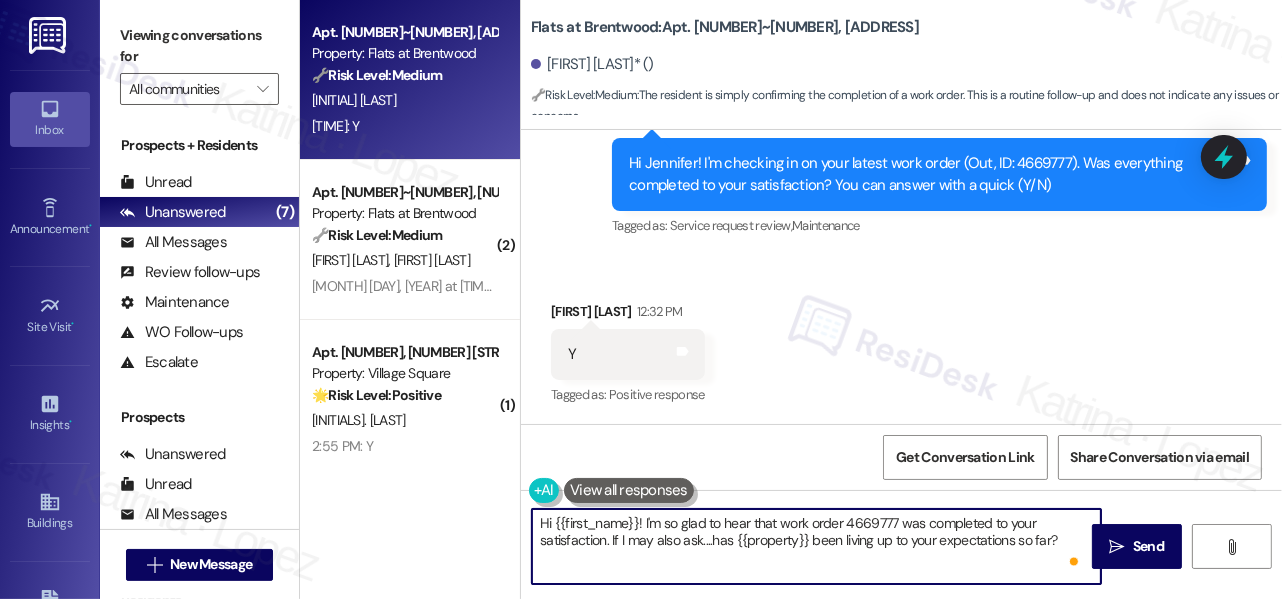 click on "Received via SMS Jennifer Durham* [TIME] Y Tags and notes Tagged as:   Positive response Click to highlight conversations about Positive response" at bounding box center [901, 340] 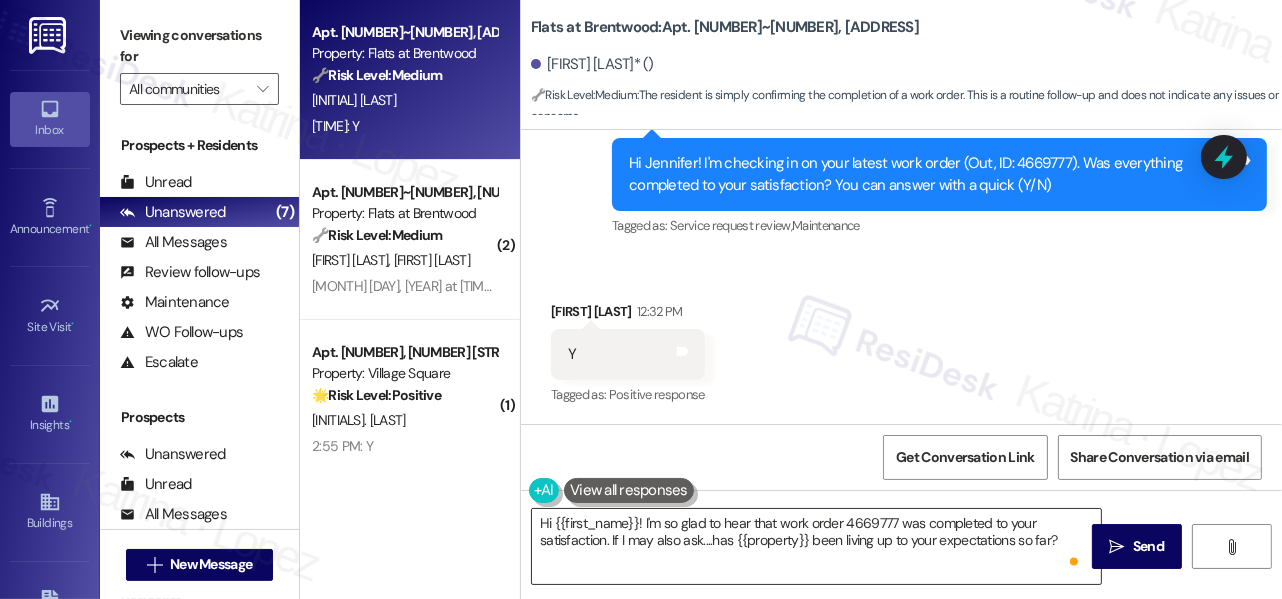 click on "Hi {{first_name}}! I'm so glad to hear that work order 4669777 was completed to your satisfaction. If I may also ask....has {{property}} been living up to your expectations so far?" at bounding box center (816, 546) 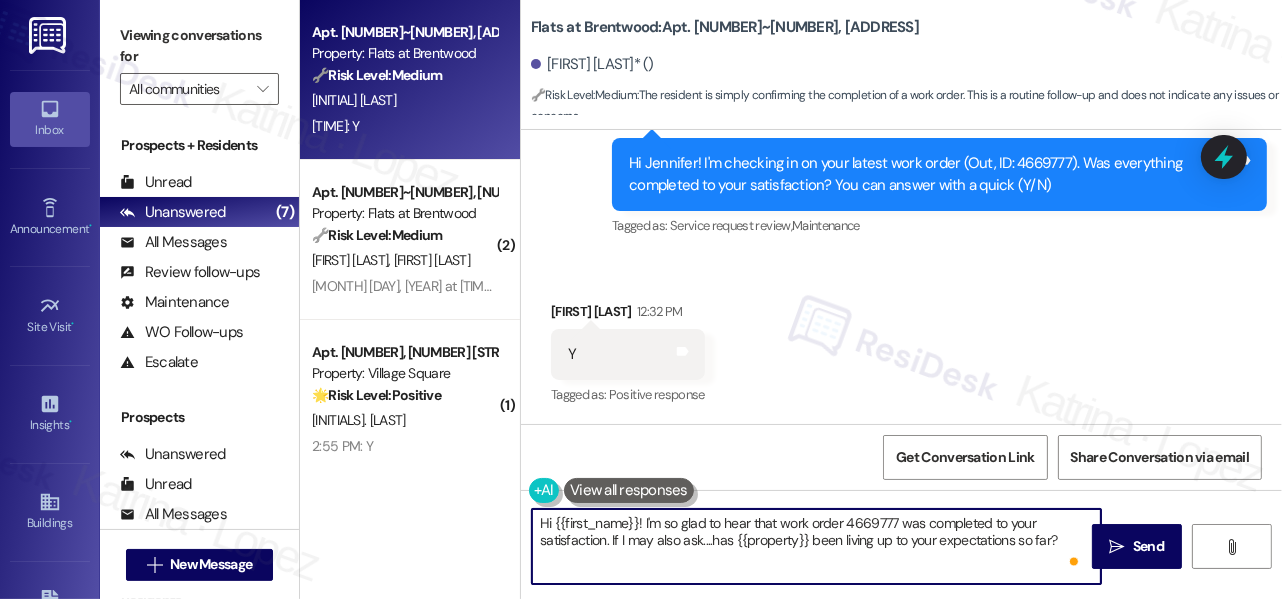click on "Hi {{first_name}}! I'm so glad to hear that work order 4669777 was completed to your satisfaction. If I may also ask....has {{property}} been living up to your expectations so far?" at bounding box center [816, 546] 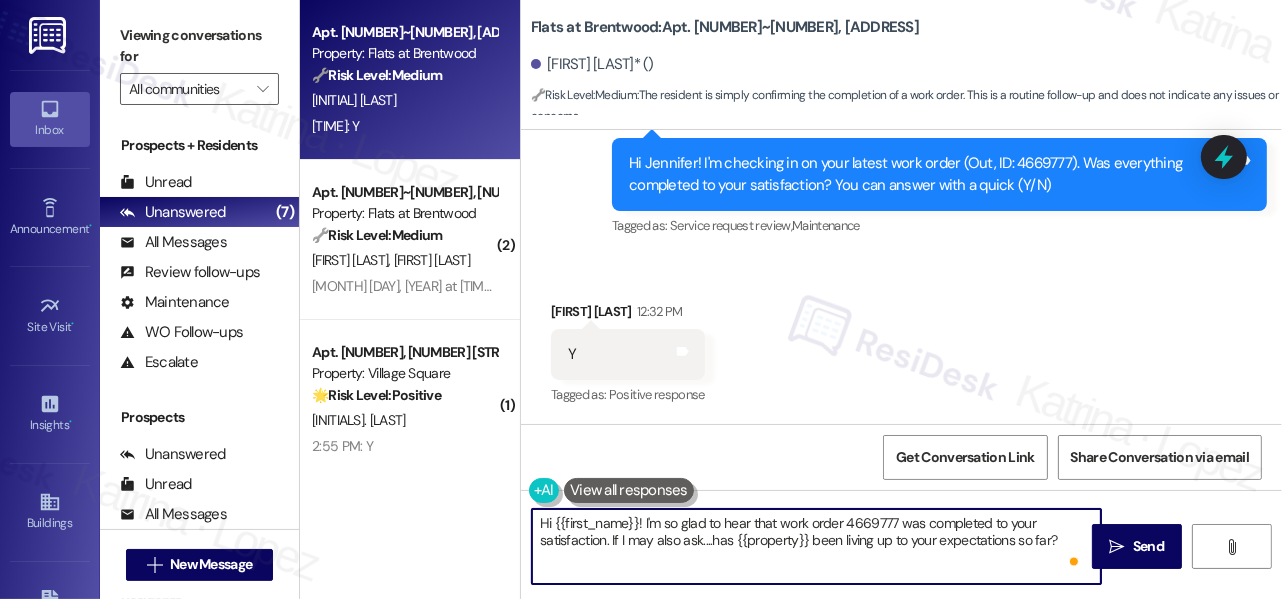 click on "Hi {{first_name}}! I'm so glad to hear that work order 4669777 was completed to your satisfaction. If I may also ask....has {{property}} been living up to your expectations so far?" at bounding box center [816, 546] 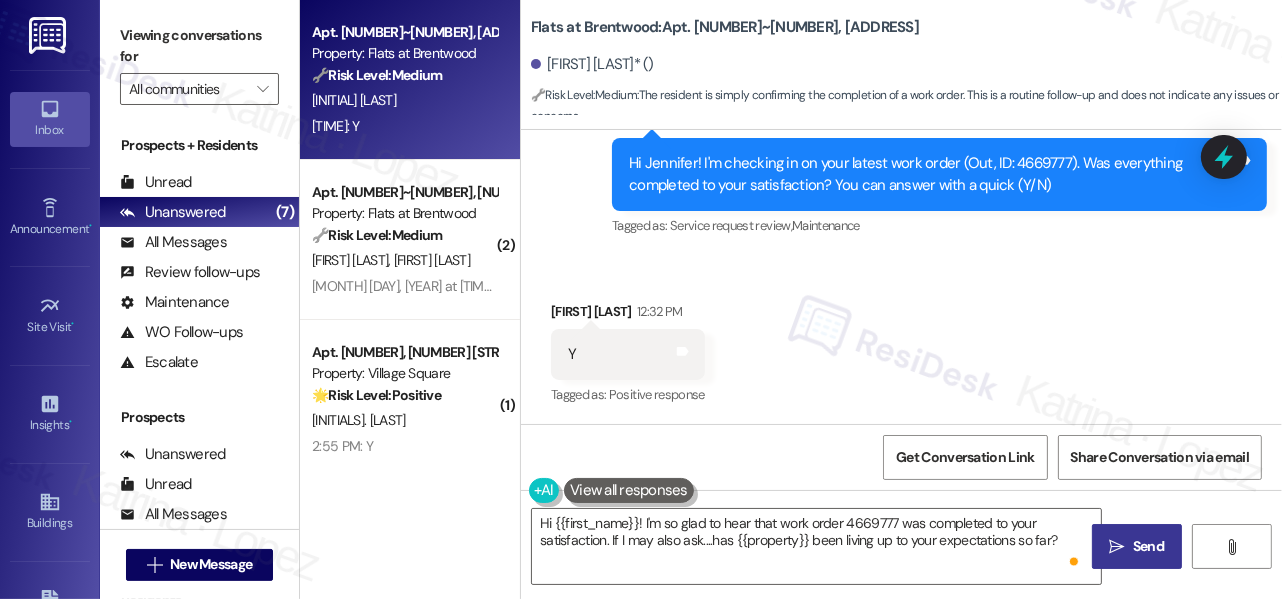 click on "" at bounding box center [1117, 547] 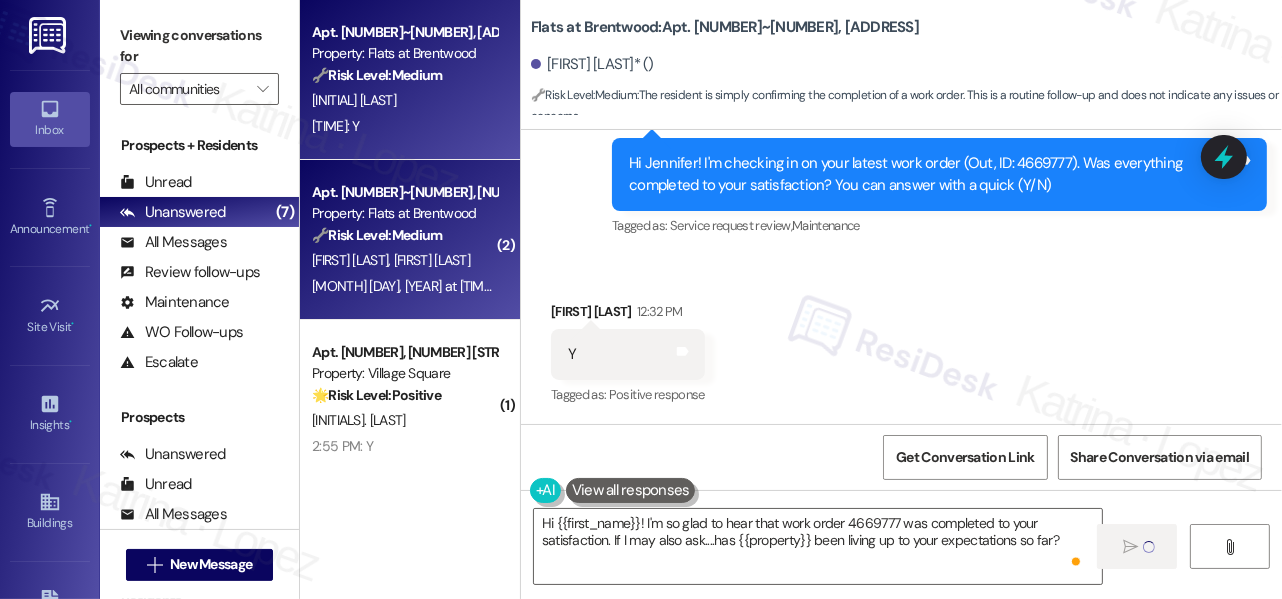 type on "Fetching suggested responses. Please feel free to read through the conversation in the meantime." 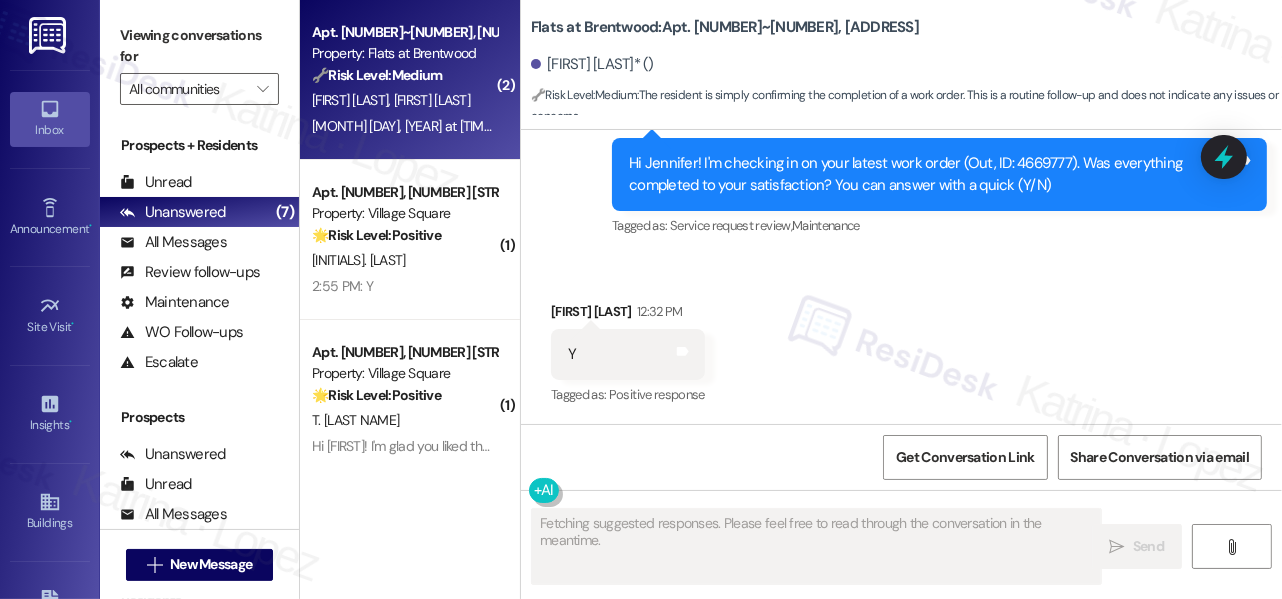 click on "[INITIALS]. [LAST] [INITIALS]. [LAST]" at bounding box center (404, 100) 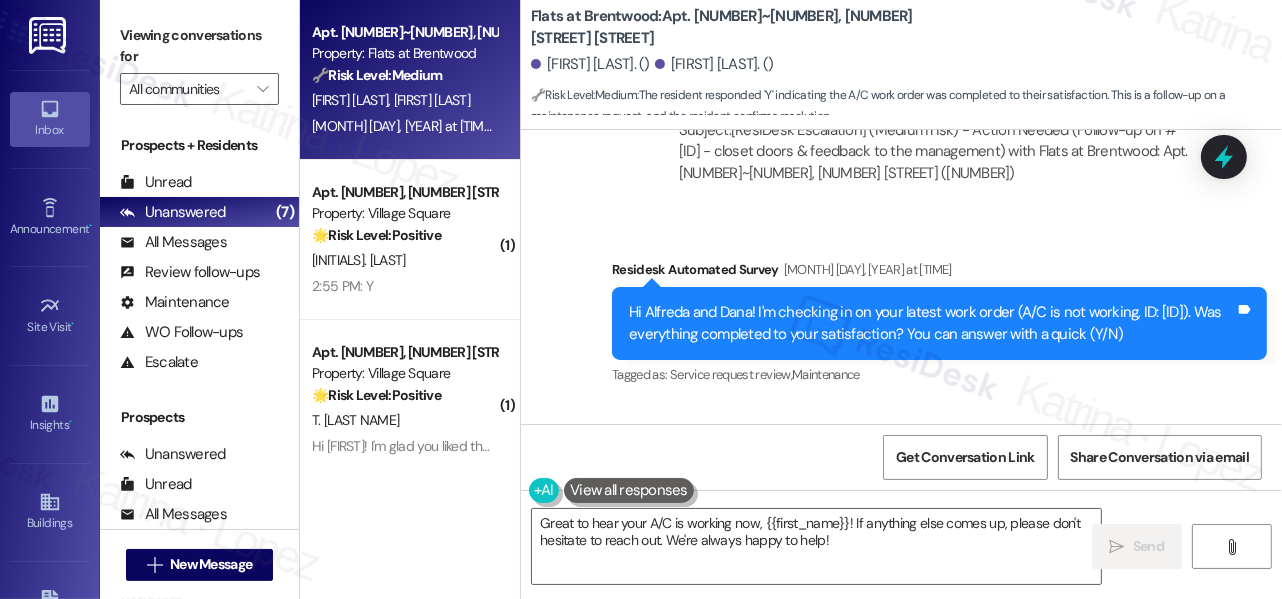 scroll, scrollTop: 10589, scrollLeft: 0, axis: vertical 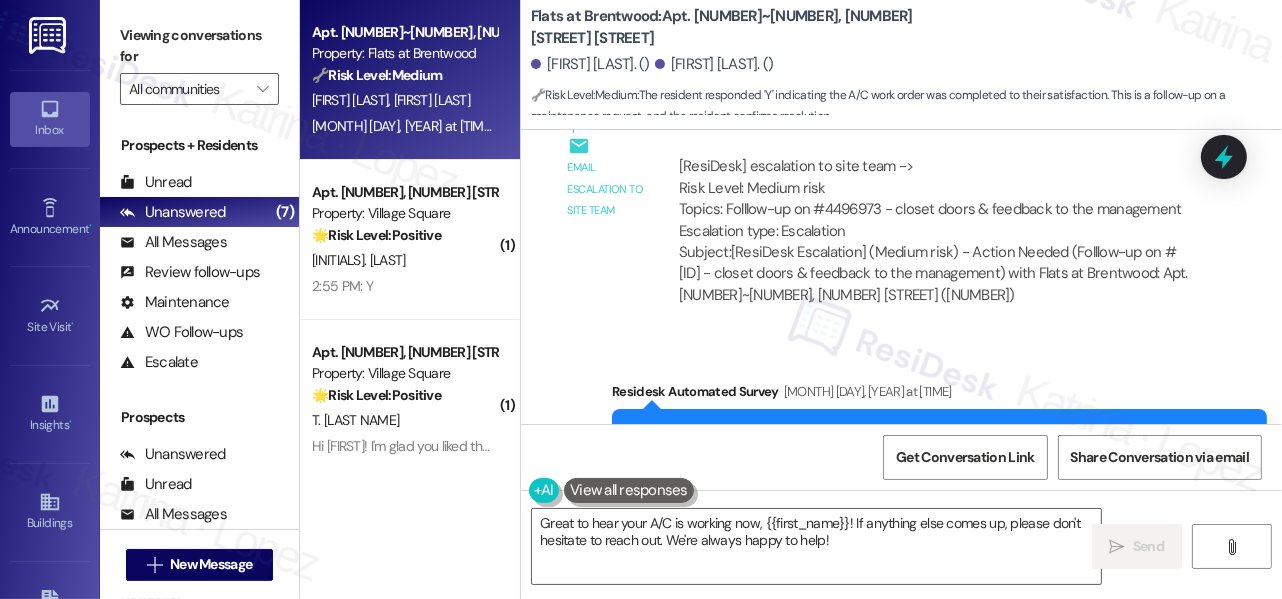 click on "[ResiDesk] escalation to site team ->
Risk Level: Medium risk
Topics: Folllow-up on #4496973 - closet doors & feedback to the management
Escalation type: Escalation" at bounding box center (934, 199) 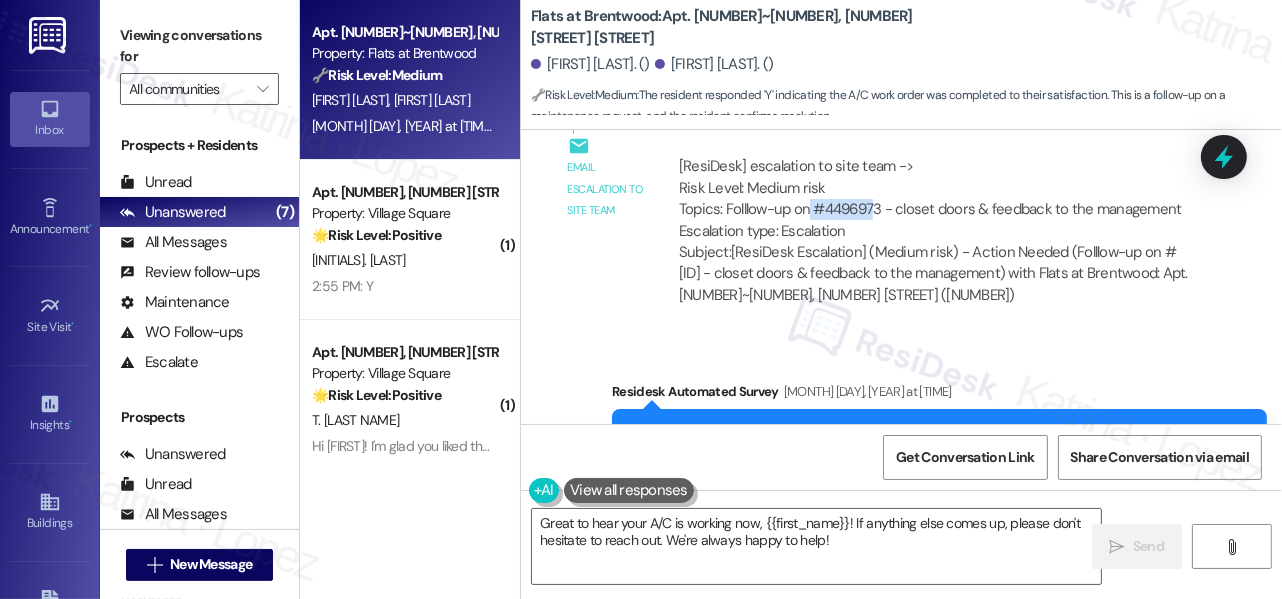 click on "[ResiDesk] escalation to site team ->
Risk Level: Medium risk
Topics: Folllow-up on #4496973 - closet doors & feedback to the management
Escalation type: Escalation" at bounding box center (934, 199) 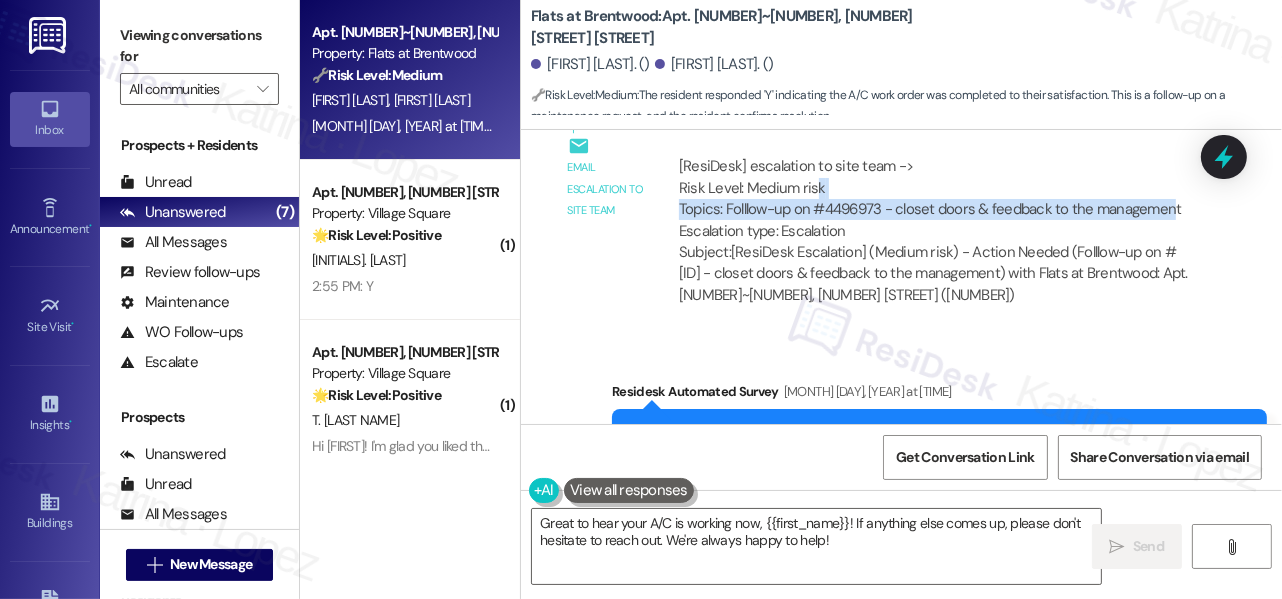 click on "[ResiDesk] escalation to site team ->
Risk Level: Medium risk
Topics: Folllow-up on #4496973 - closet doors & feedback to the management
Escalation type: Escalation" at bounding box center (934, 199) 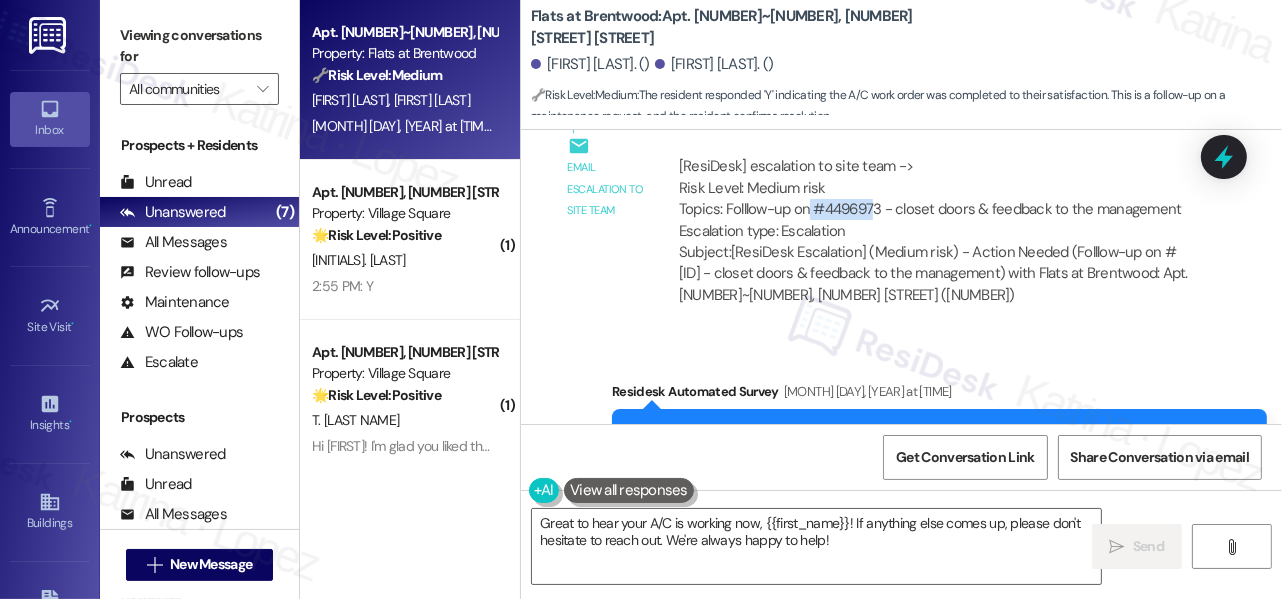click on "[ResiDesk] escalation to site team ->
Risk Level: Medium risk
Topics: Folllow-up on #4496973 - closet doors & feedback to the management
Escalation type: Escalation" at bounding box center [934, 199] 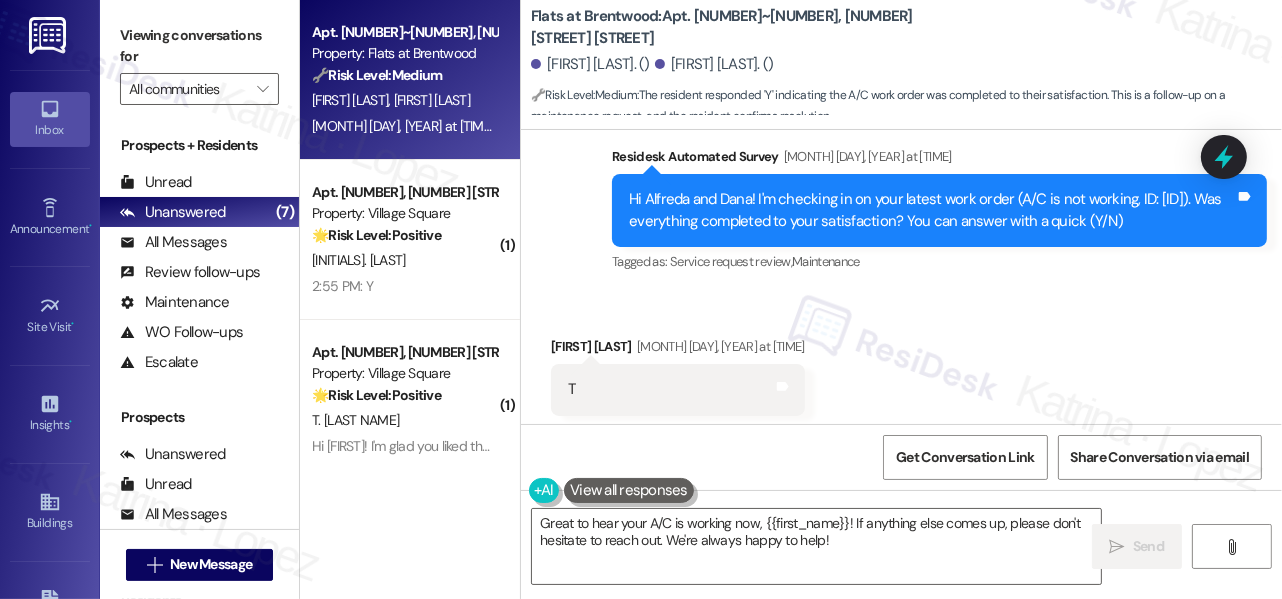 scroll, scrollTop: 10770, scrollLeft: 0, axis: vertical 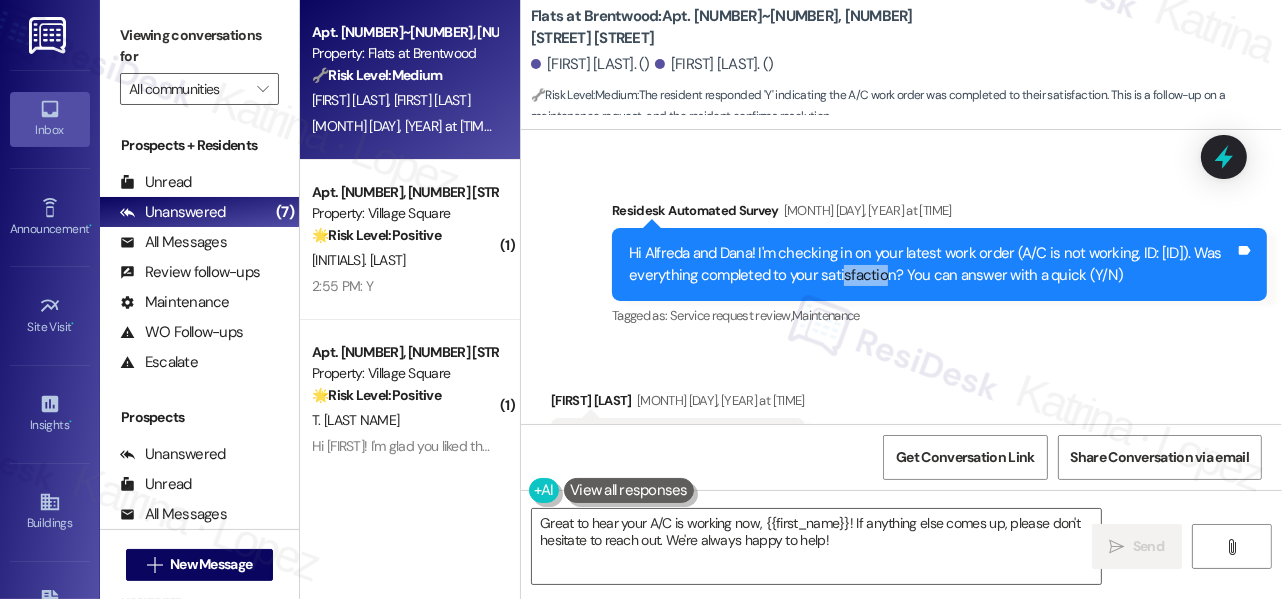 drag, startPoint x: 850, startPoint y: 253, endPoint x: 923, endPoint y: 265, distance: 73.97973 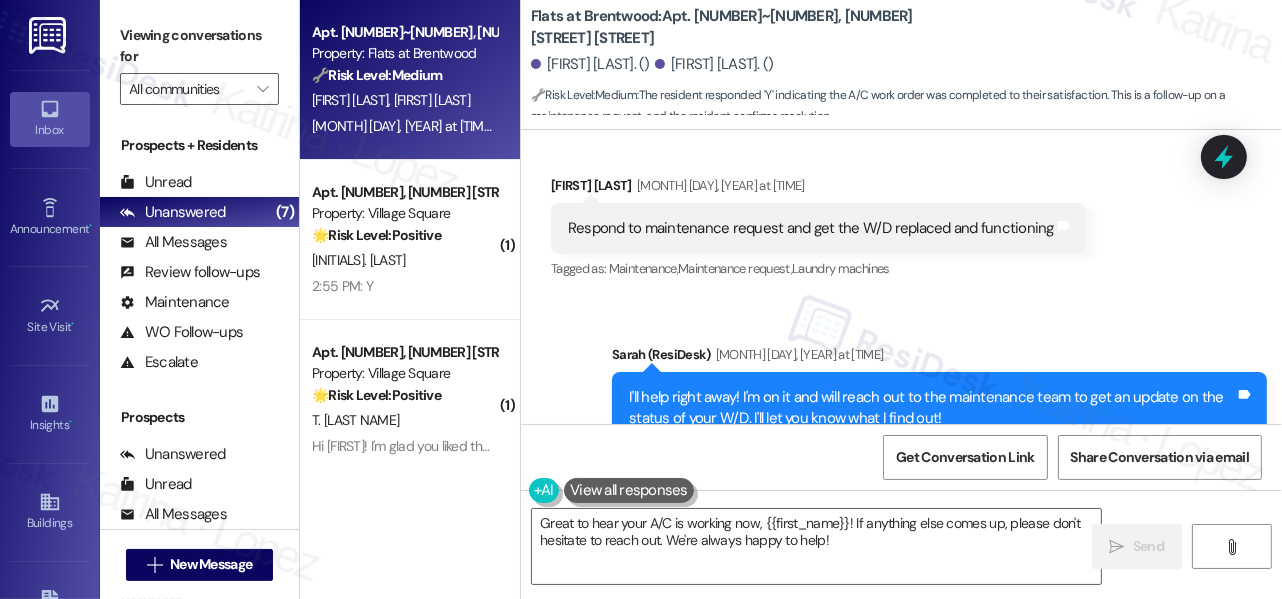 scroll, scrollTop: 7548, scrollLeft: 0, axis: vertical 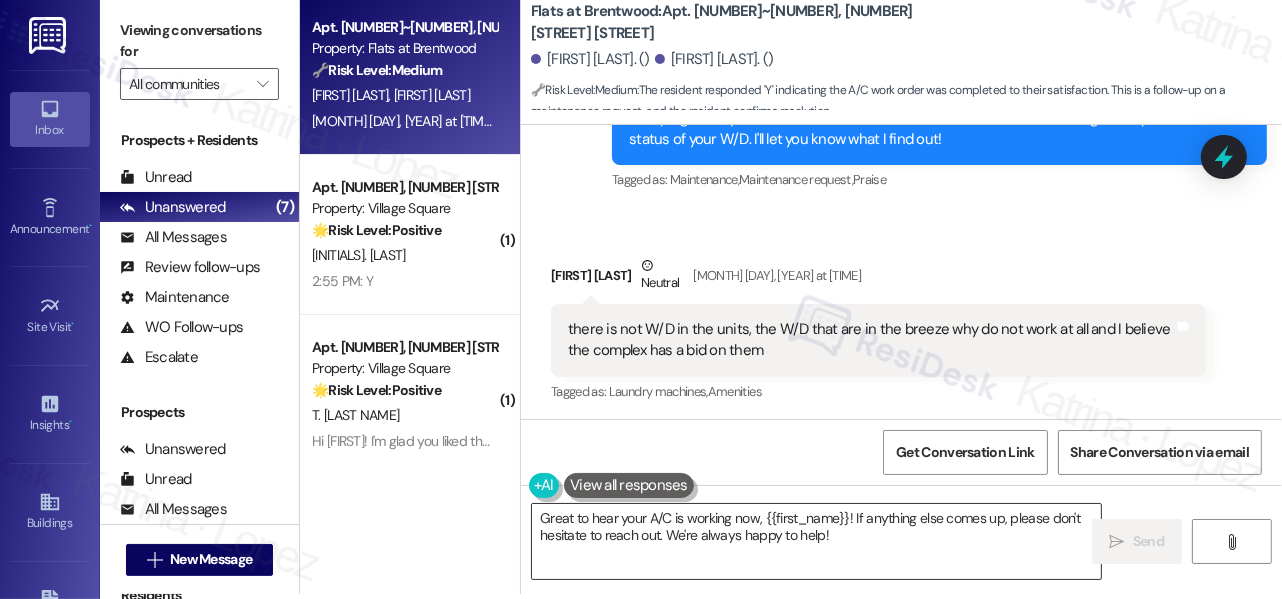 click on "Great to hear your A/C is working now, {{first_name}}! If anything else comes up, please don't hesitate to reach out. We're always happy to help!" at bounding box center (816, 541) 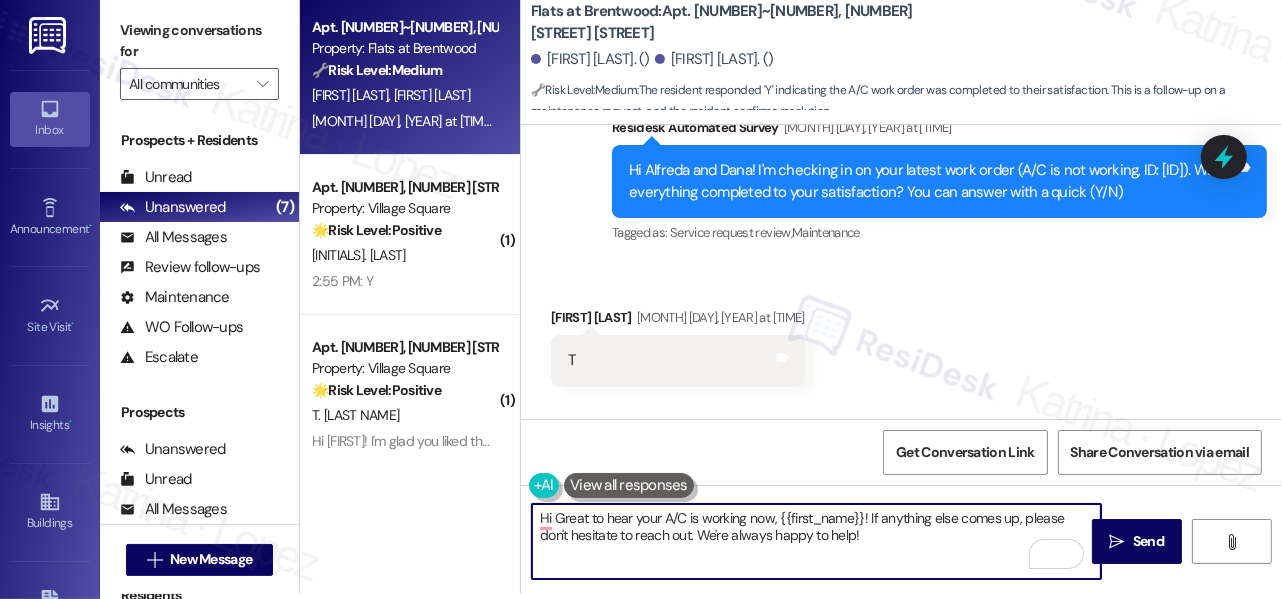 scroll, scrollTop: 10770, scrollLeft: 0, axis: vertical 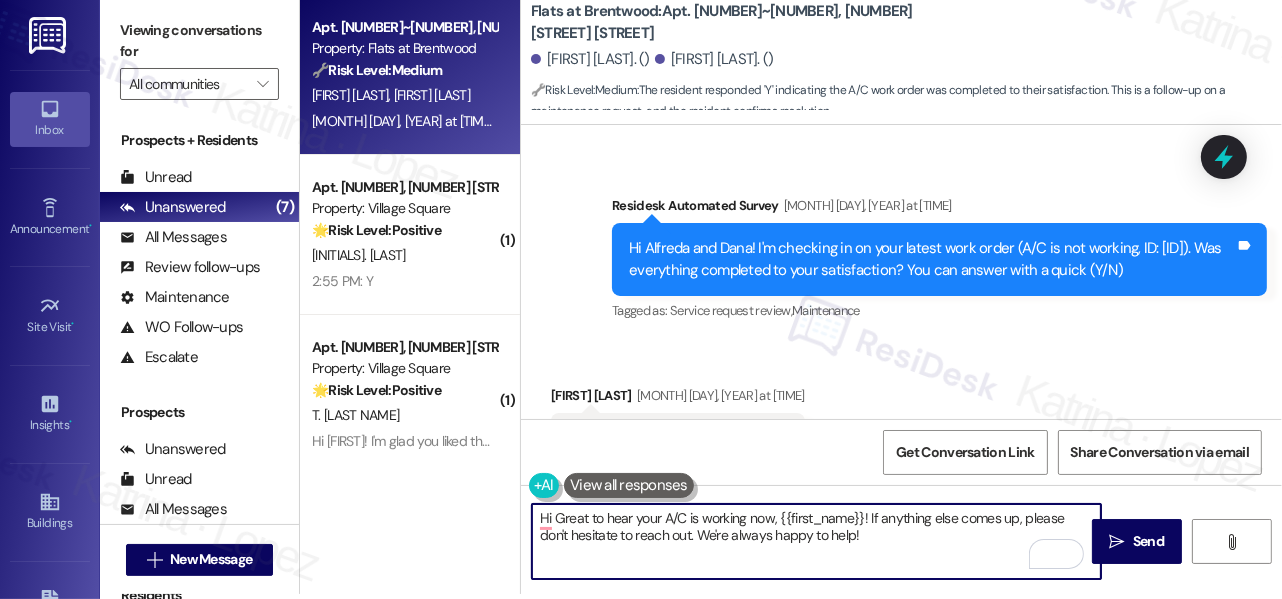 click on "T Tags and notes" at bounding box center [678, 438] 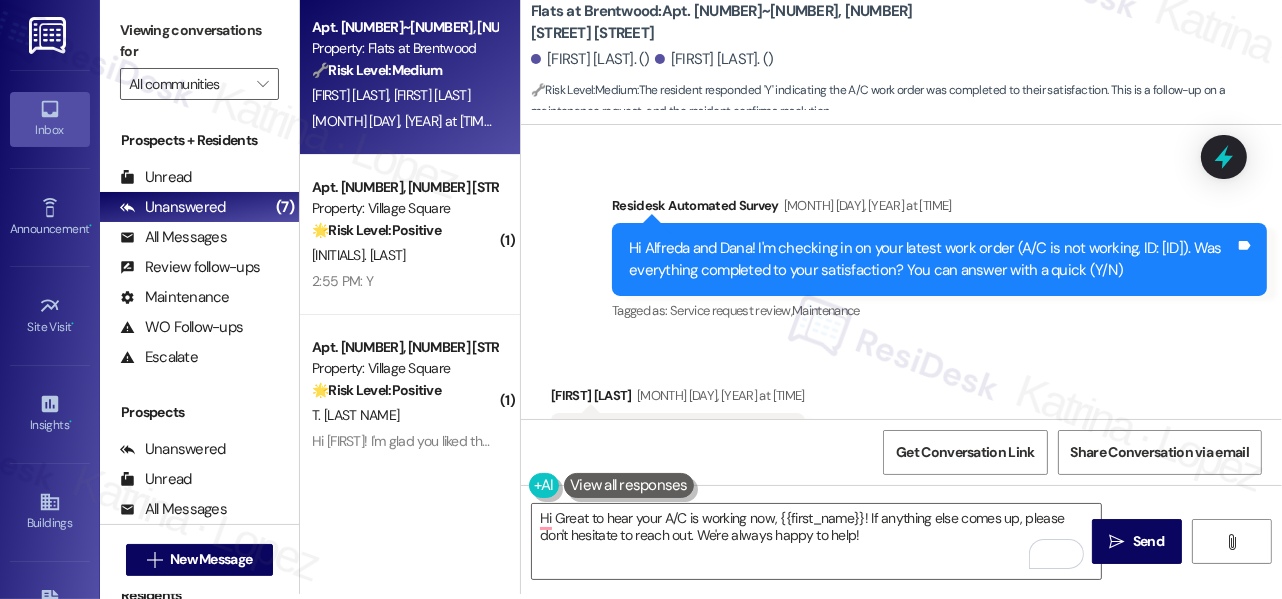 click on "Dana Cox [MONTH] [DAY], [YEAR] at [TIME]" at bounding box center (678, 399) 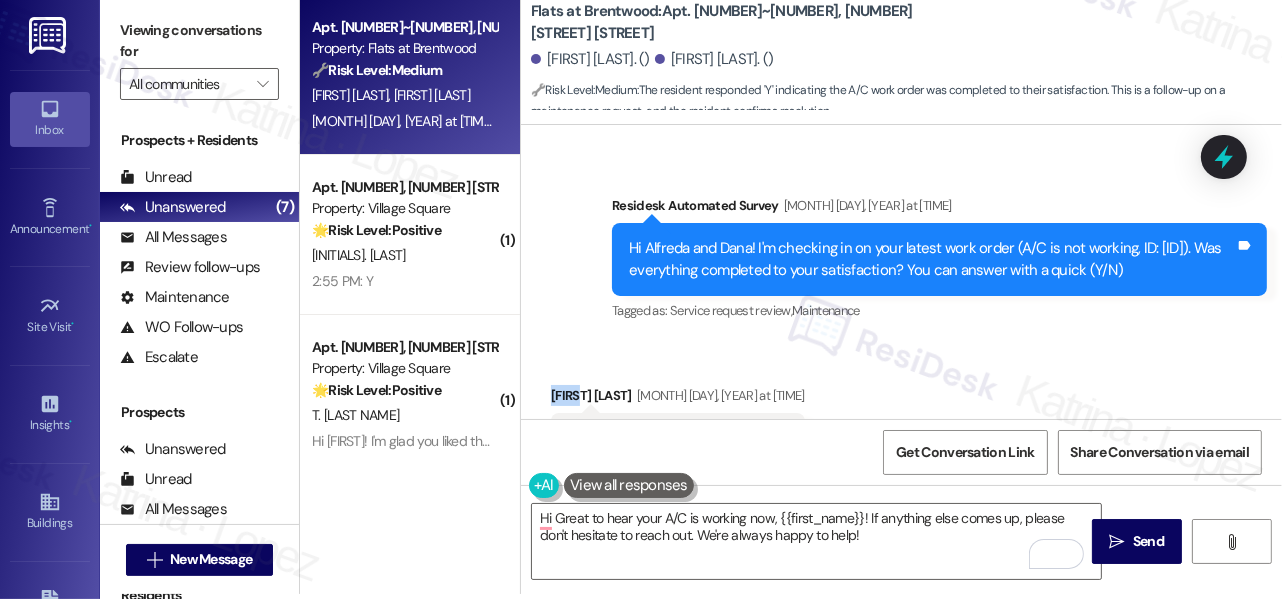 click on "Dana Cox [MONTH] [DAY], [YEAR] at [TIME]" at bounding box center [678, 399] 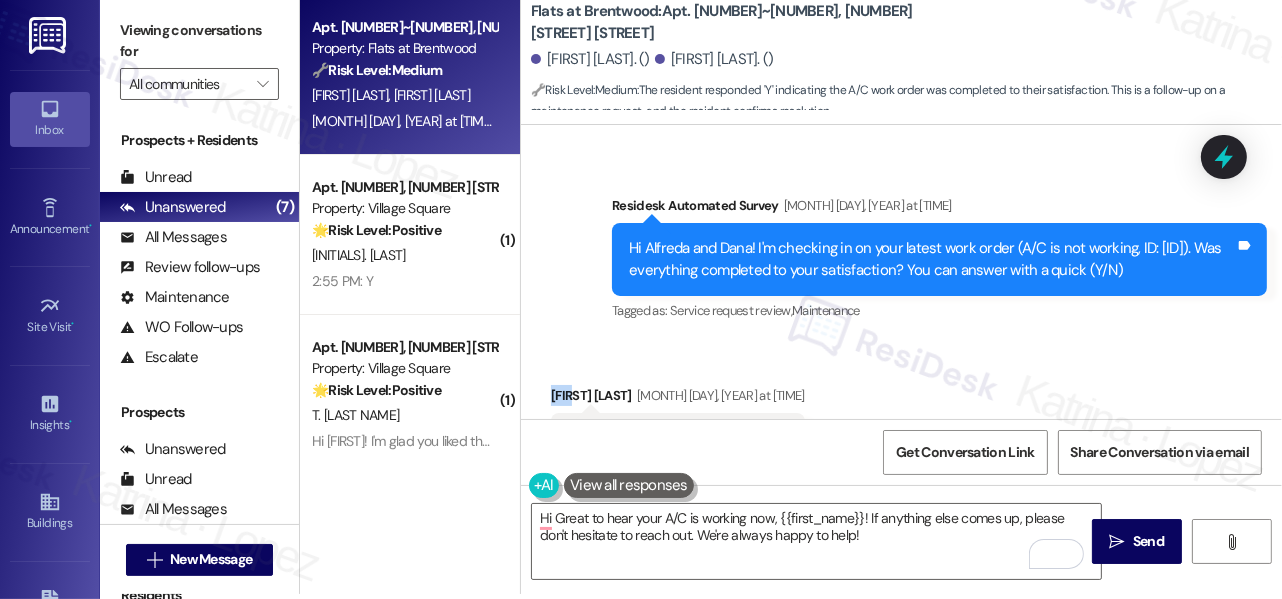 copy on "Dana" 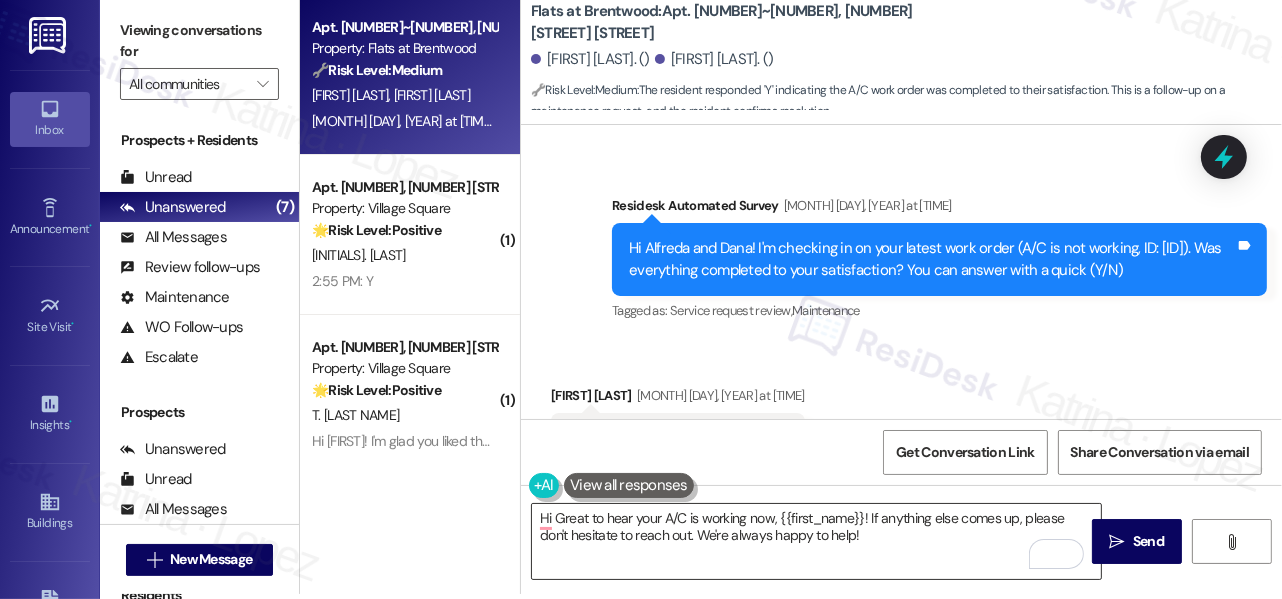 drag, startPoint x: 553, startPoint y: 522, endPoint x: 580, endPoint y: 516, distance: 27.658634 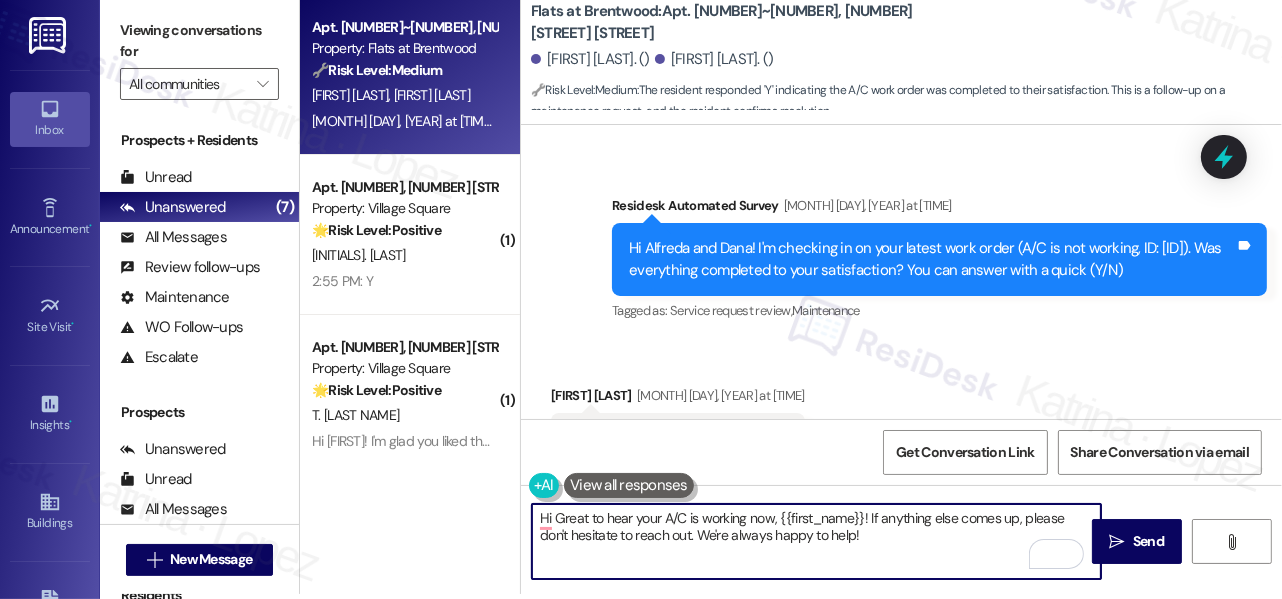 paste on "Dana" 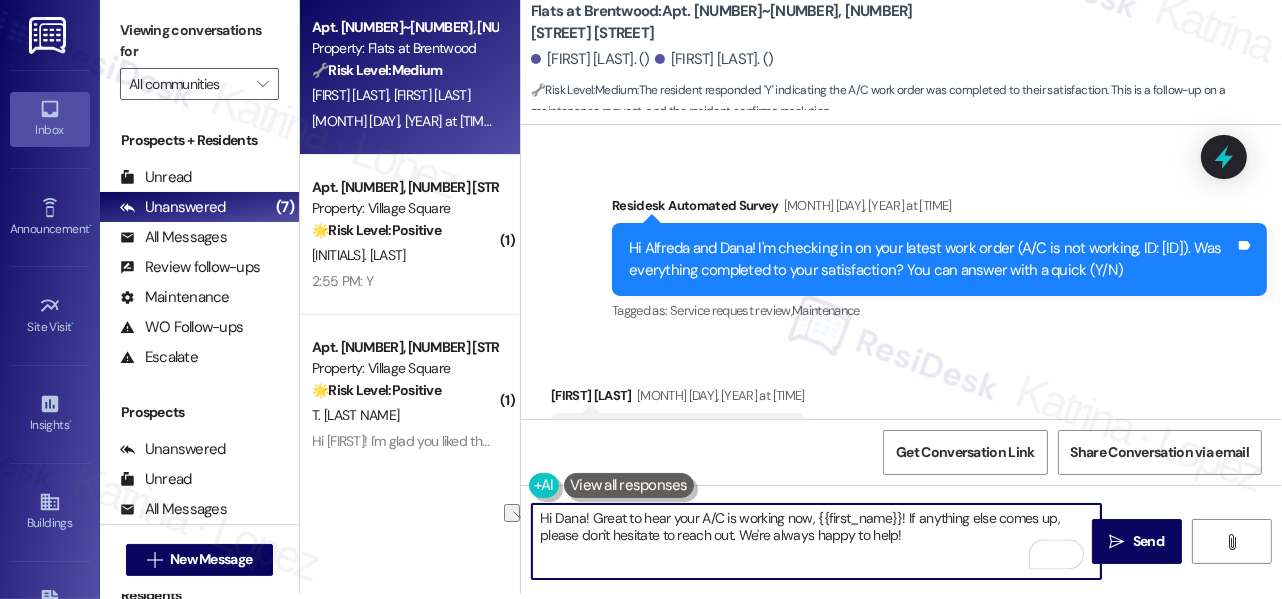 drag, startPoint x: 813, startPoint y: 516, endPoint x: 901, endPoint y: 498, distance: 89.822044 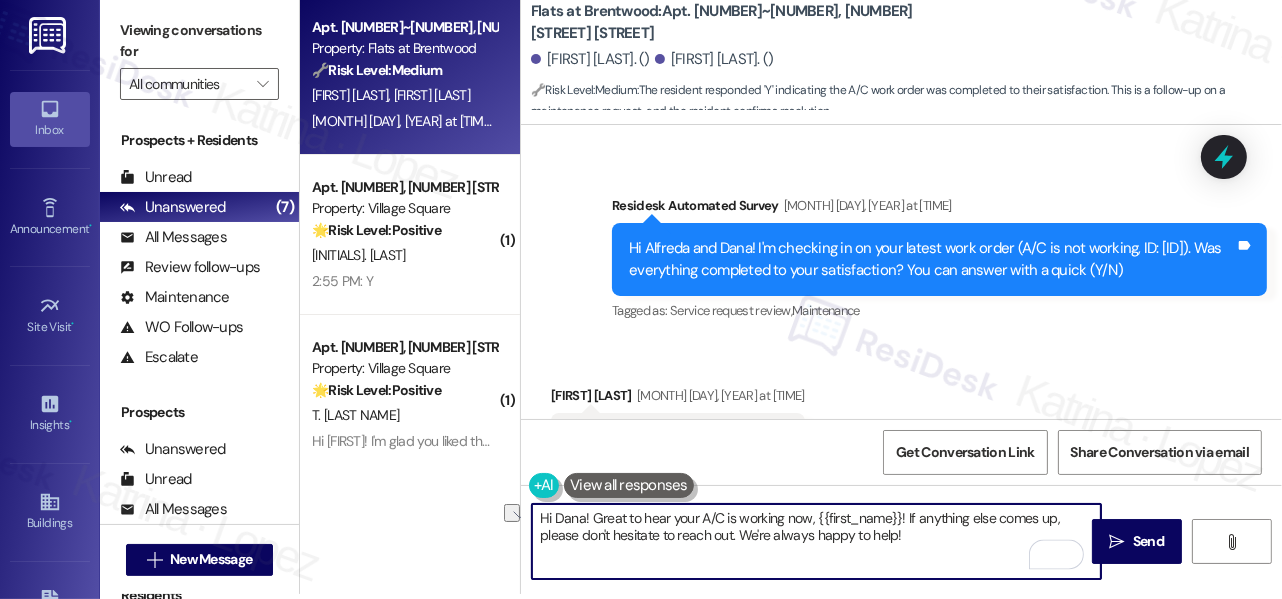 click on "Hi Dana! Great to hear your A/C is working now, {{first_name}}! If anything else comes up, please don't hesitate to reach out. We're always happy to help!  Send " at bounding box center (901, 560) 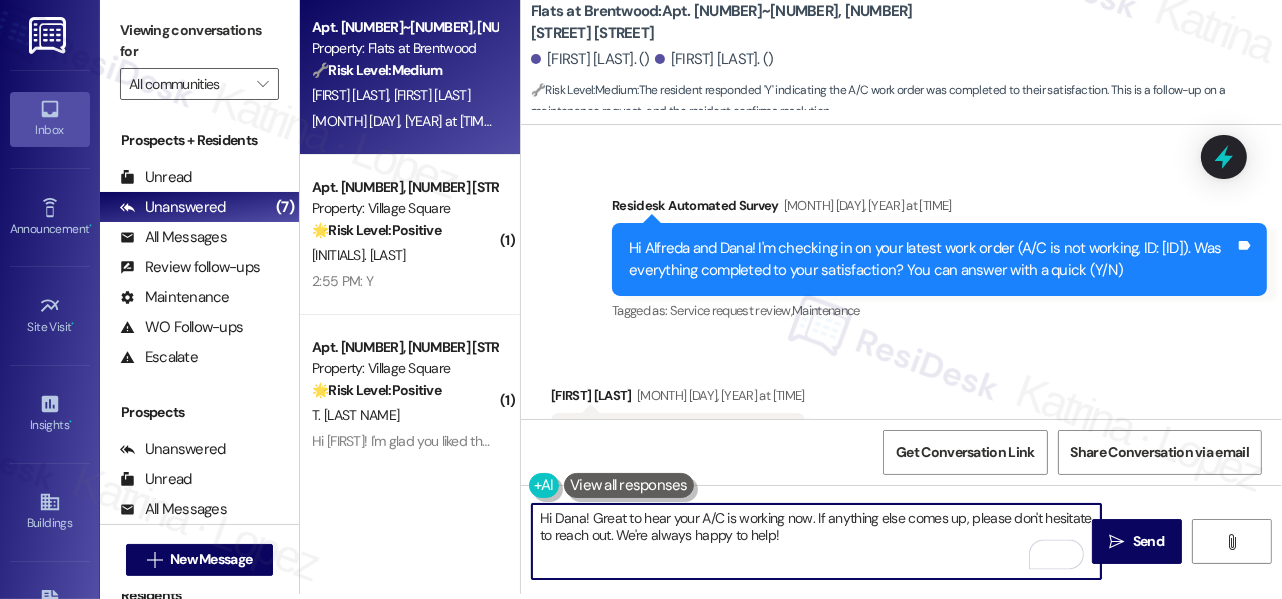 drag, startPoint x: 894, startPoint y: 535, endPoint x: 872, endPoint y: 532, distance: 22.203604 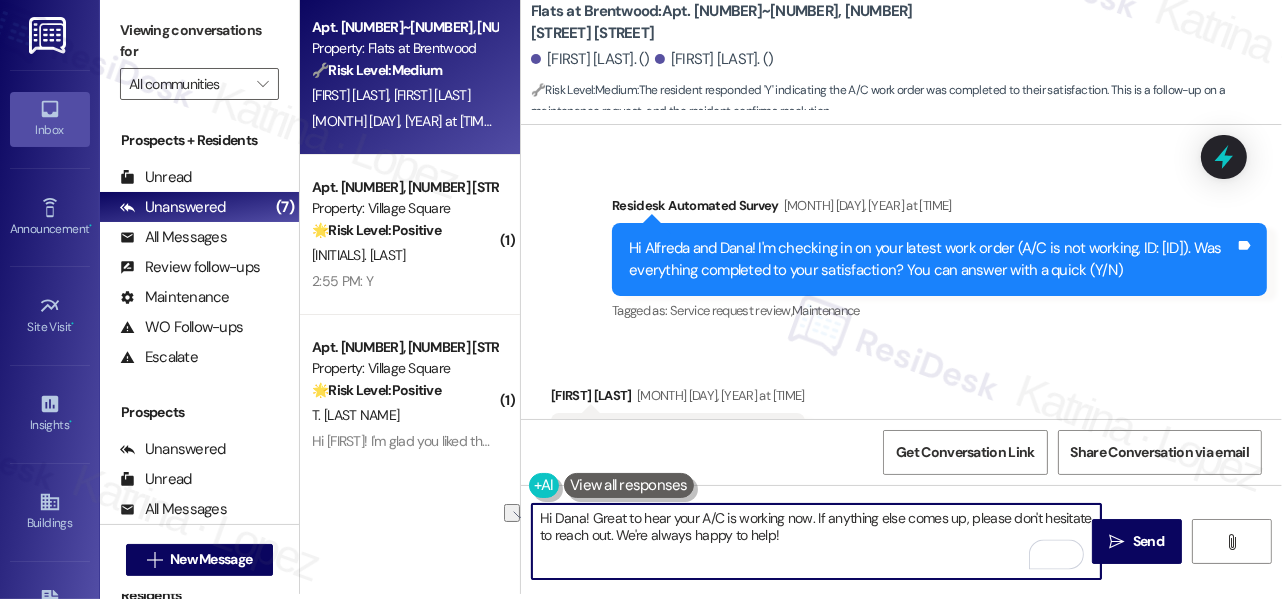 drag, startPoint x: 661, startPoint y: 540, endPoint x: 618, endPoint y: 540, distance: 43 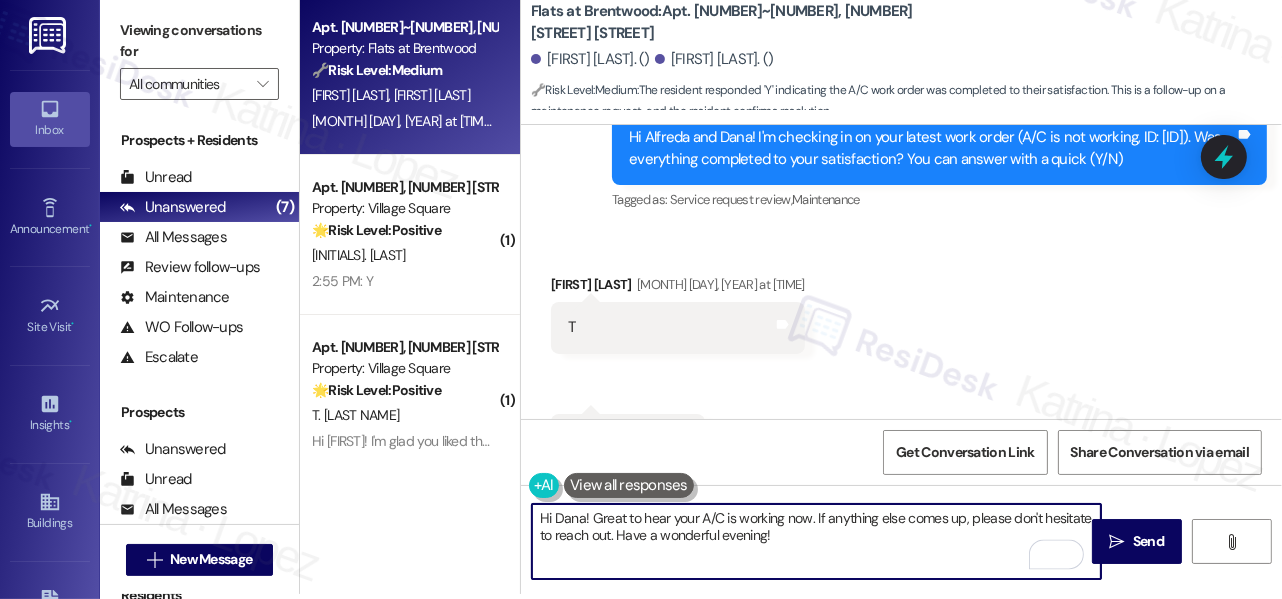 scroll, scrollTop: 10952, scrollLeft: 0, axis: vertical 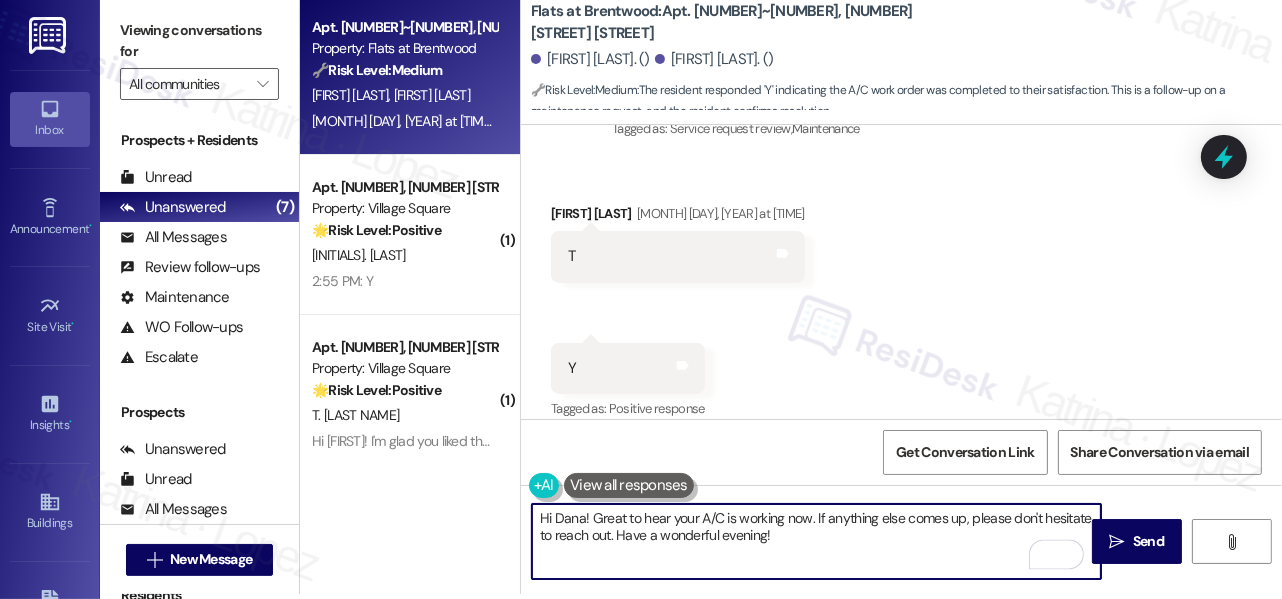 click on "Hi Dana! Great to hear your A/C is working now. If anything else comes up, please don't hesitate to reach out. Have a wonderful evening!" at bounding box center [816, 541] 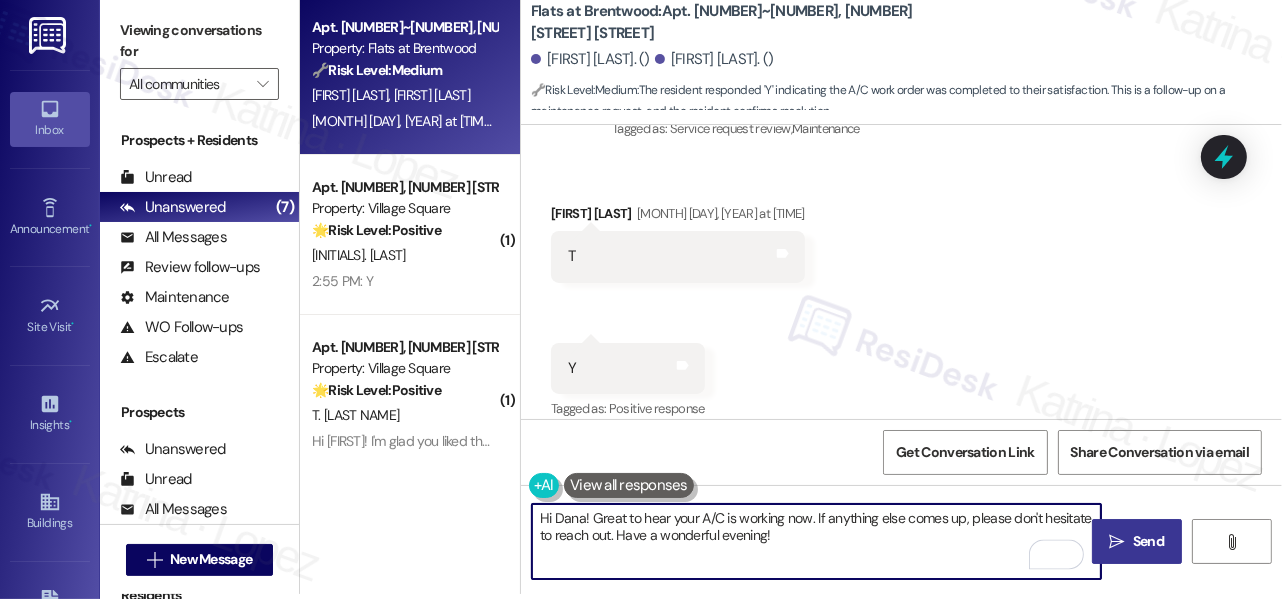 type on "Hi Dana! Great to hear your A/C is working now. If anything else comes up, please don't hesitate to reach out. Have a wonderful evening!" 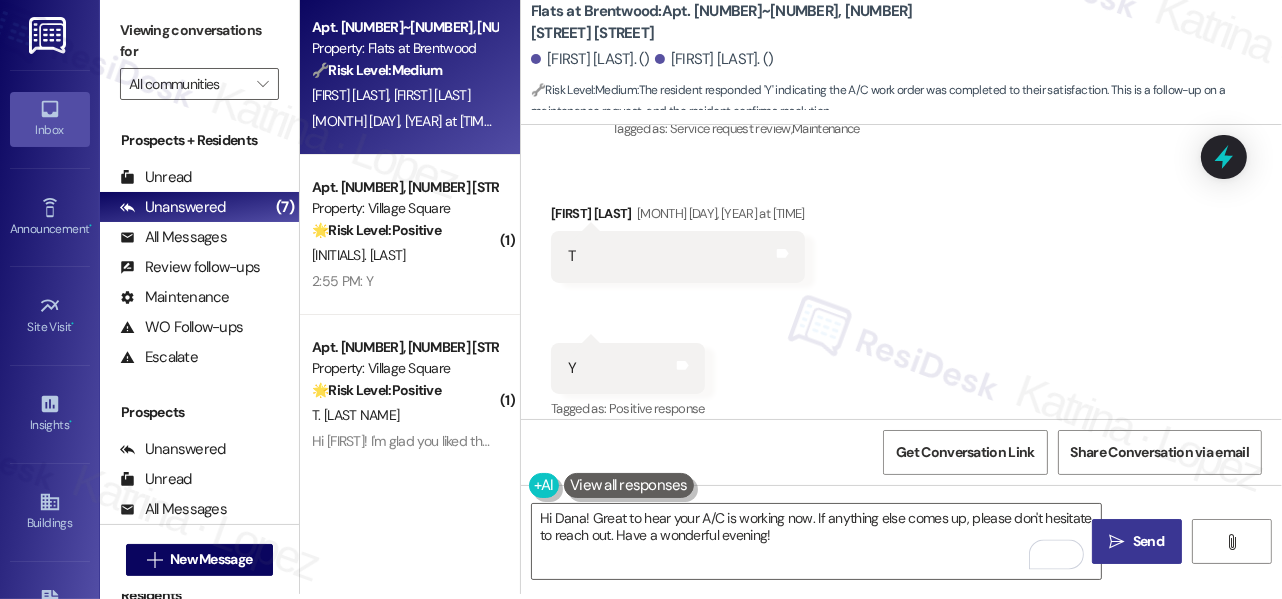 click on " Send" at bounding box center (1137, 541) 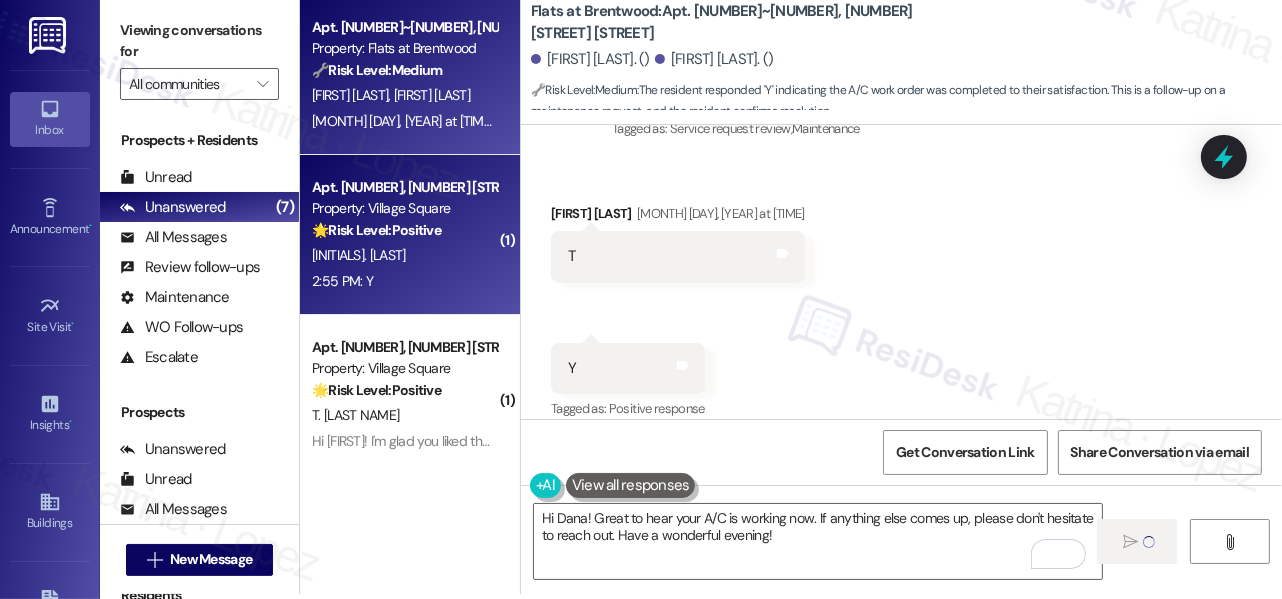 click on "[TIME]: Y [TIME]: Y" at bounding box center (404, 281) 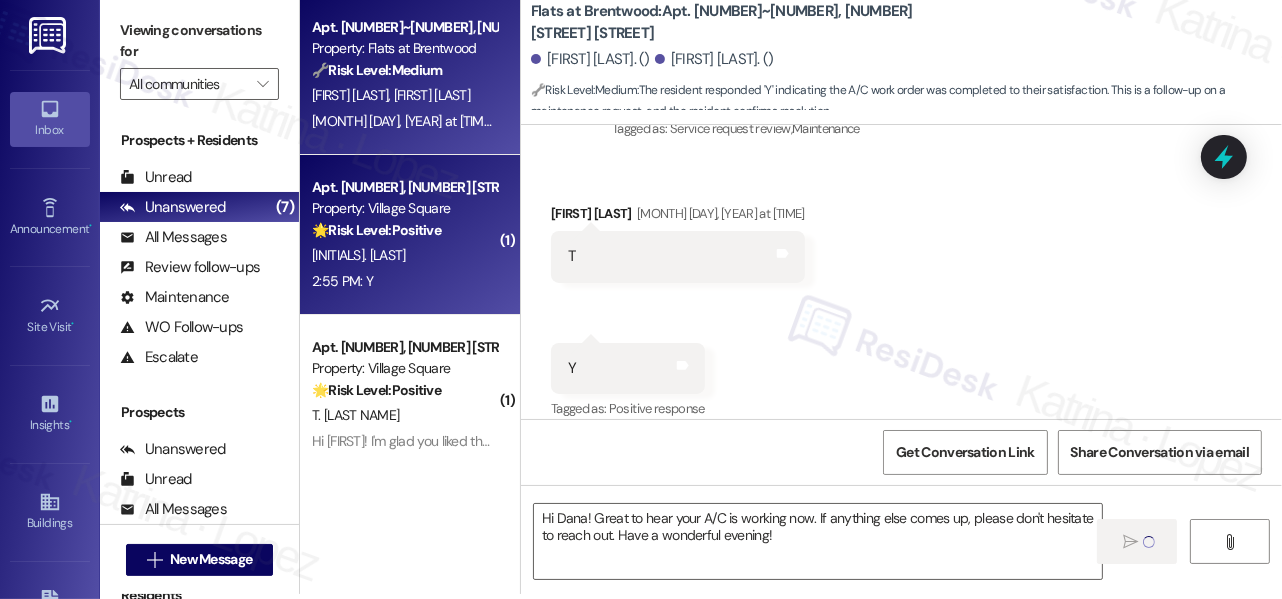 type on "Fetching suggested responses. Please feel free to read through the conversation in the meantime." 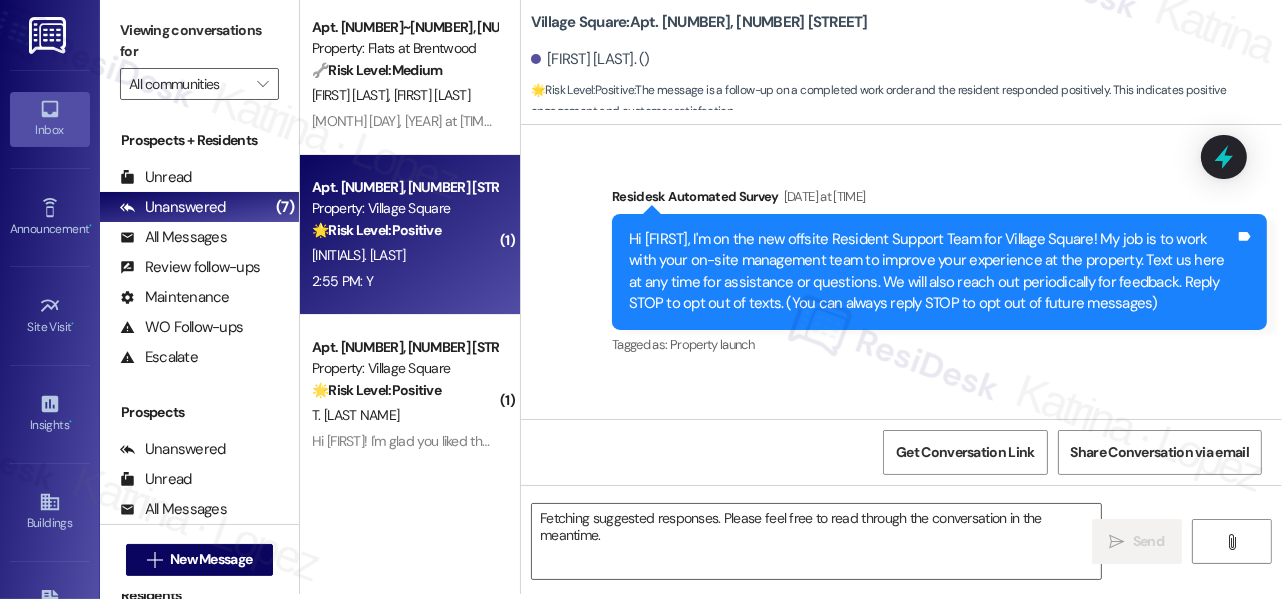scroll, scrollTop: 24163, scrollLeft: 0, axis: vertical 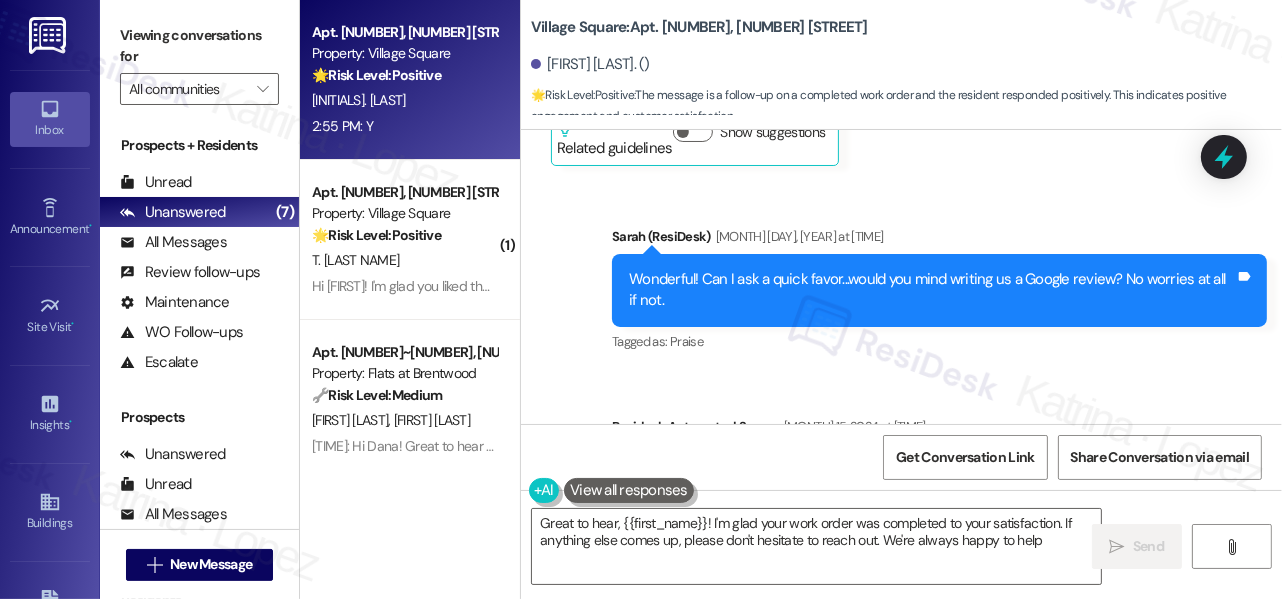 type on "Great to hear, {{first_name}}! I'm glad your work order was completed to your satisfaction. If anything else comes up, please don't hesitate to reach out. We're always happy to help!" 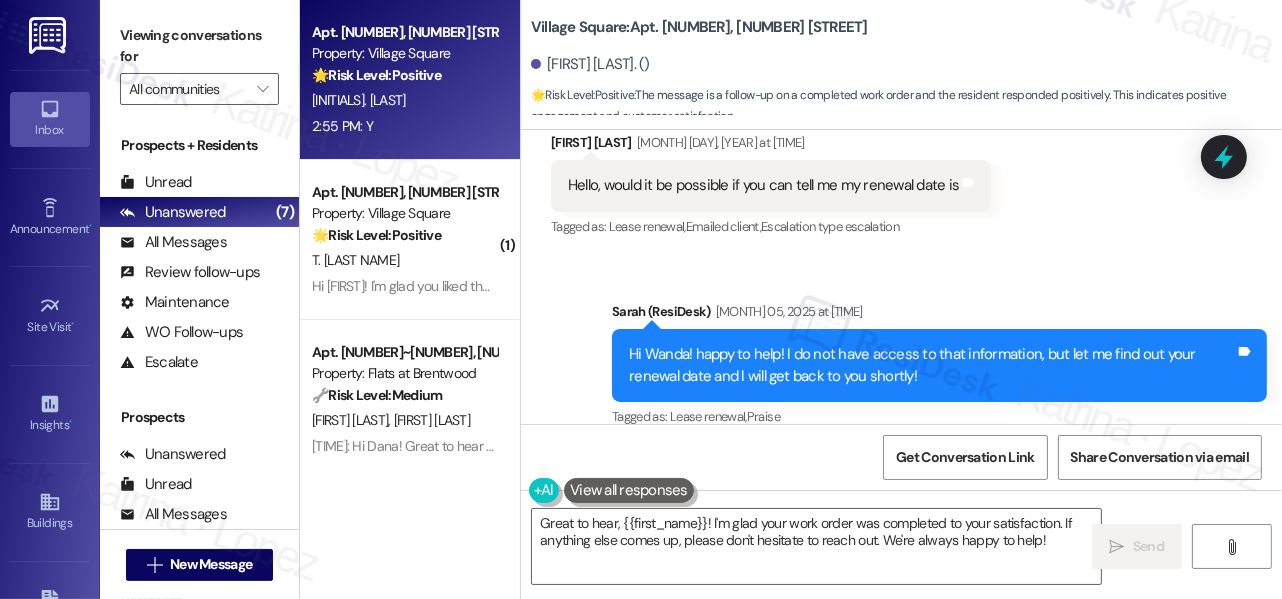 scroll, scrollTop: 17487, scrollLeft: 0, axis: vertical 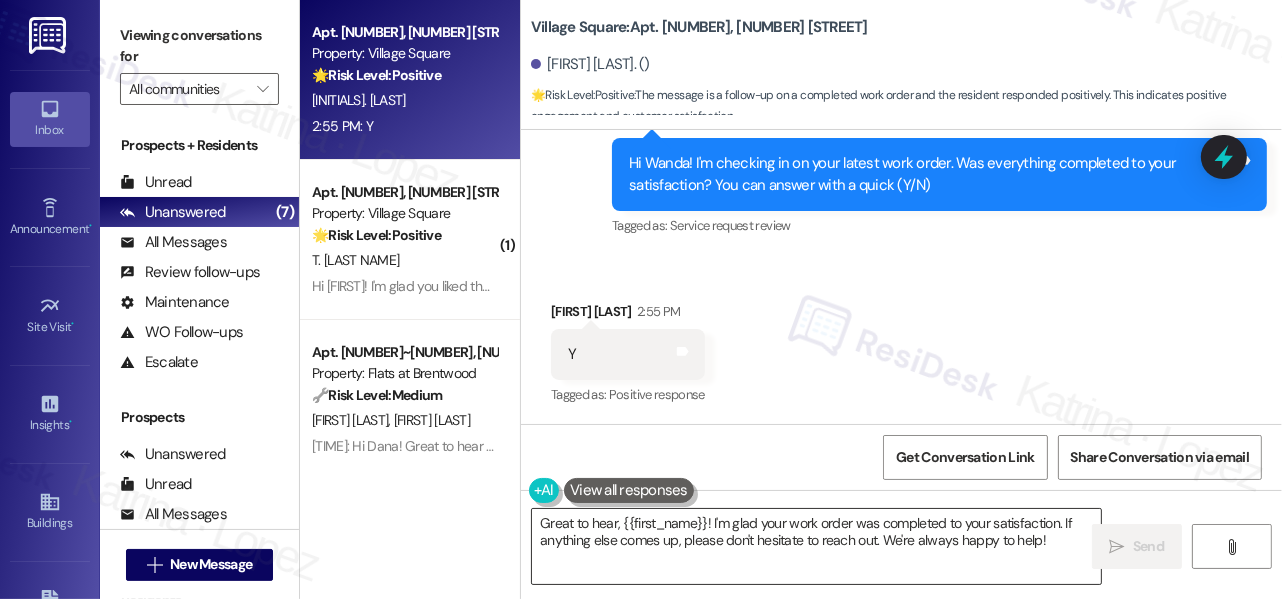 click on "Great to hear, {{first_name}}! I'm glad your work order was completed to your satisfaction. If anything else comes up, please don't hesitate to reach out. We're always happy to help!" at bounding box center (816, 546) 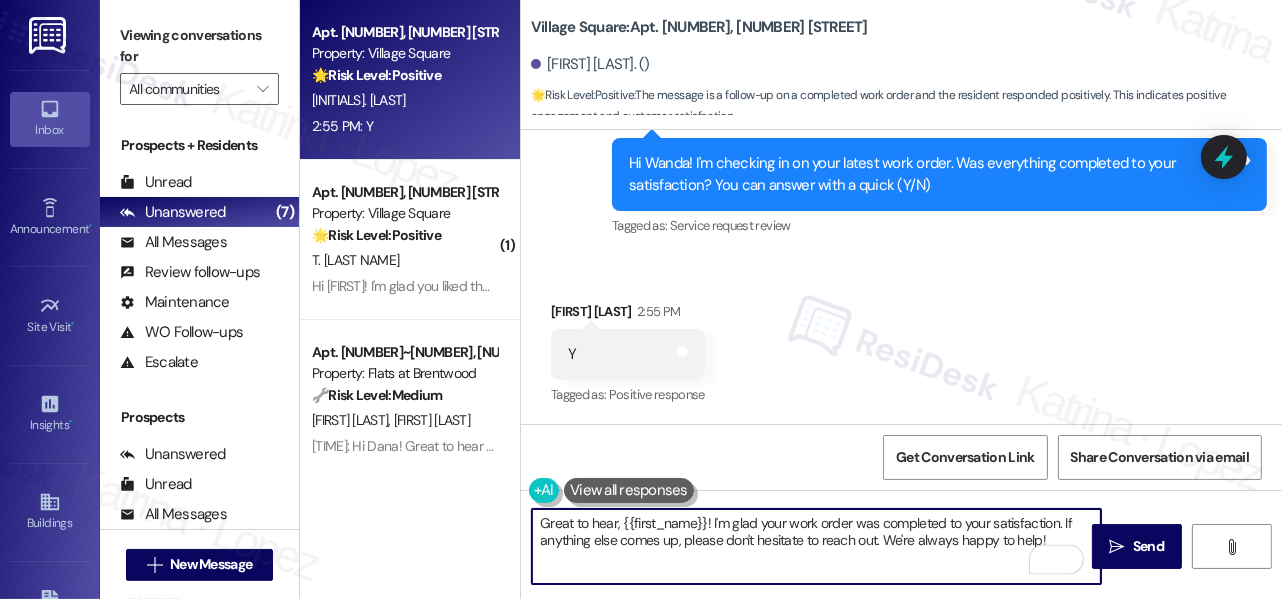 drag, startPoint x: 1047, startPoint y: 545, endPoint x: 683, endPoint y: 531, distance: 364.26913 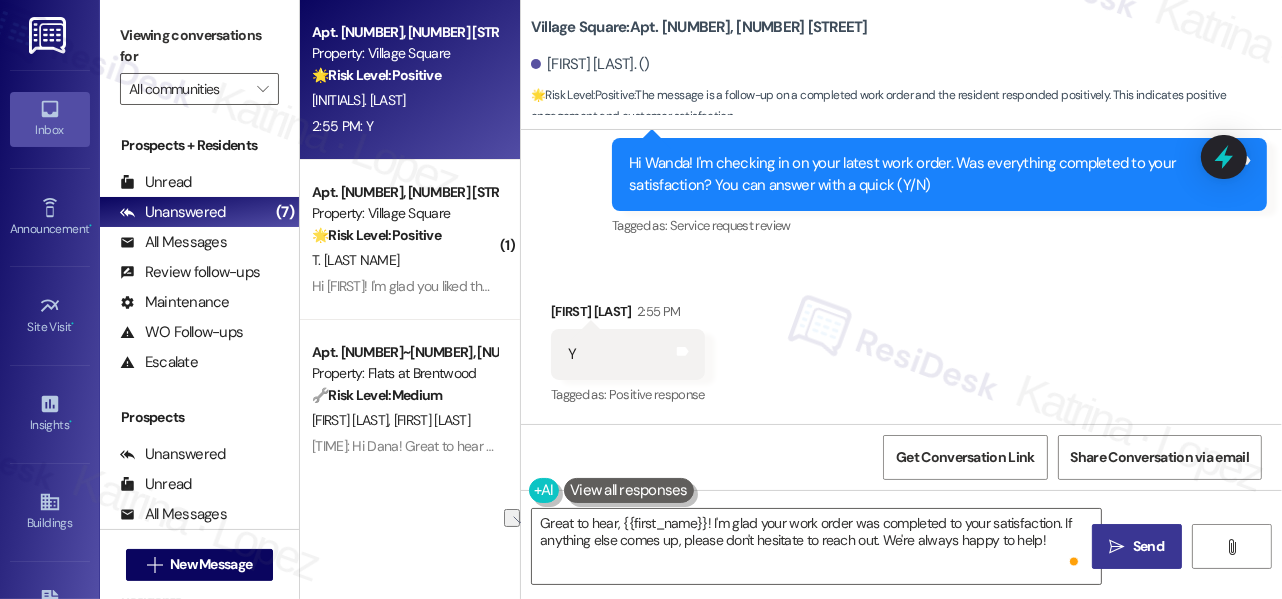 click on "Send" at bounding box center [1148, 546] 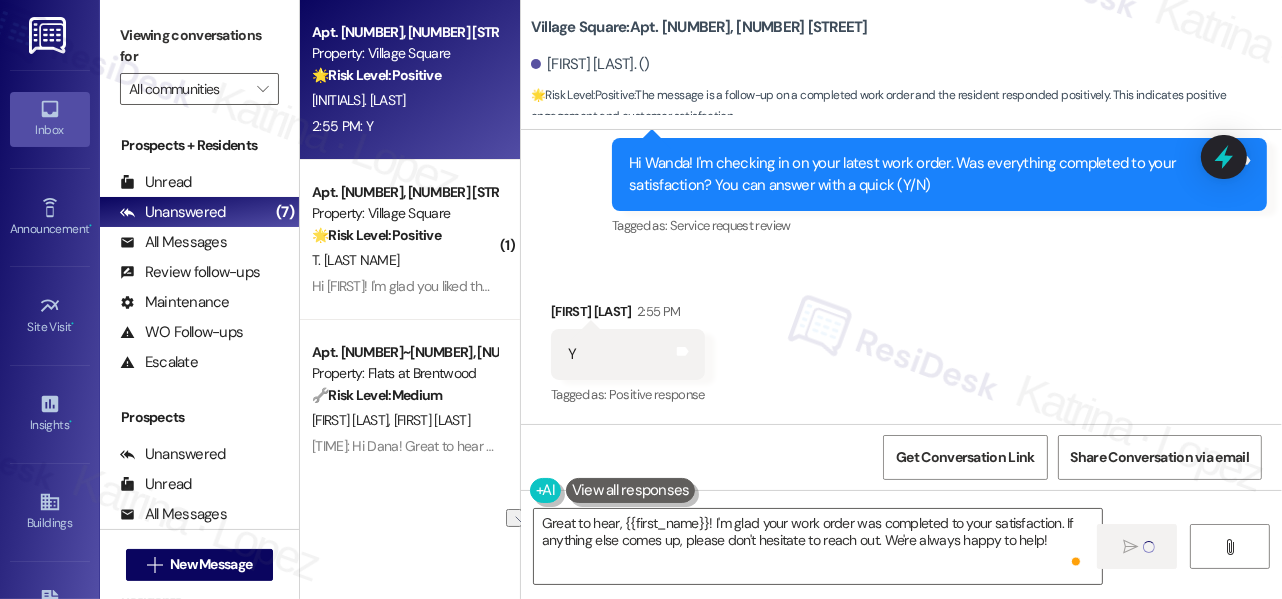 type 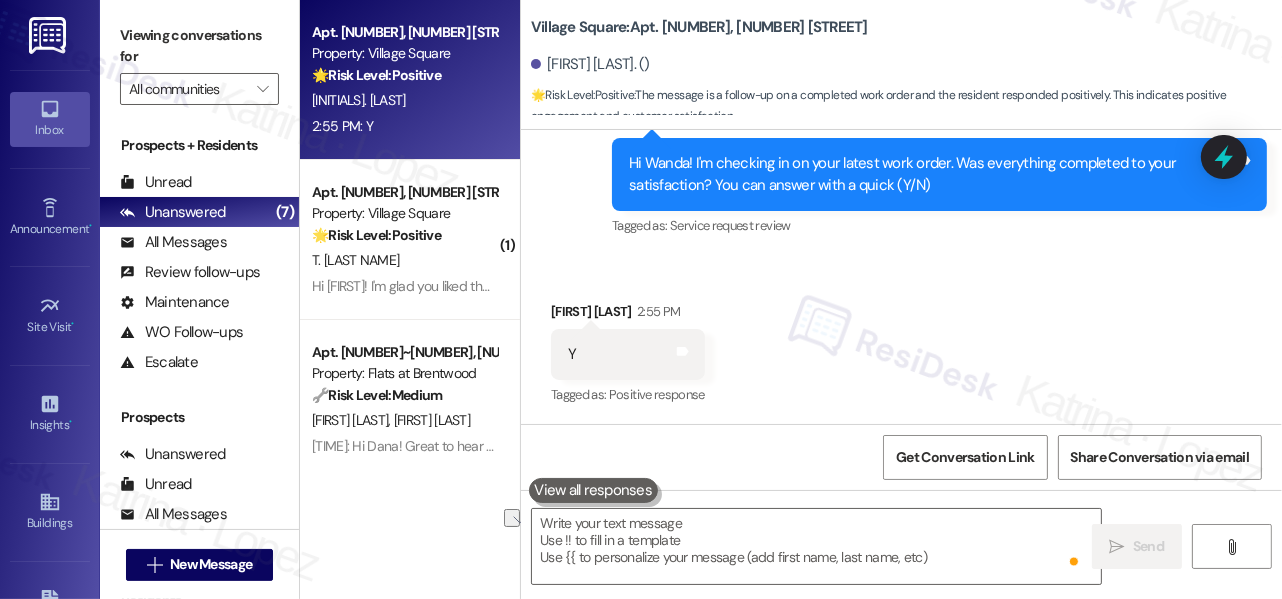 scroll, scrollTop: 24400, scrollLeft: 0, axis: vertical 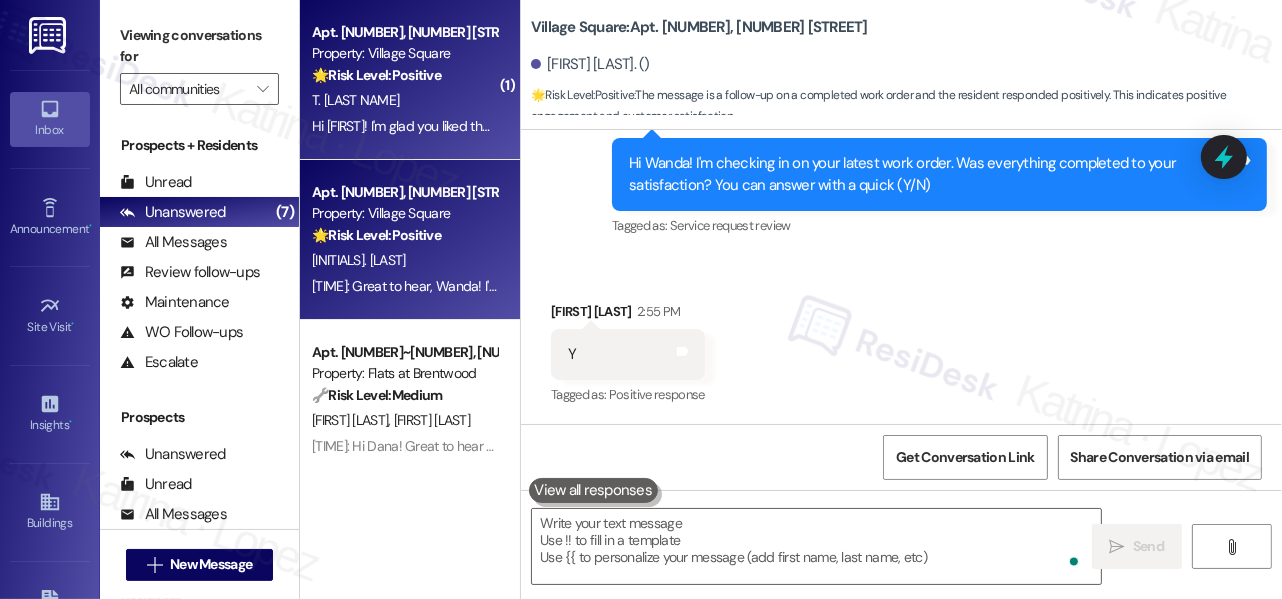 click on "T. [LAST NAME]" at bounding box center [404, 100] 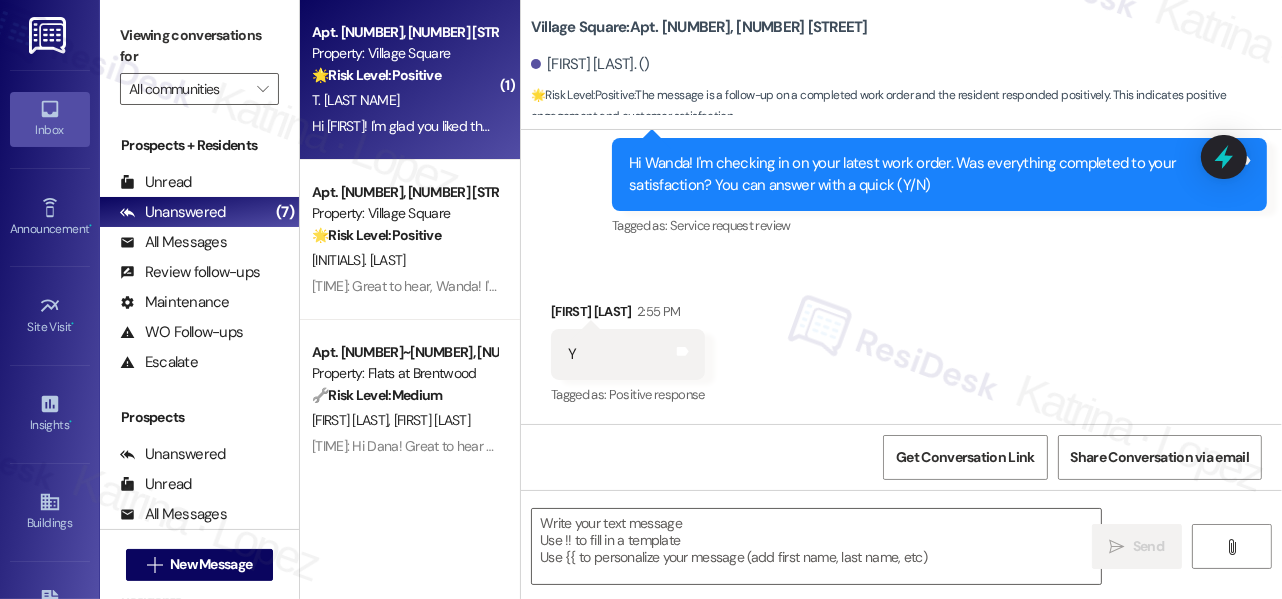 type on "Fetching suggested responses. Please feel free to read through the conversation in the meantime." 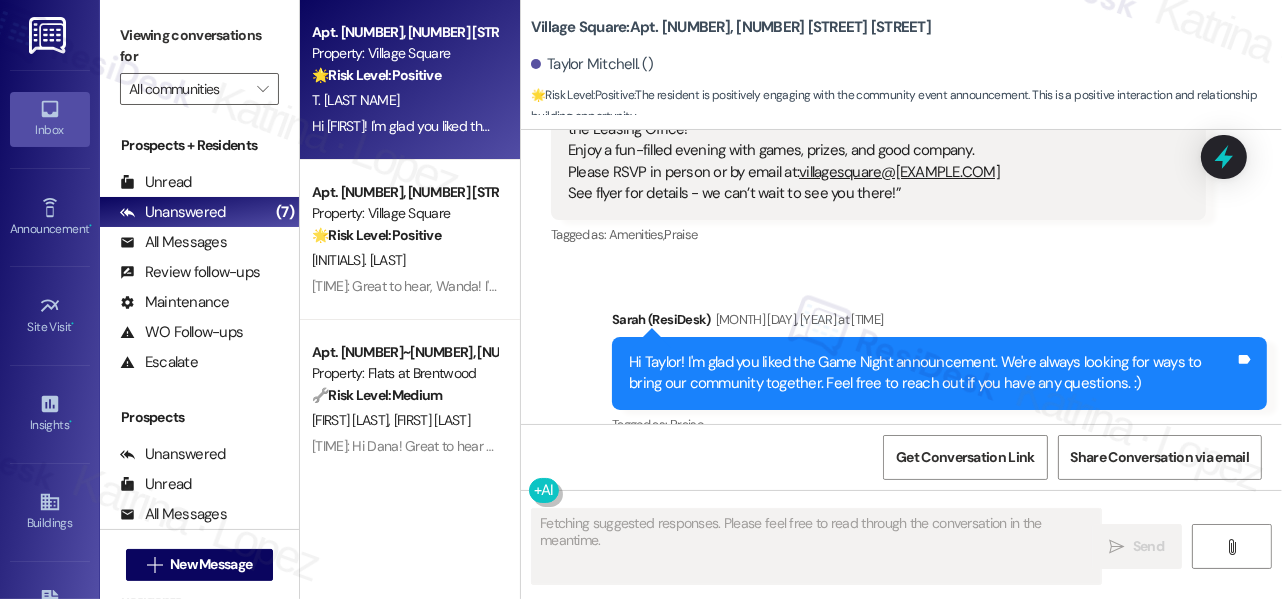 scroll, scrollTop: 8664, scrollLeft: 0, axis: vertical 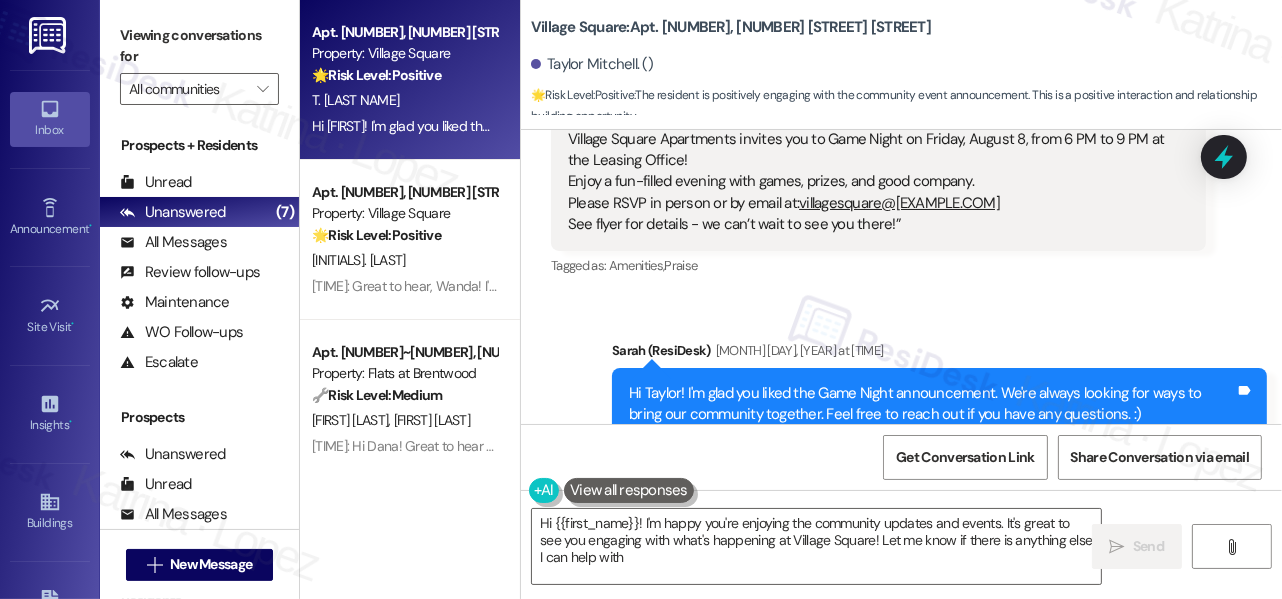 type on "Hi {{first_name}}! I'm happy you're enjoying the community updates and events. It's great to see you engaging with what's happening at [COMMUNITY_NAME]! Let me know if there is anything else I can help with!" 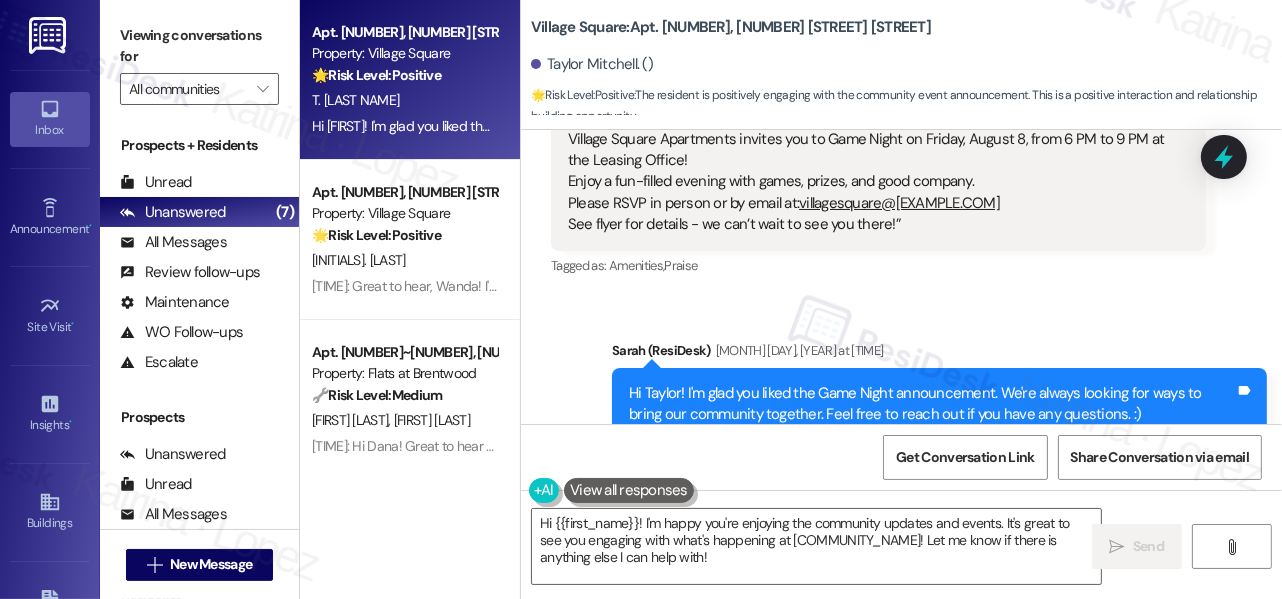 scroll, scrollTop: 8937, scrollLeft: 0, axis: vertical 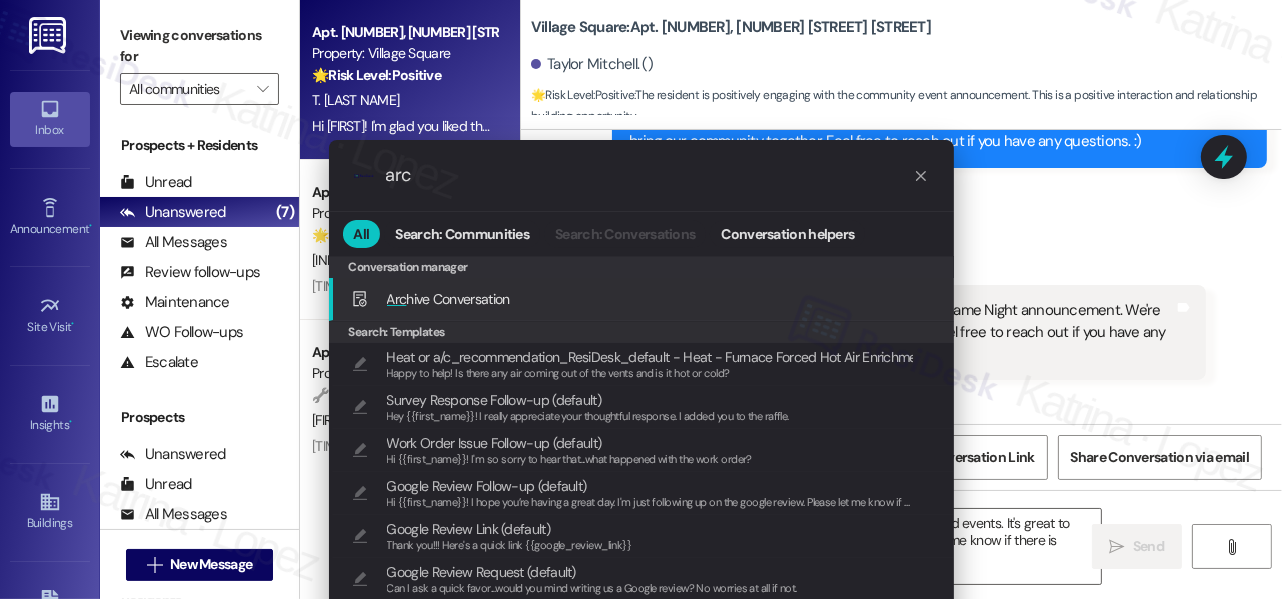 type on "arc" 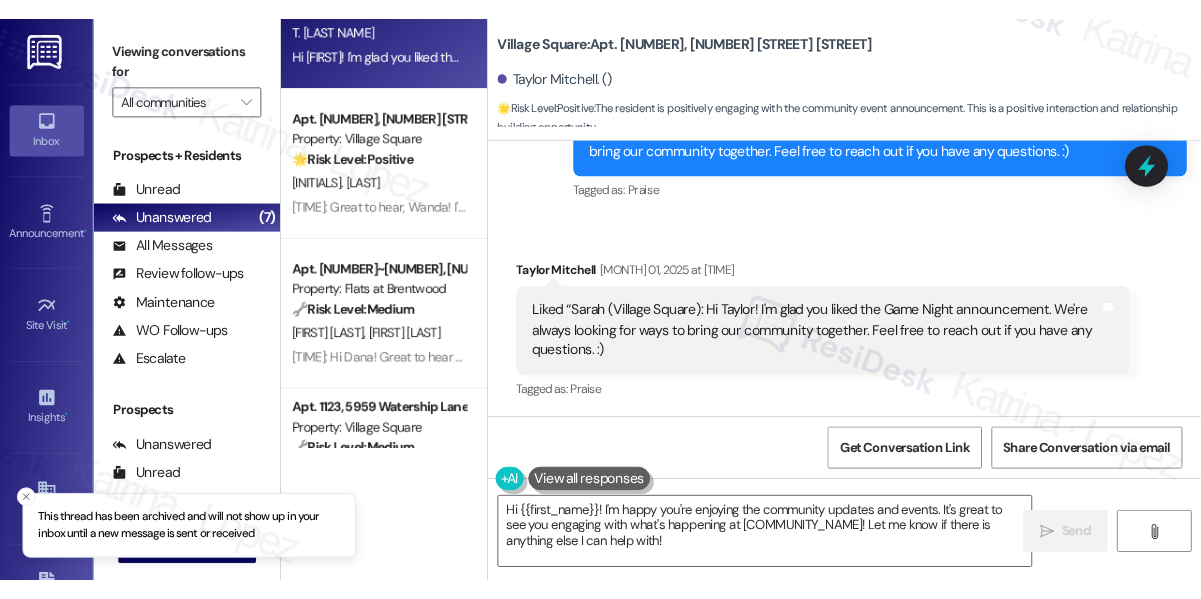 scroll, scrollTop: 0, scrollLeft: 0, axis: both 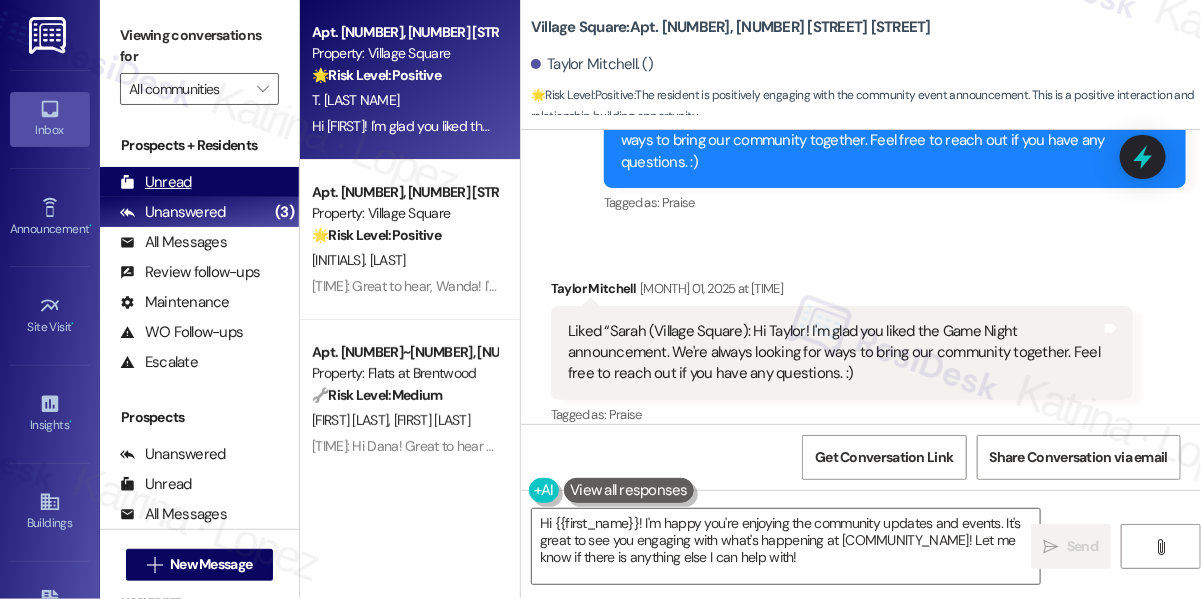 click on "Unread" at bounding box center [156, 182] 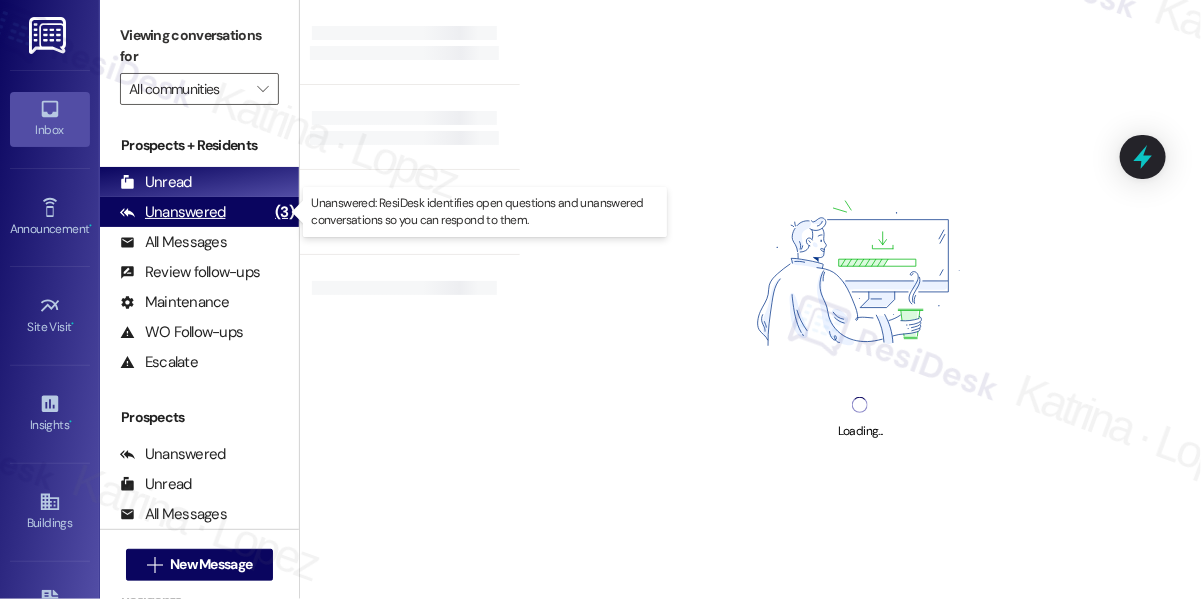 click on "Unanswered" at bounding box center [173, 212] 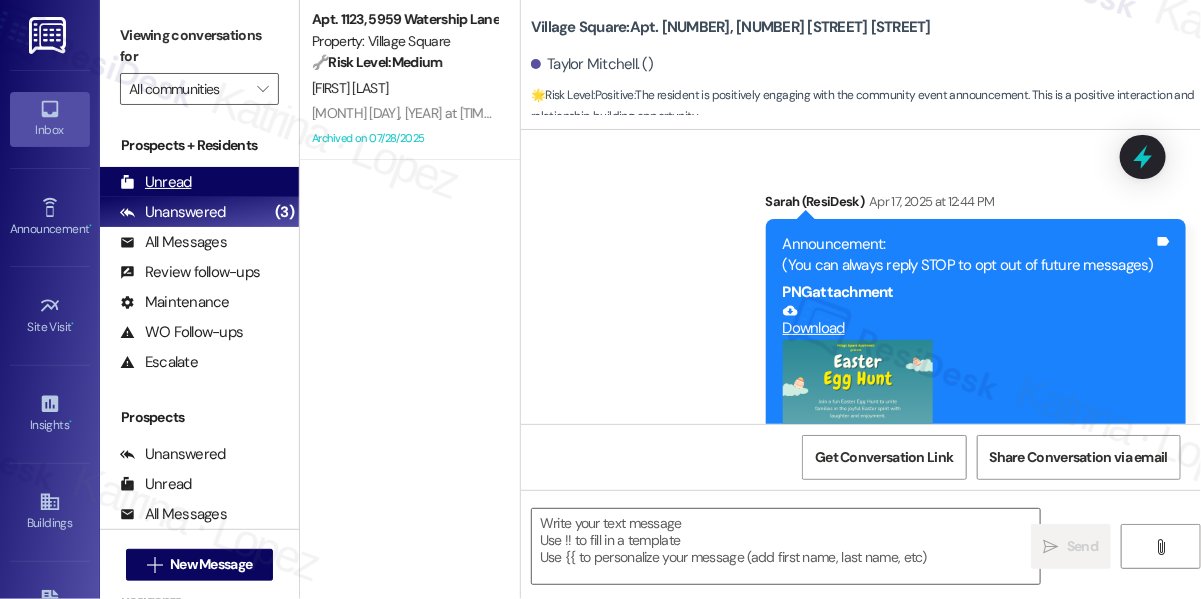 scroll, scrollTop: 9108, scrollLeft: 0, axis: vertical 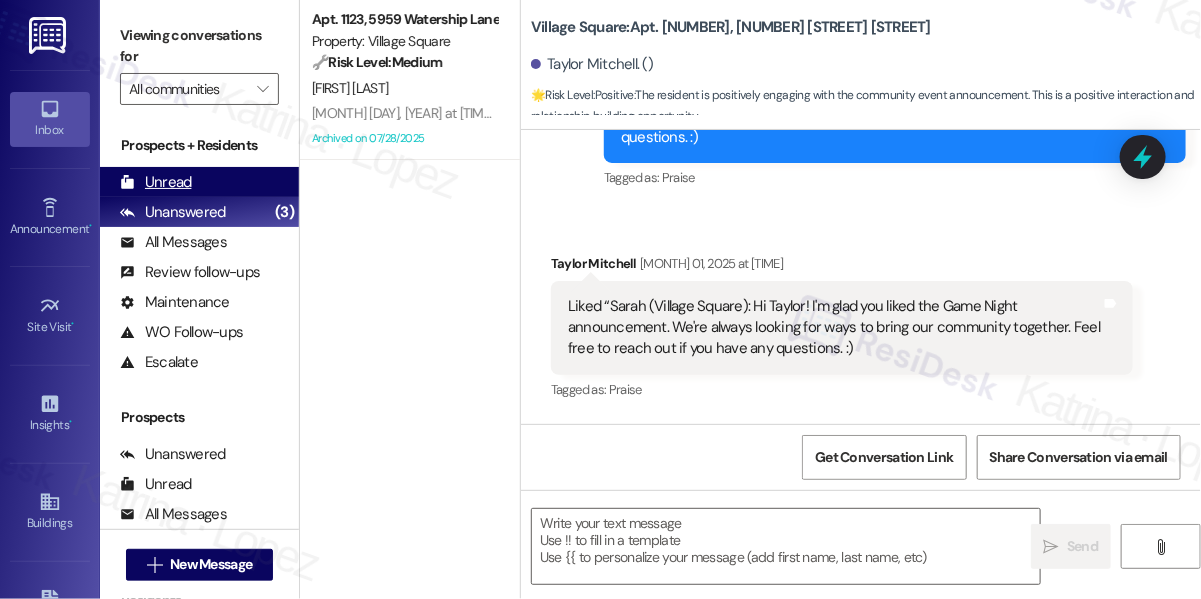 type on "Fetching suggested responses. Please feel free to read through the conversation in the meantime." 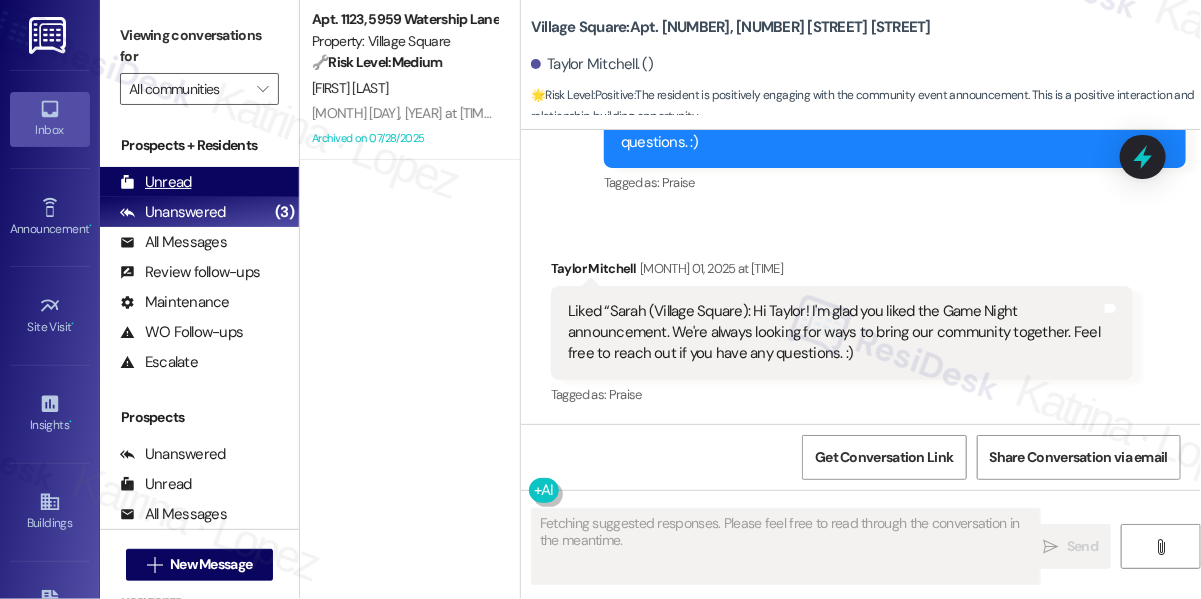 type 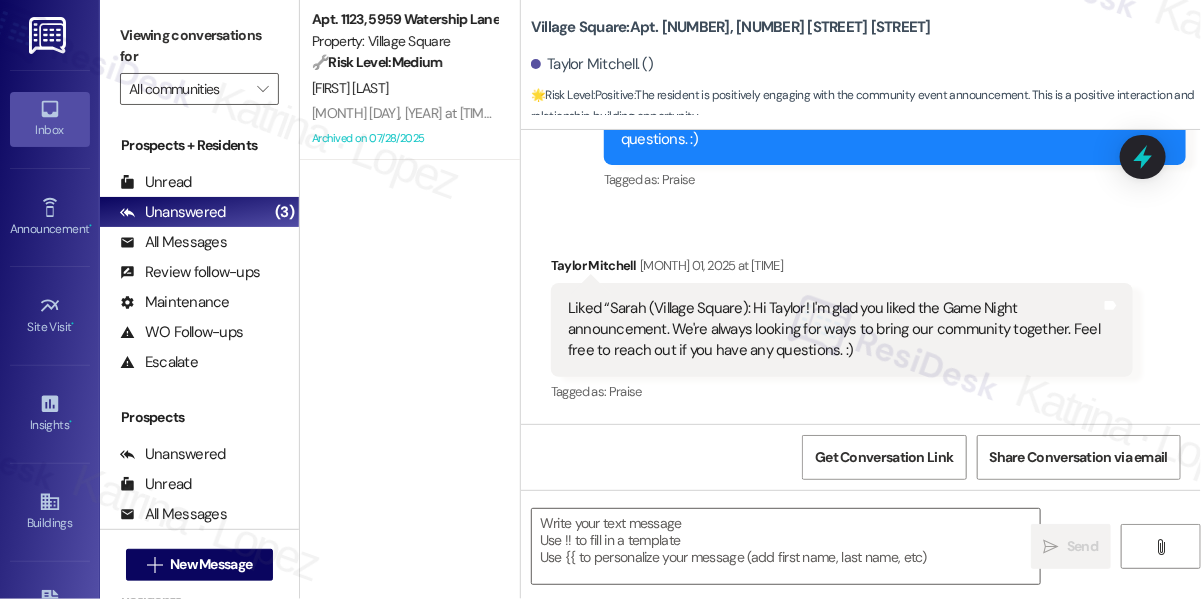 scroll, scrollTop: 9256, scrollLeft: 0, axis: vertical 